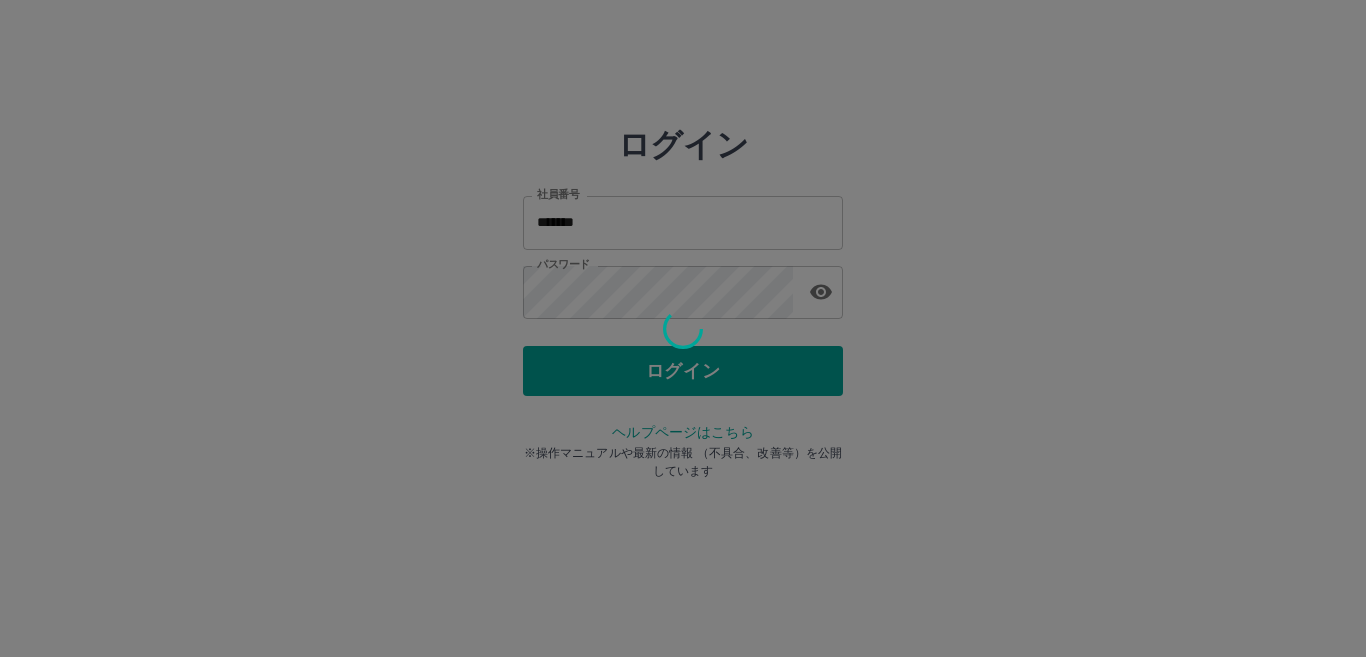 scroll, scrollTop: 0, scrollLeft: 0, axis: both 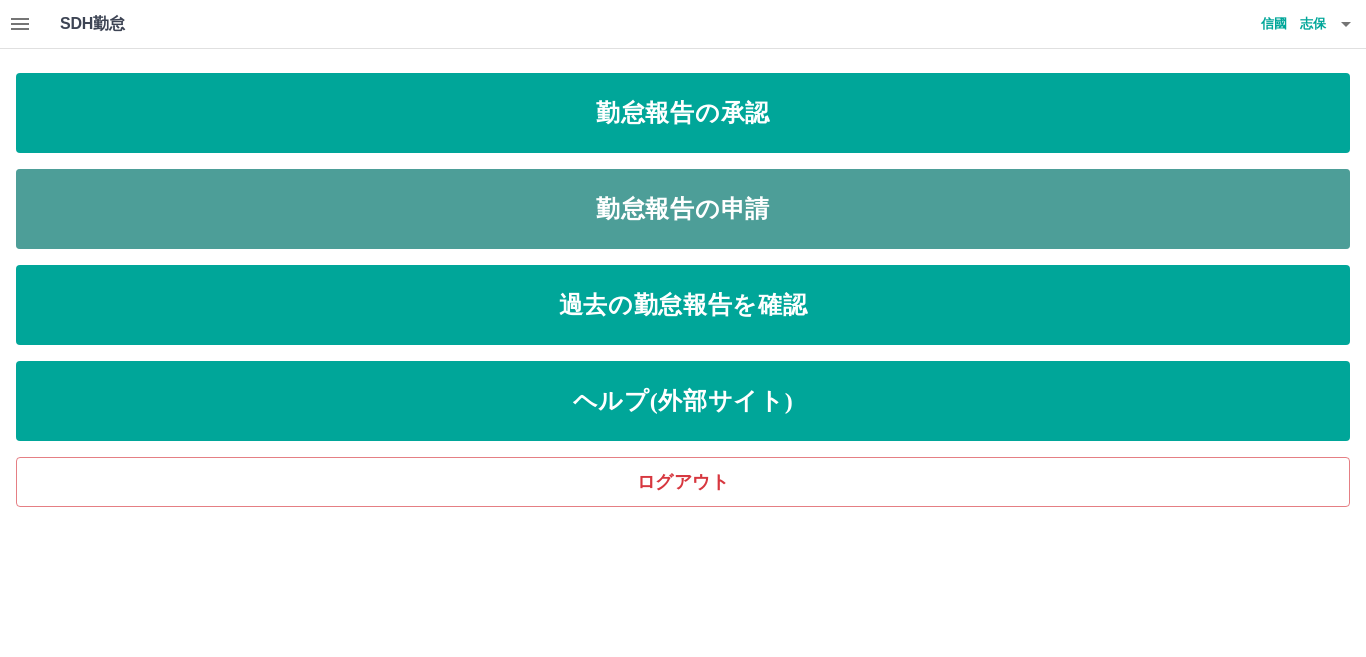 click on "勤怠報告の申請" at bounding box center [683, 209] 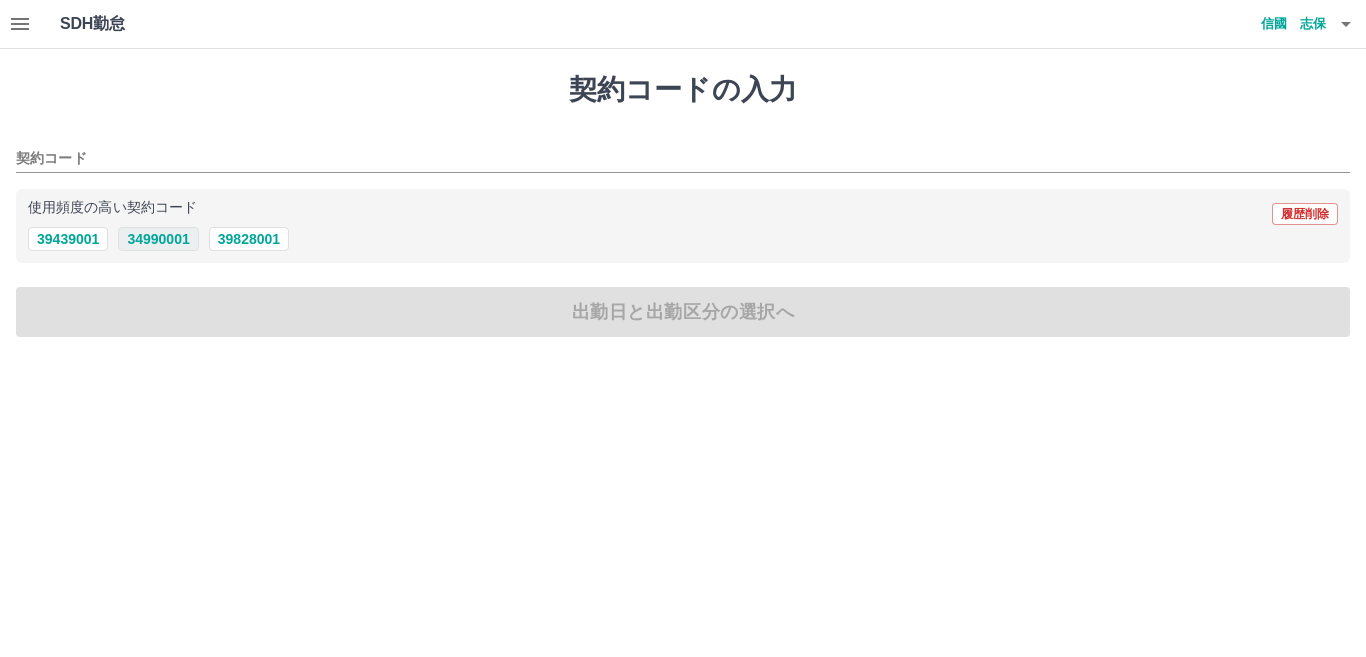 click on "34990001" at bounding box center [158, 239] 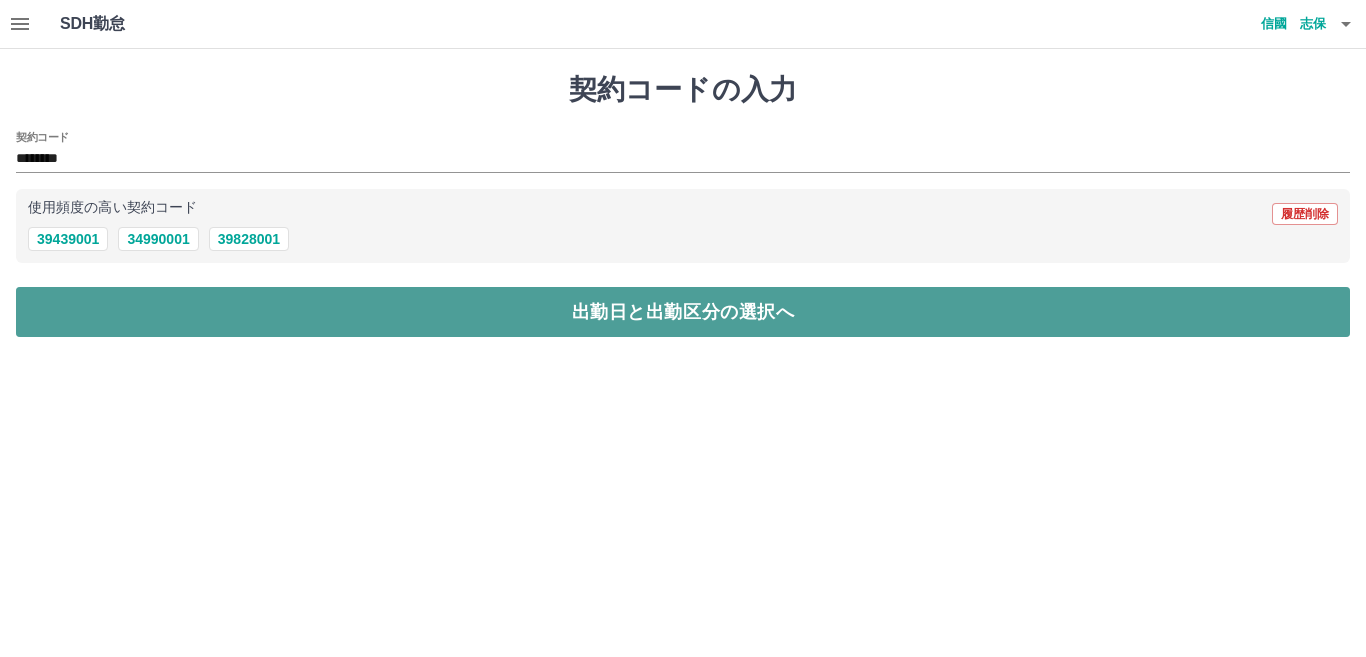 click on "出勤日と出勤区分の選択へ" at bounding box center [683, 312] 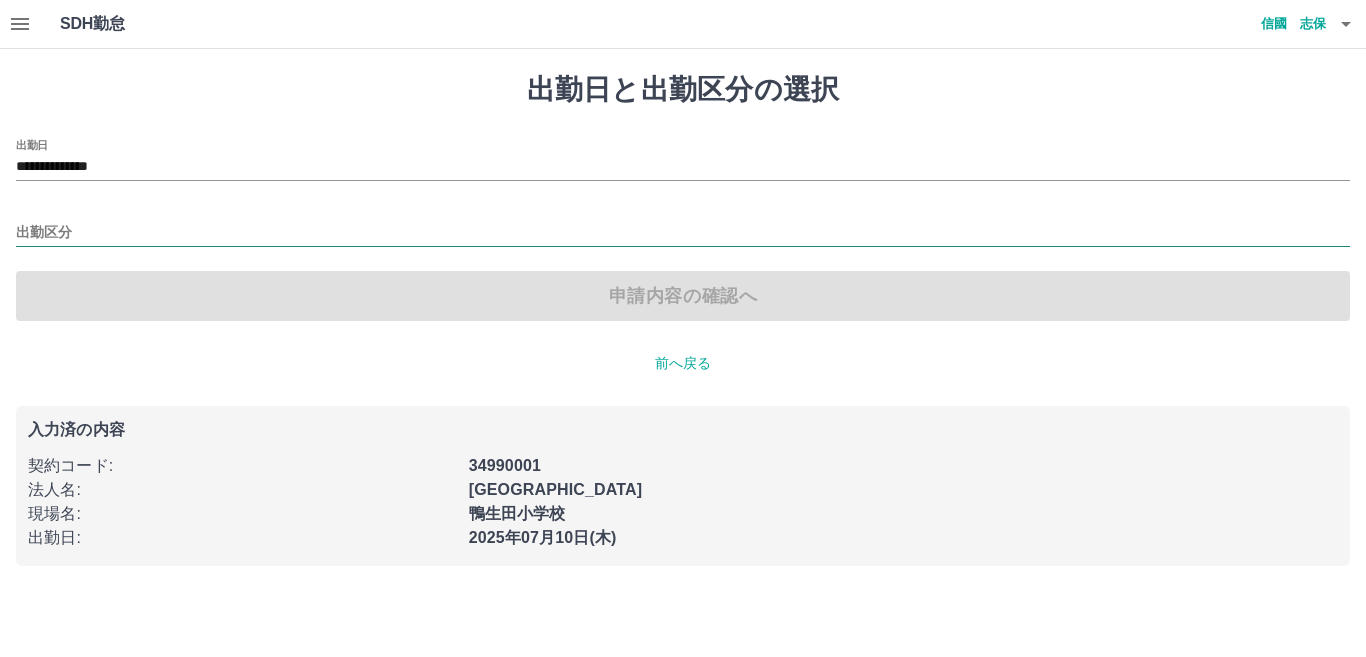 click on "出勤区分" at bounding box center (683, 233) 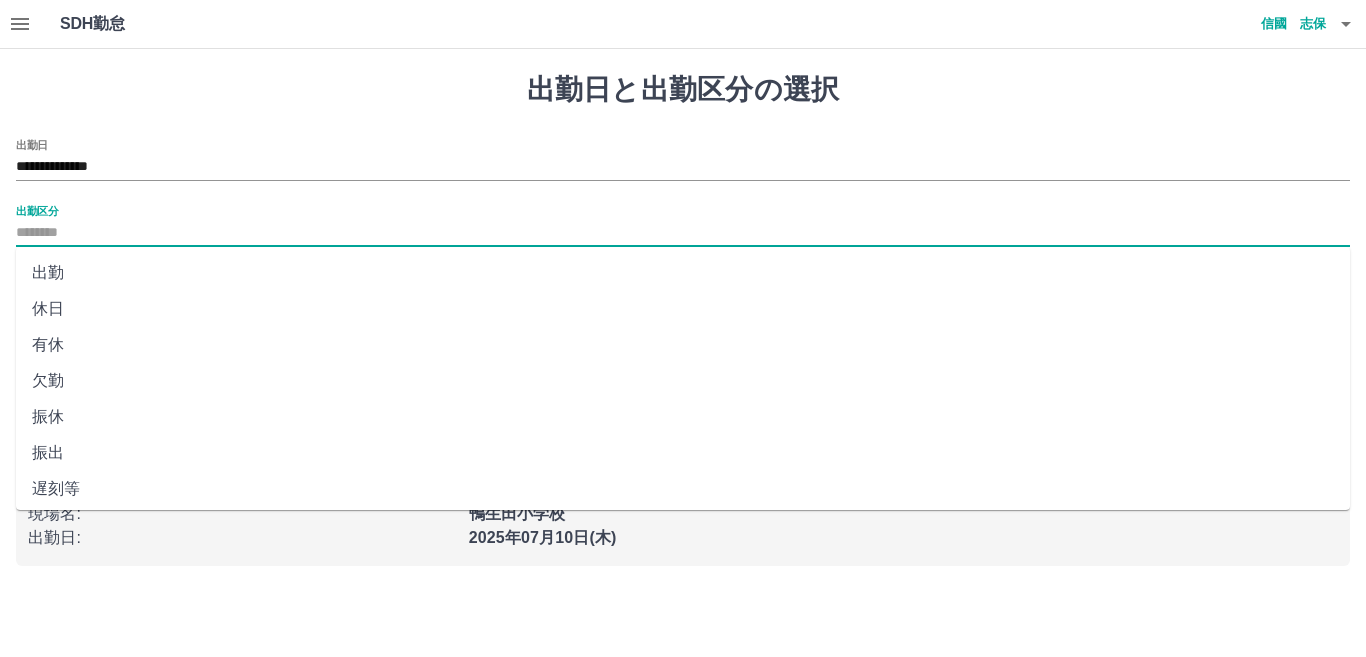 click on "出勤" at bounding box center [683, 273] 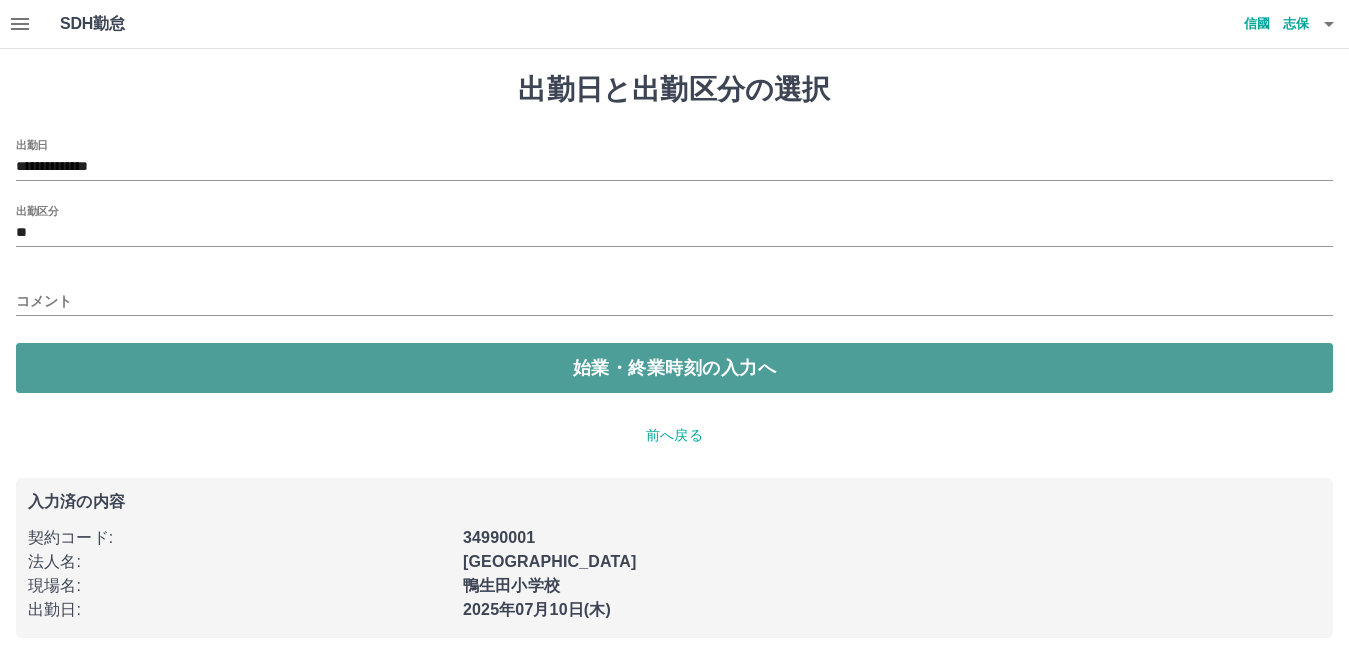 click on "始業・終業時刻の入力へ" at bounding box center [674, 368] 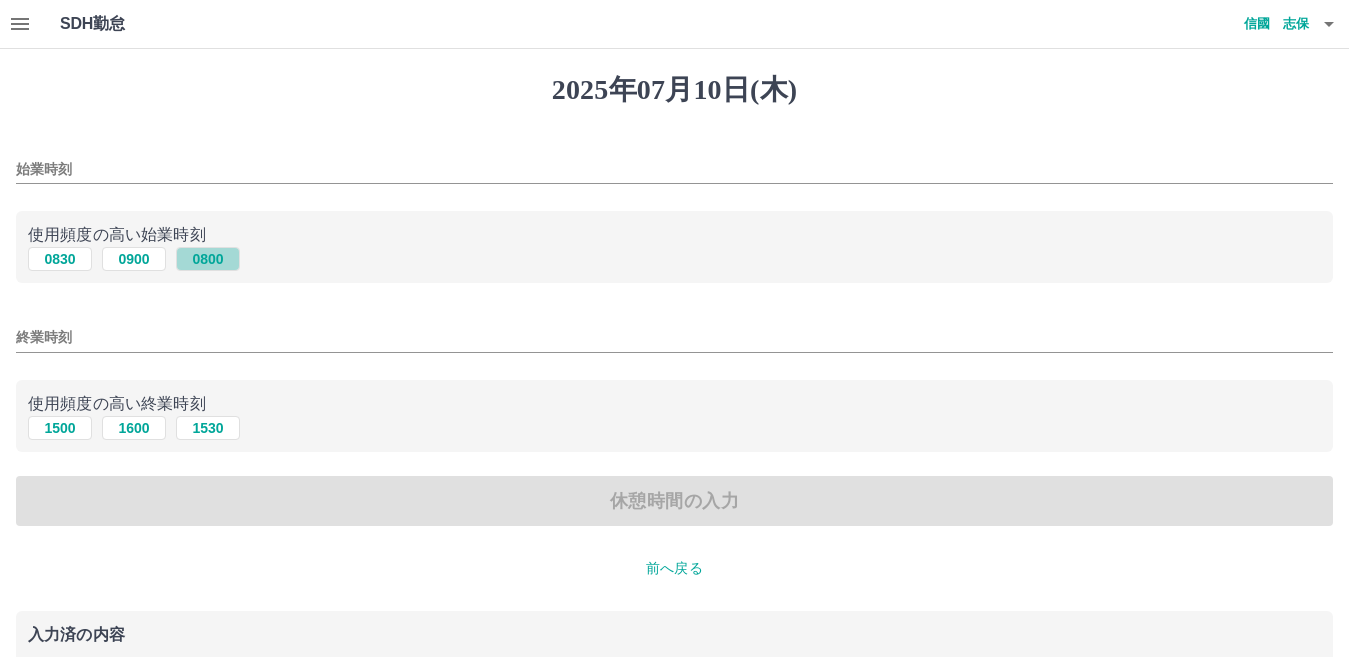 click on "0800" at bounding box center [208, 259] 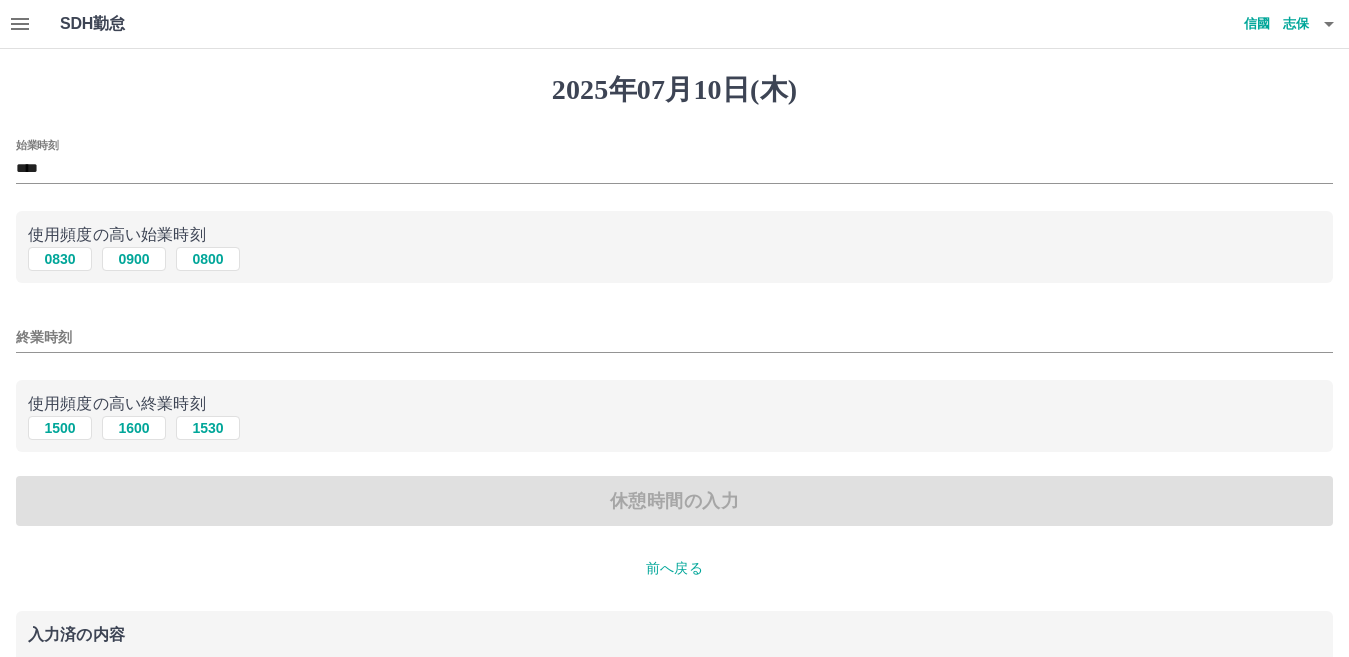 click on "終業時刻" at bounding box center (674, 337) 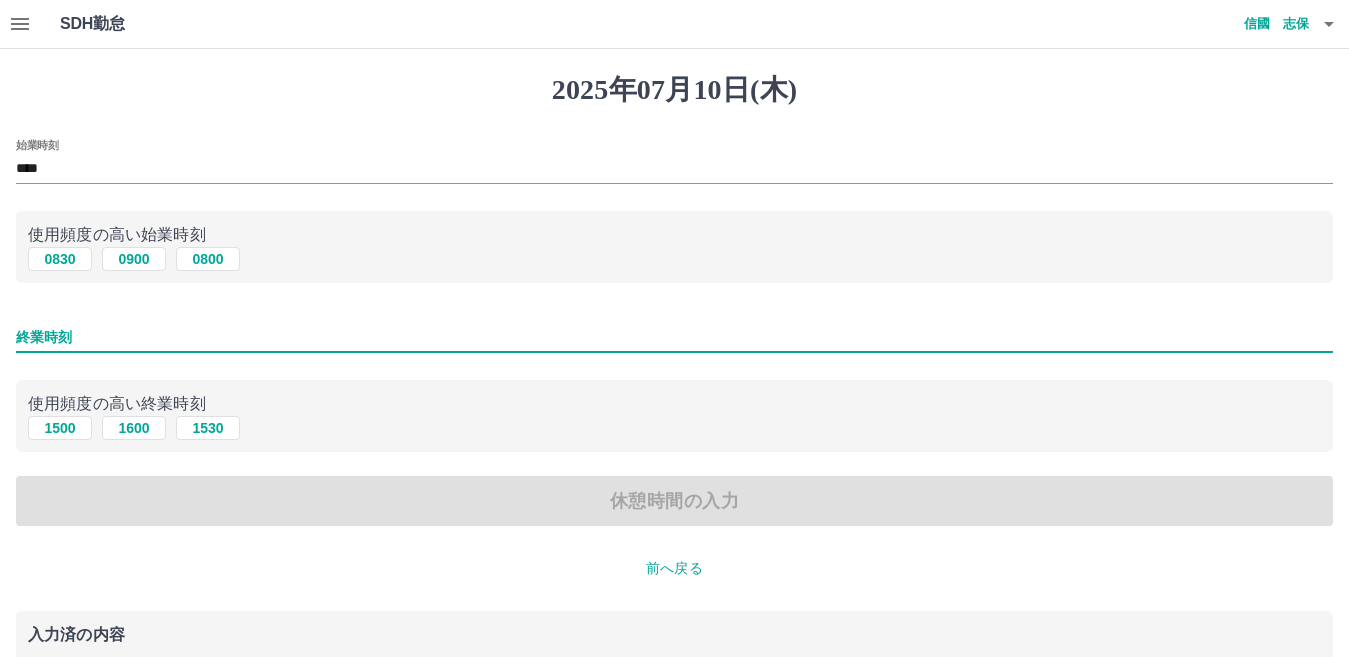 type on "****" 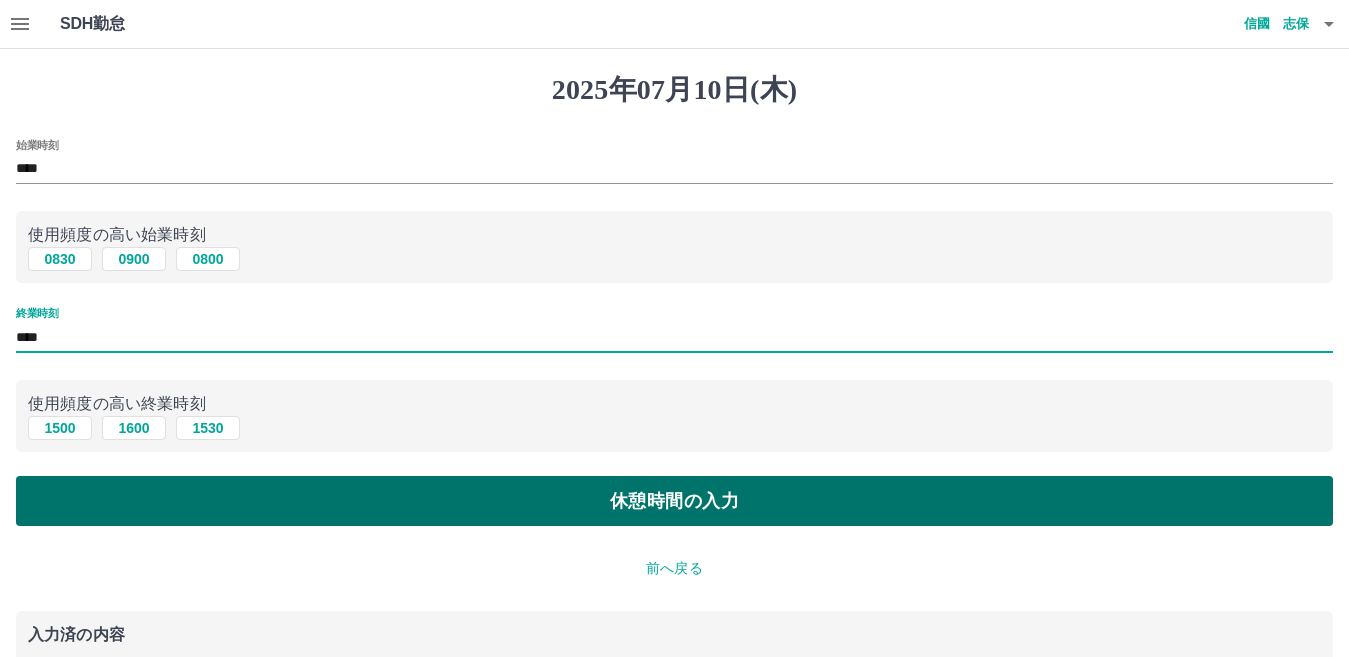 click on "休憩時間の入力" at bounding box center (674, 501) 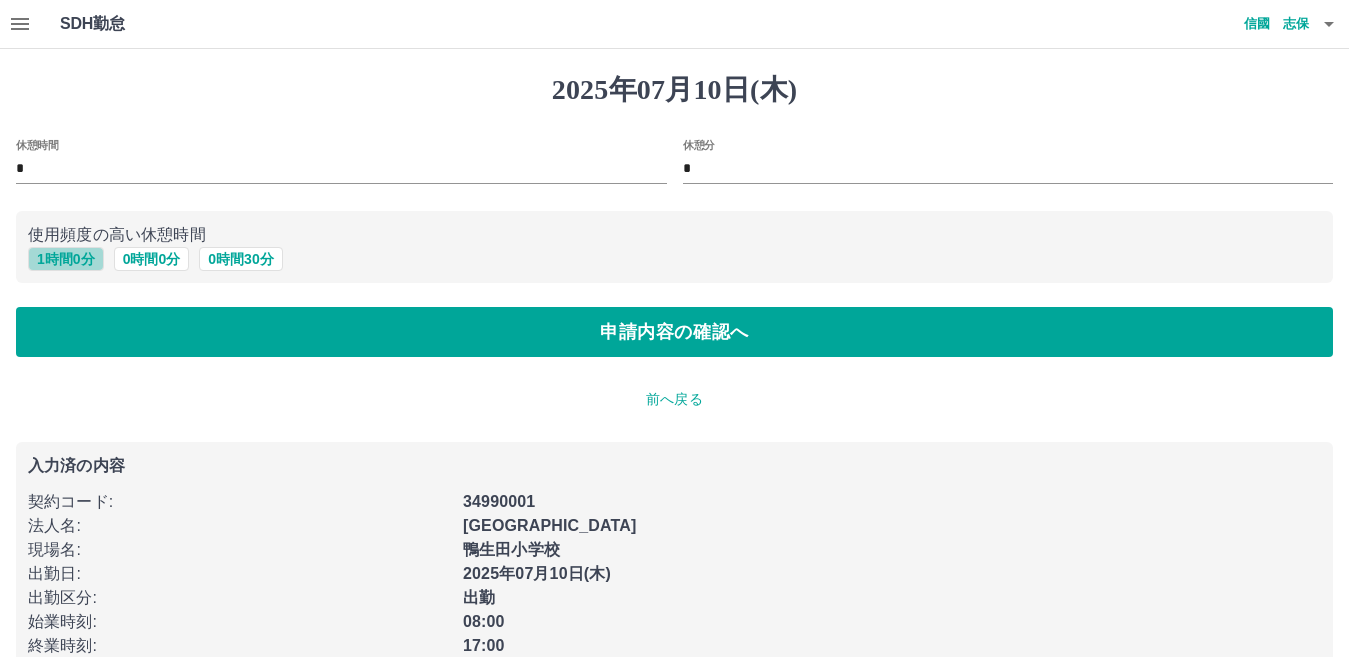 click on "1 時間 0 分" at bounding box center [66, 259] 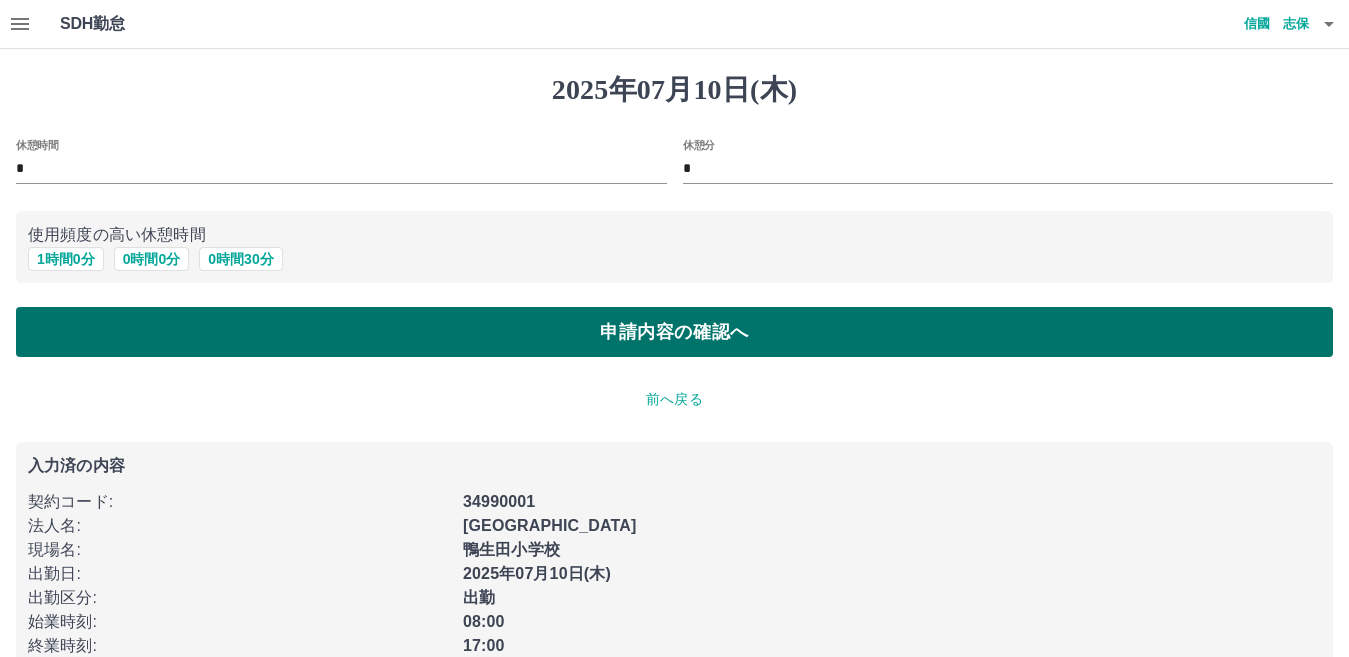 click on "申請内容の確認へ" at bounding box center [674, 332] 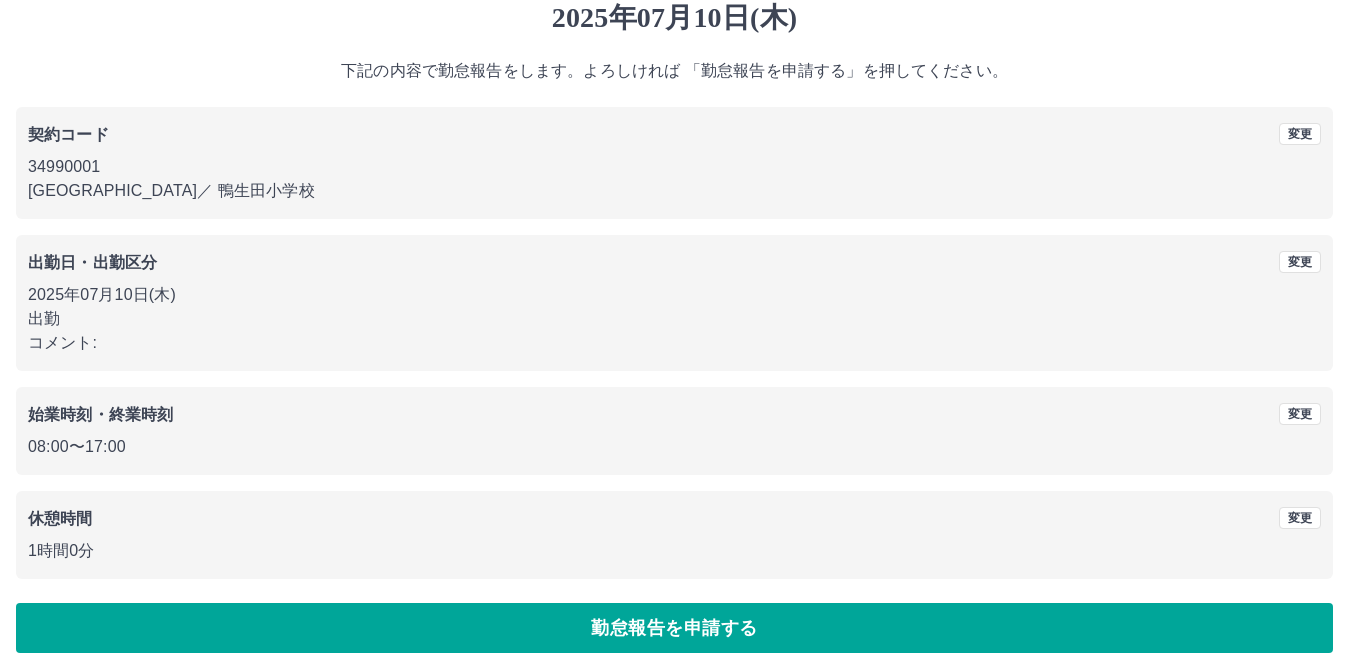 scroll, scrollTop: 92, scrollLeft: 0, axis: vertical 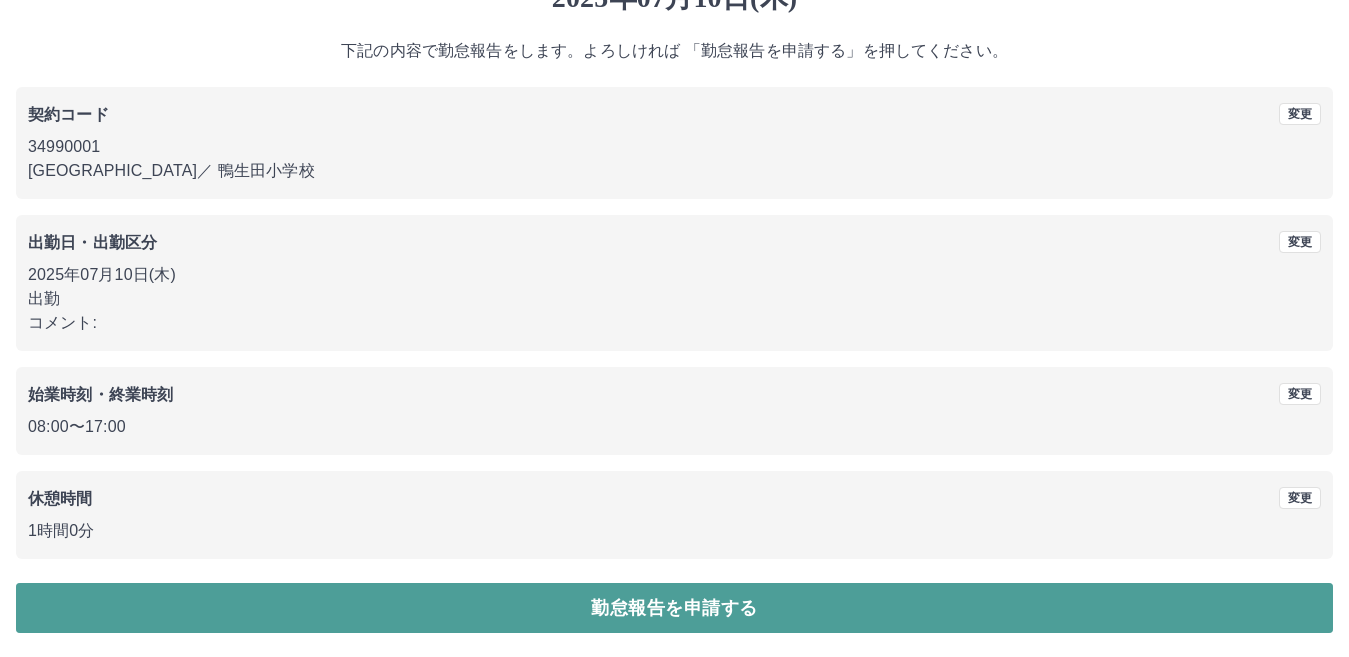 click on "勤怠報告を申請する" at bounding box center (674, 608) 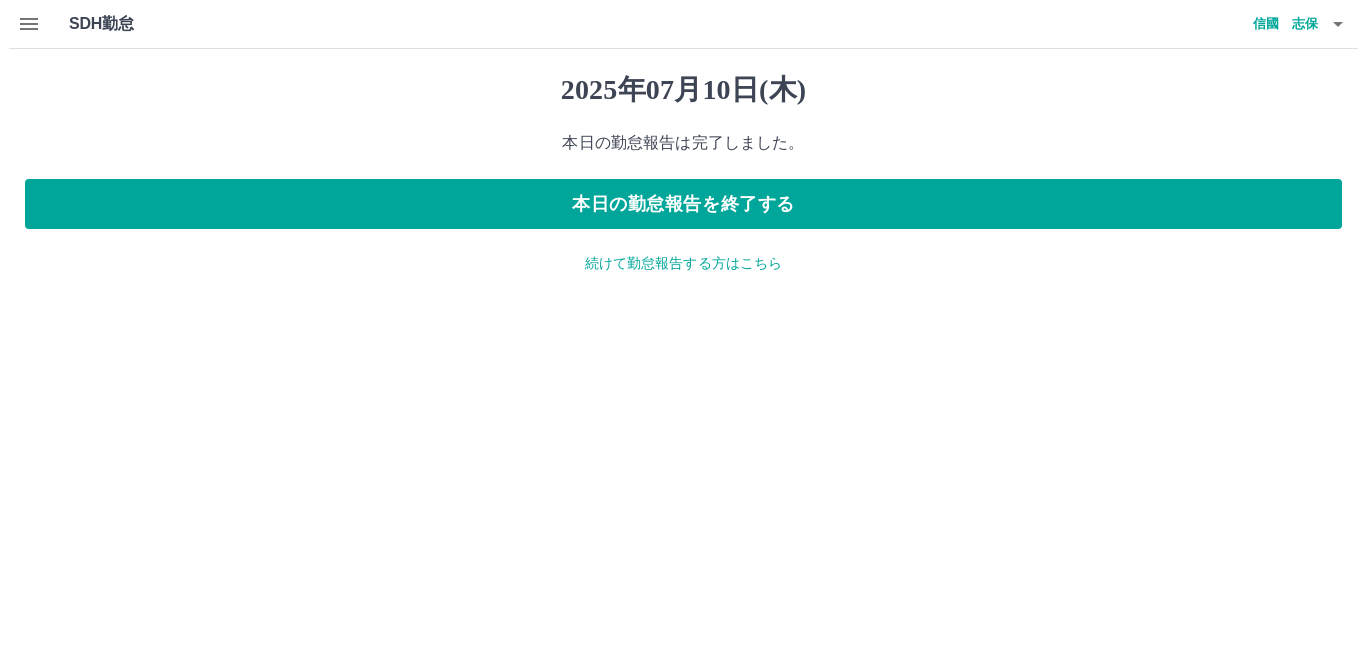 scroll, scrollTop: 0, scrollLeft: 0, axis: both 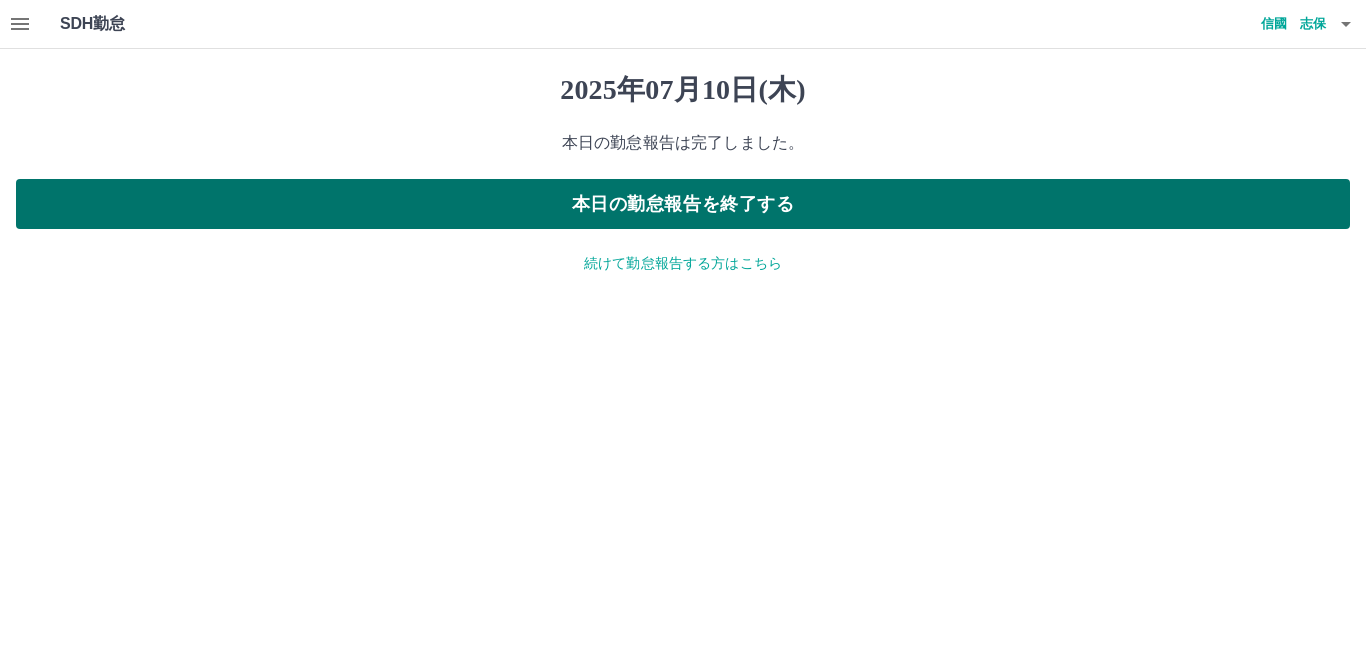 click on "本日の勤怠報告を終了する" at bounding box center (683, 204) 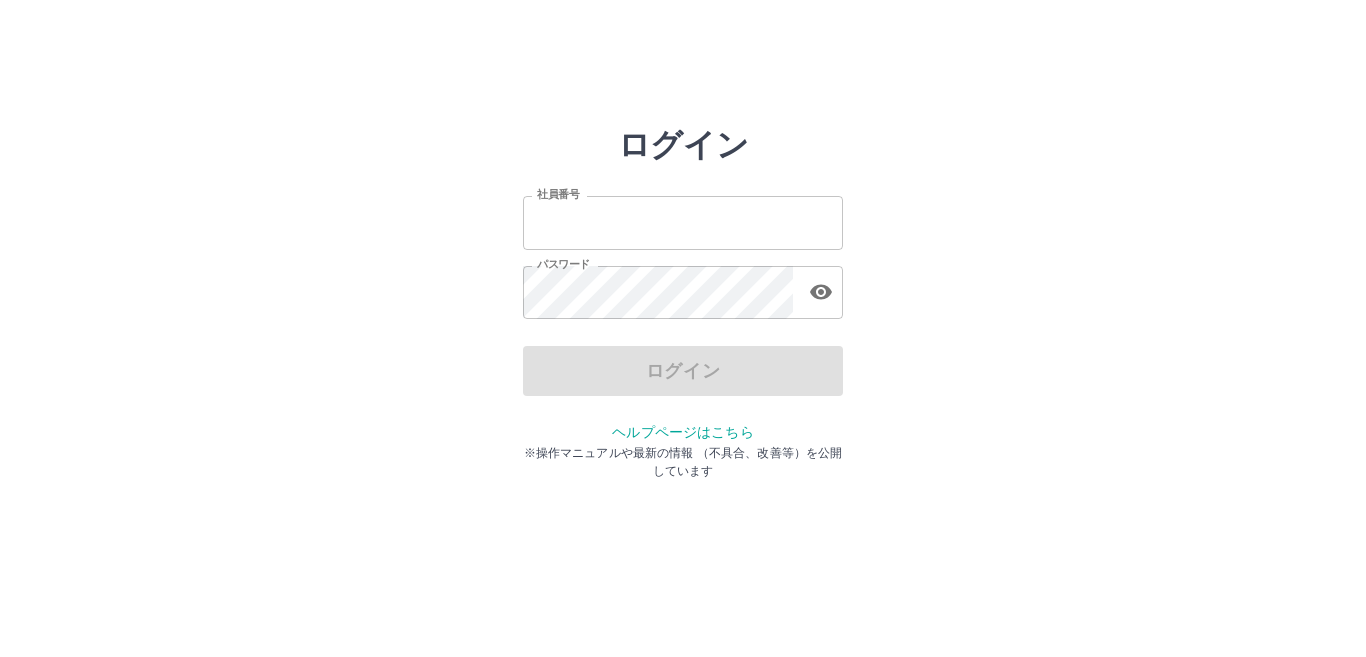 scroll, scrollTop: 0, scrollLeft: 0, axis: both 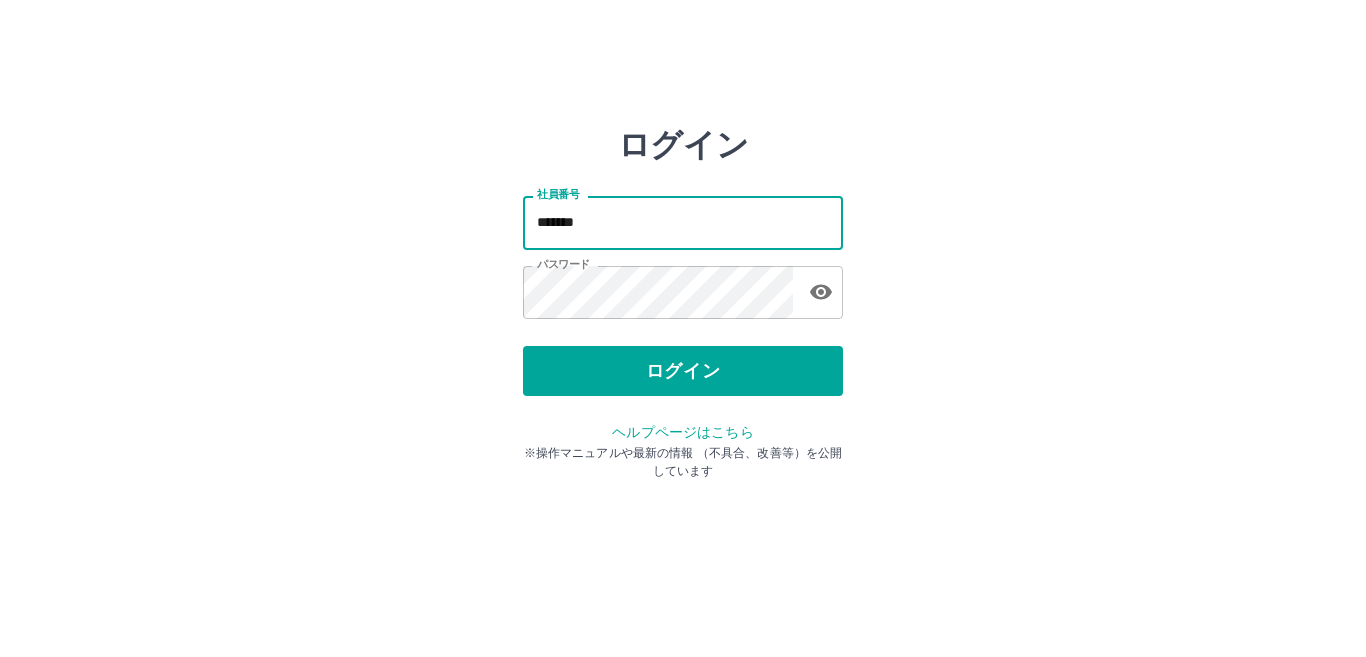 click on "*******" at bounding box center [683, 222] 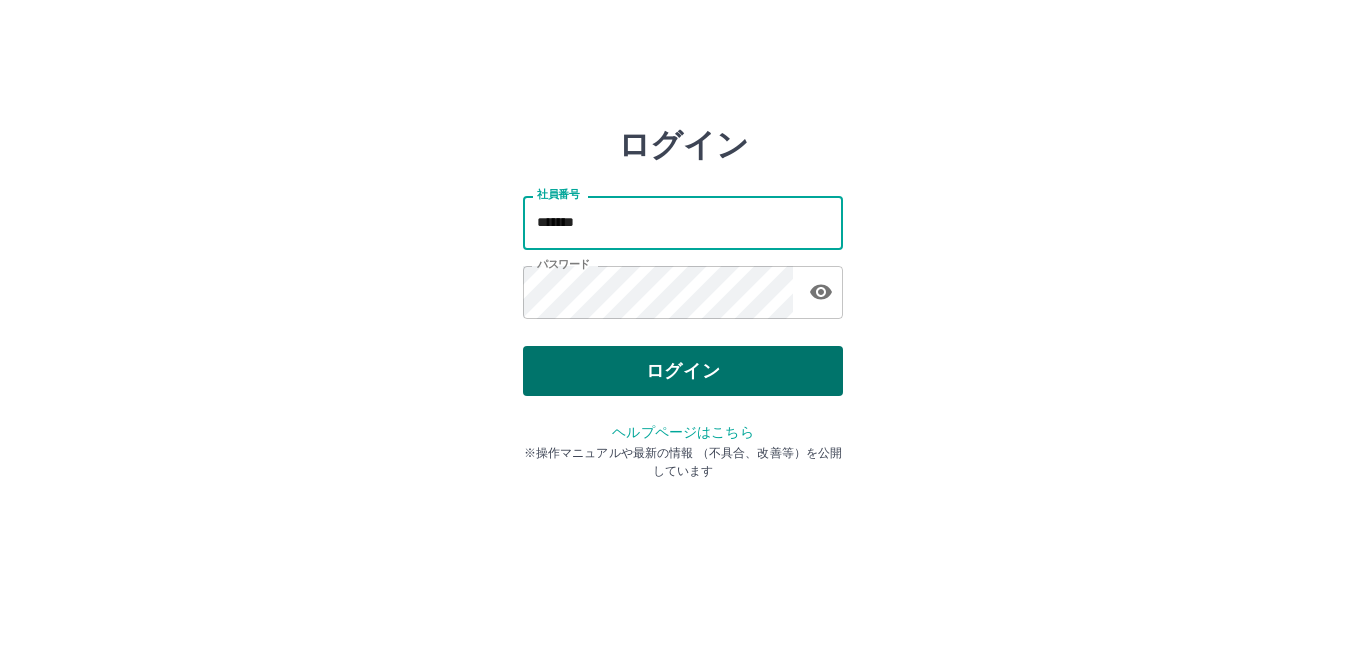 click on "ログイン" at bounding box center (683, 371) 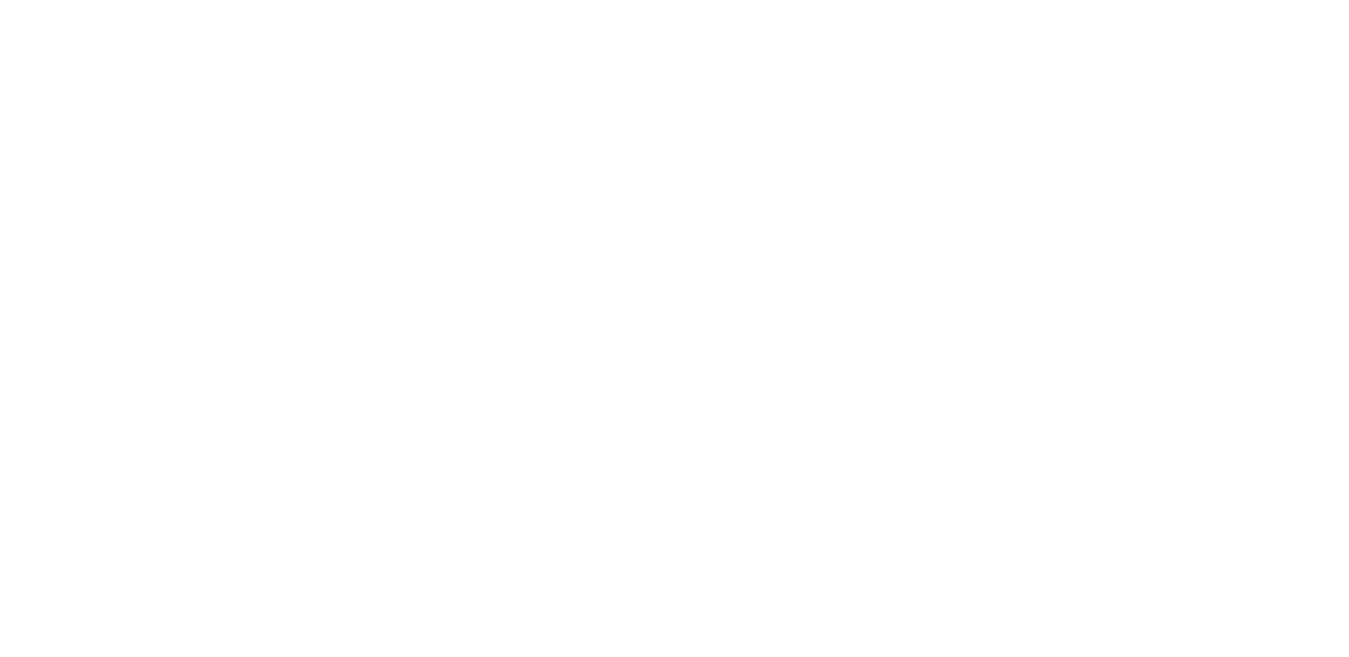 scroll, scrollTop: 0, scrollLeft: 0, axis: both 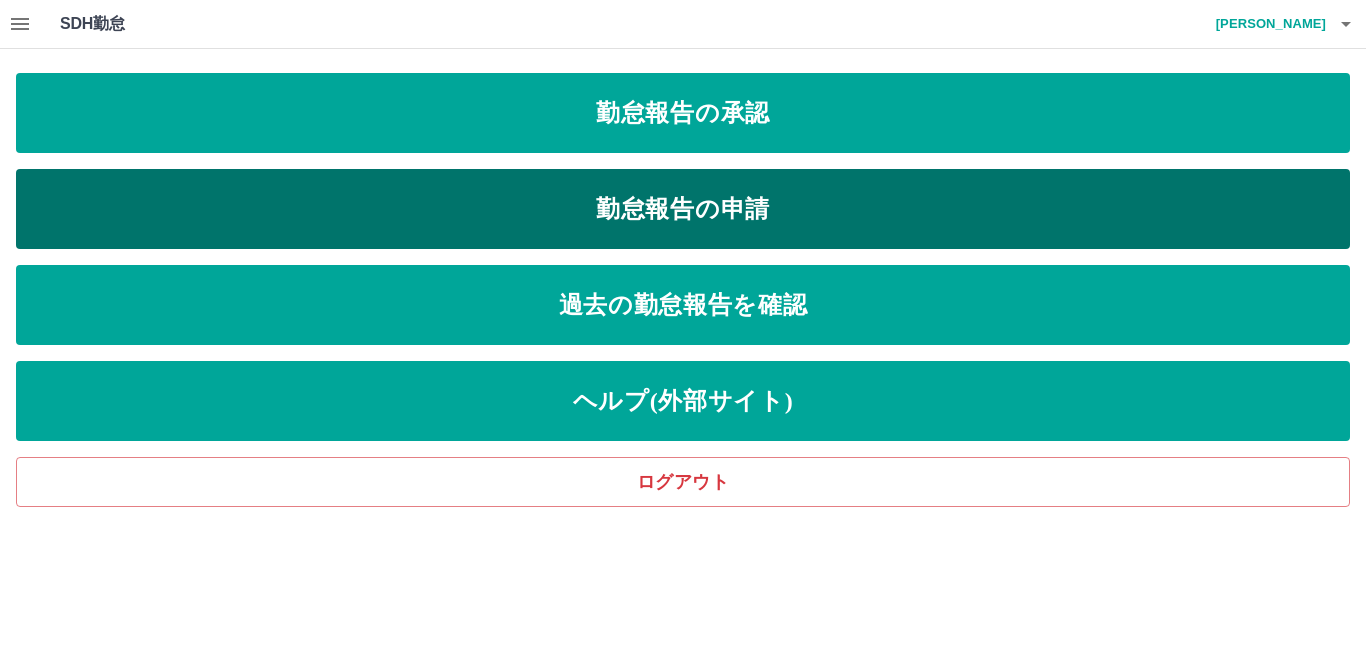 click on "勤怠報告の申請" at bounding box center (683, 209) 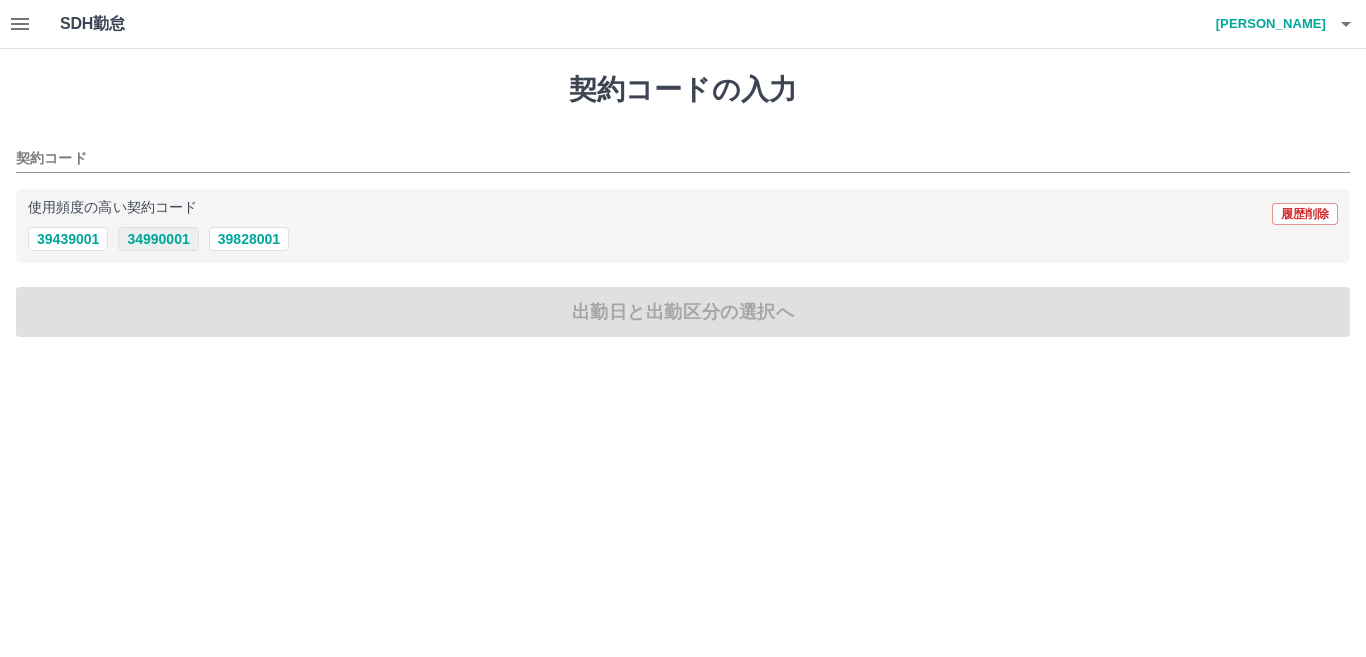 click on "34990001" at bounding box center [158, 239] 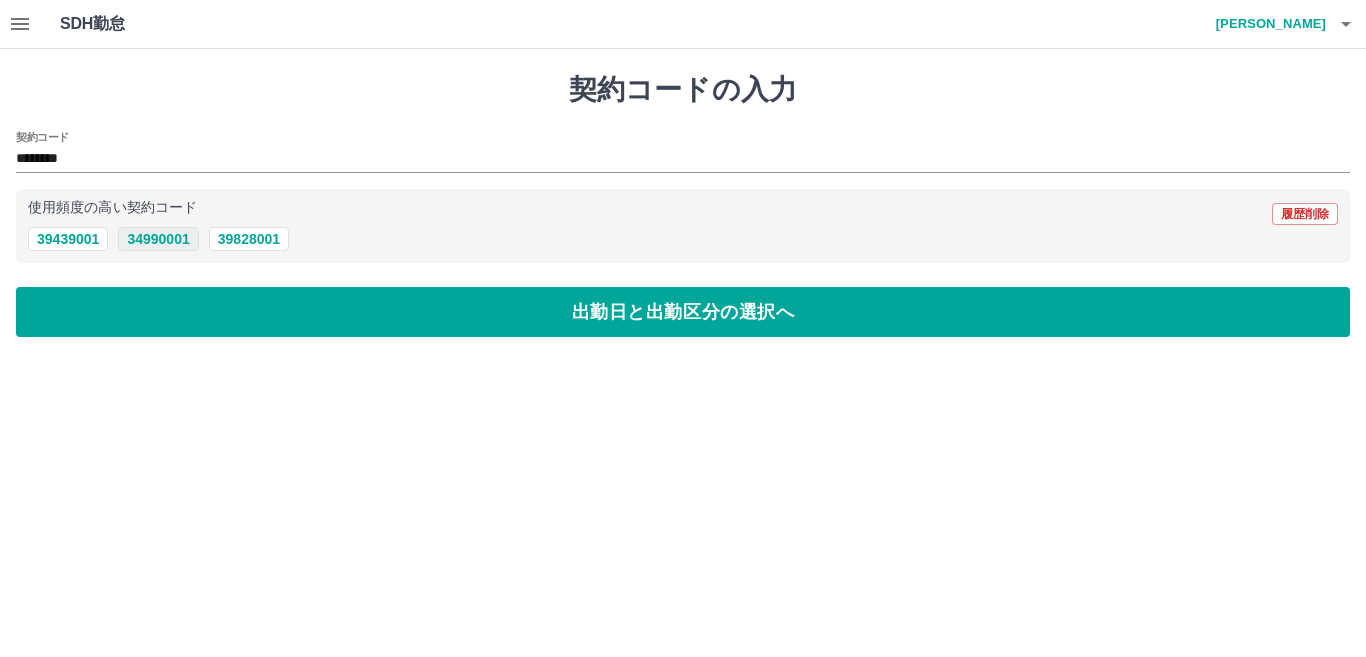 type on "********" 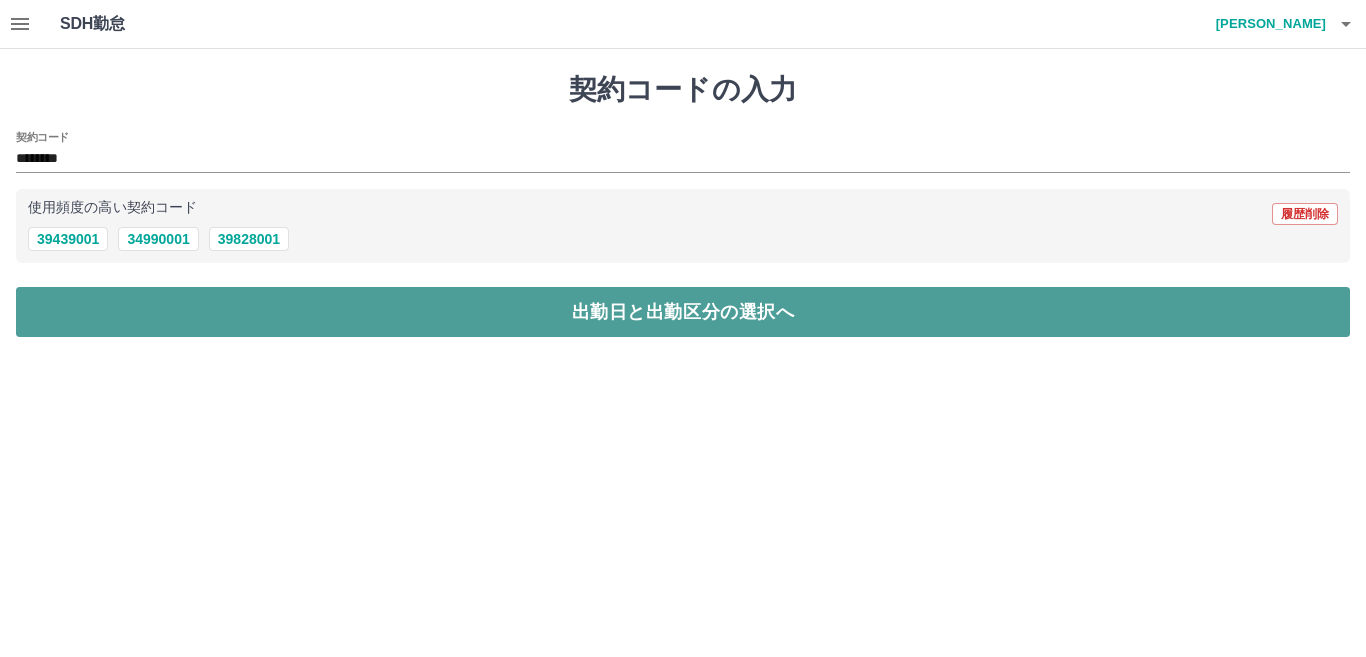 click on "出勤日と出勤区分の選択へ" at bounding box center [683, 312] 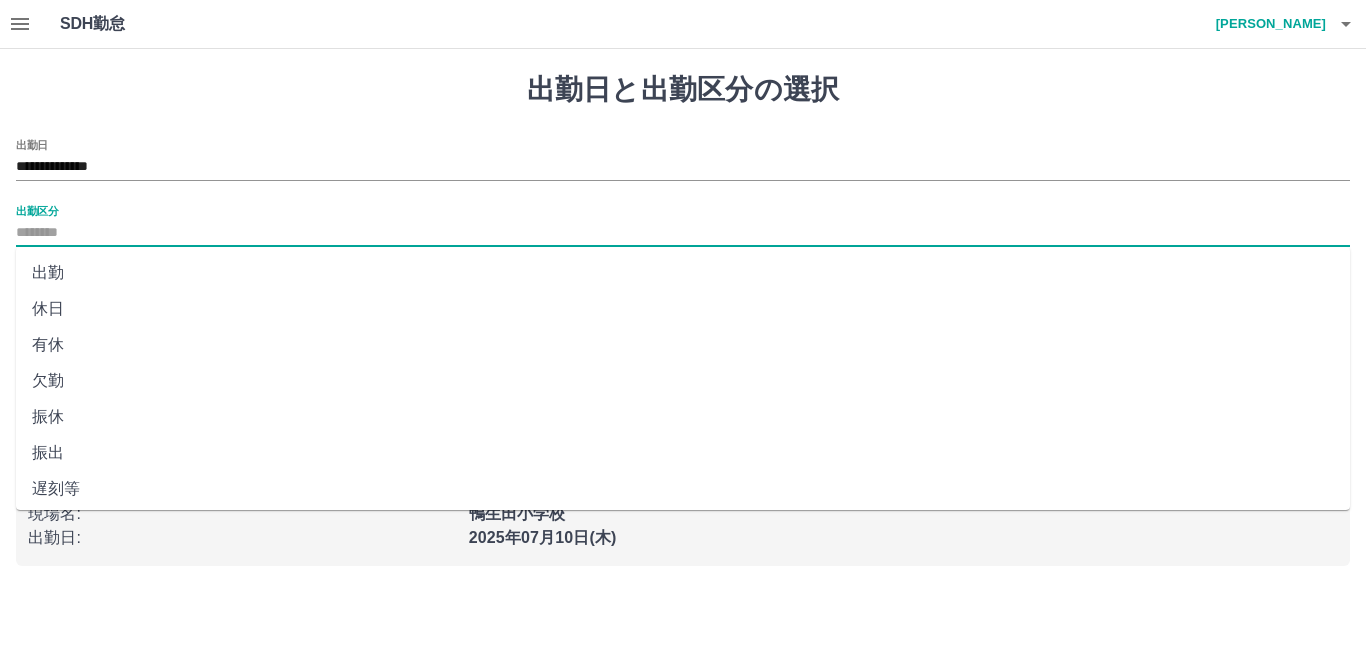 click on "出勤区分" at bounding box center [683, 233] 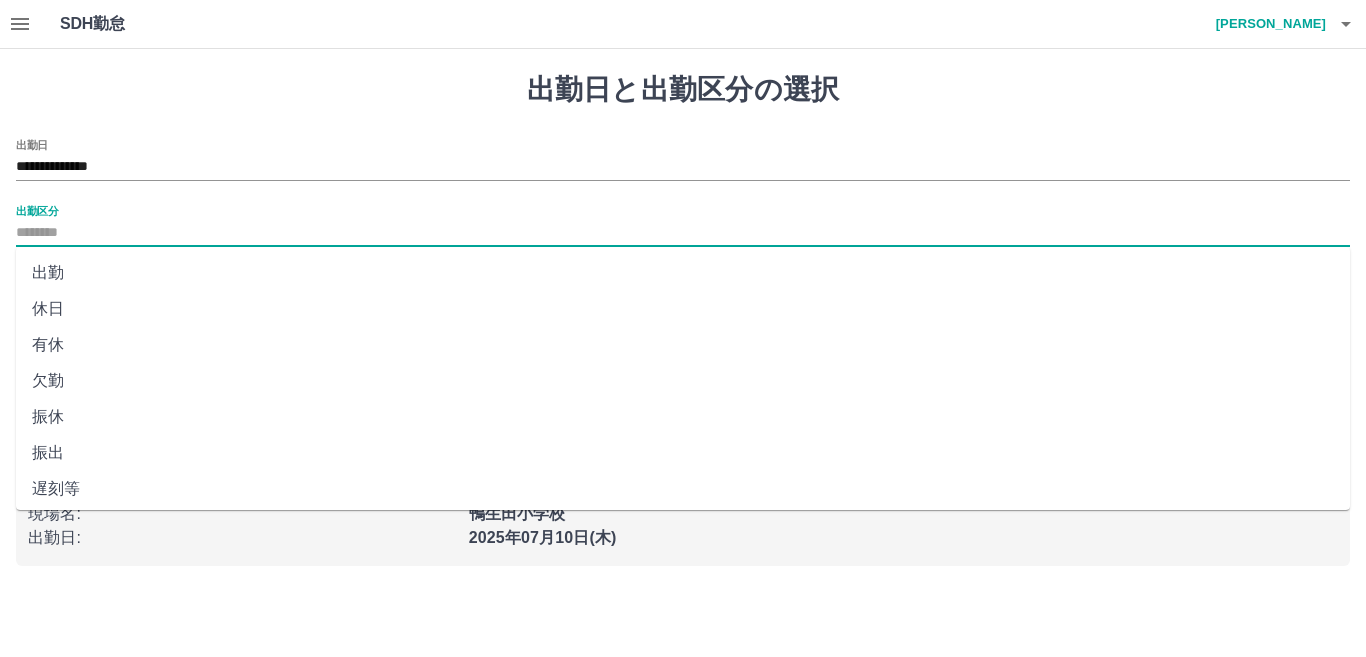 click on "出勤" at bounding box center (683, 273) 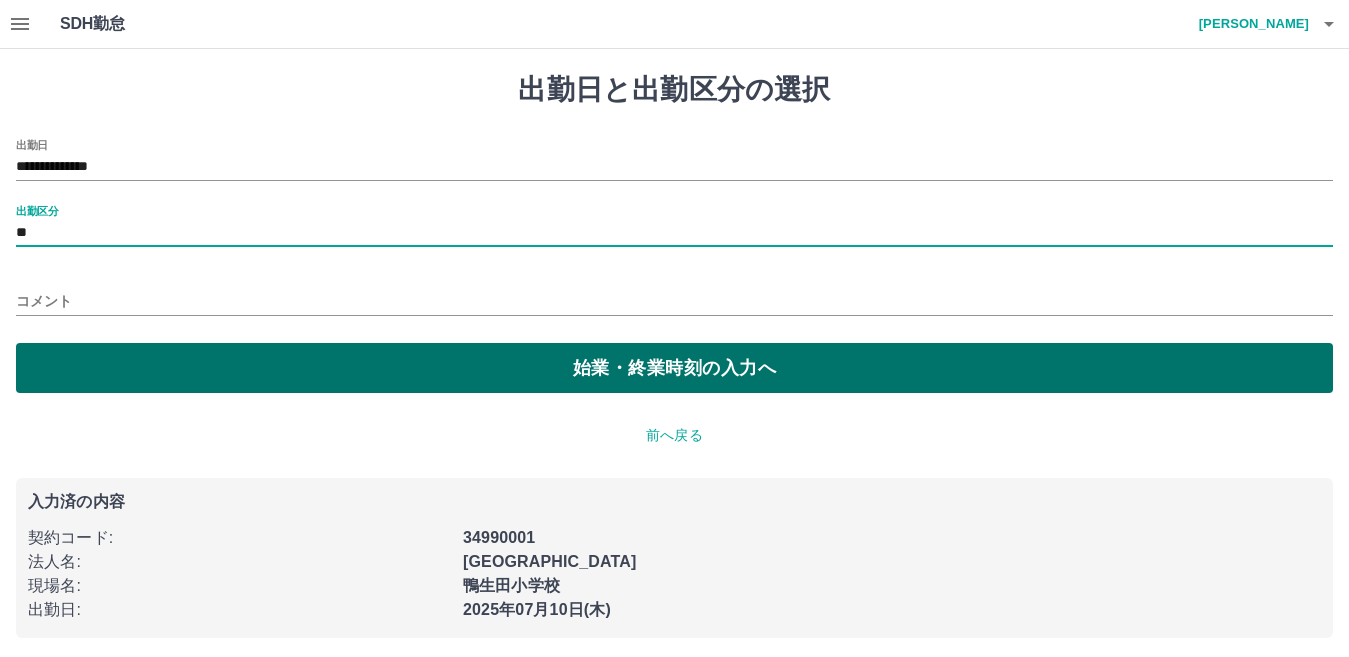 click on "始業・終業時刻の入力へ" at bounding box center (674, 368) 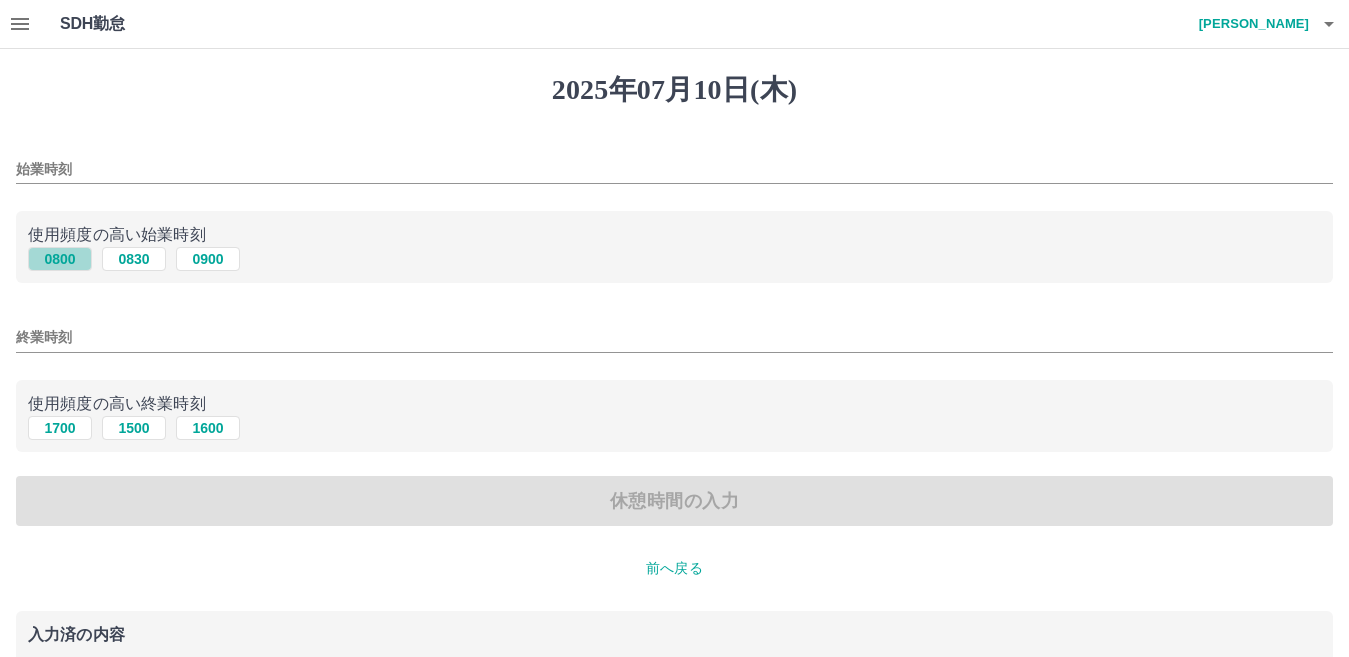 click on "0800" at bounding box center (60, 259) 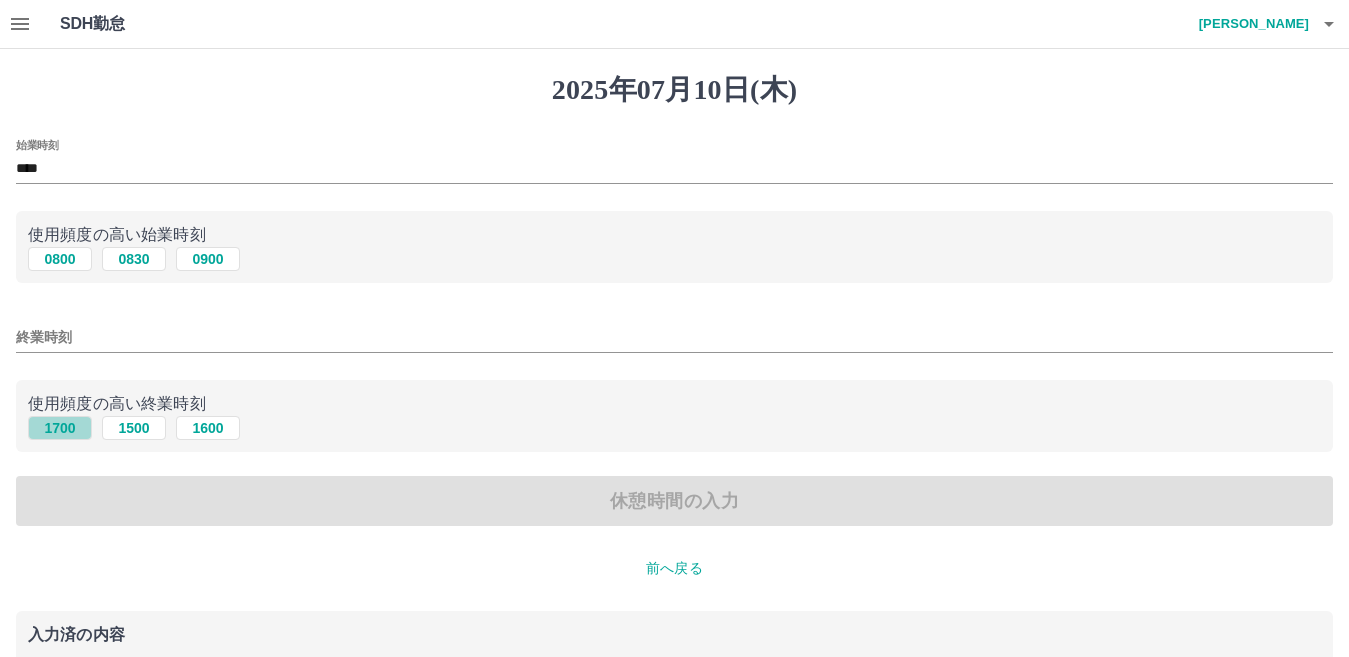 click on "1700" at bounding box center [60, 428] 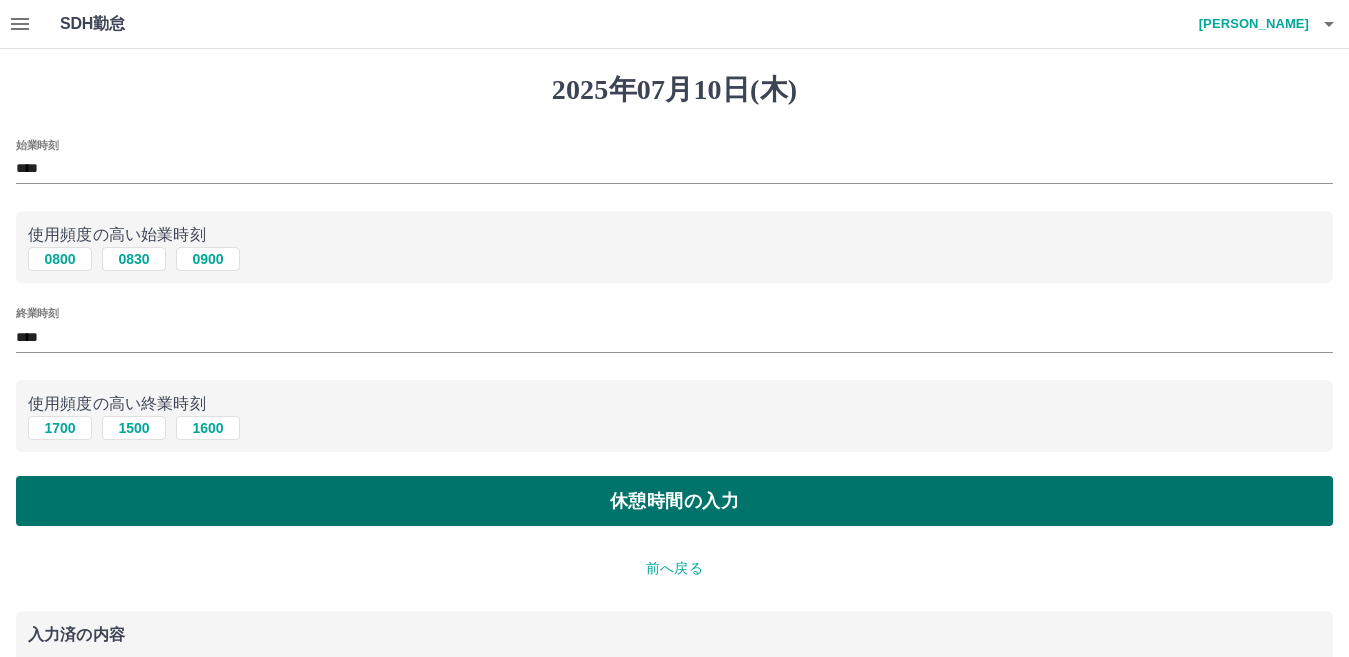 click on "休憩時間の入力" at bounding box center (674, 501) 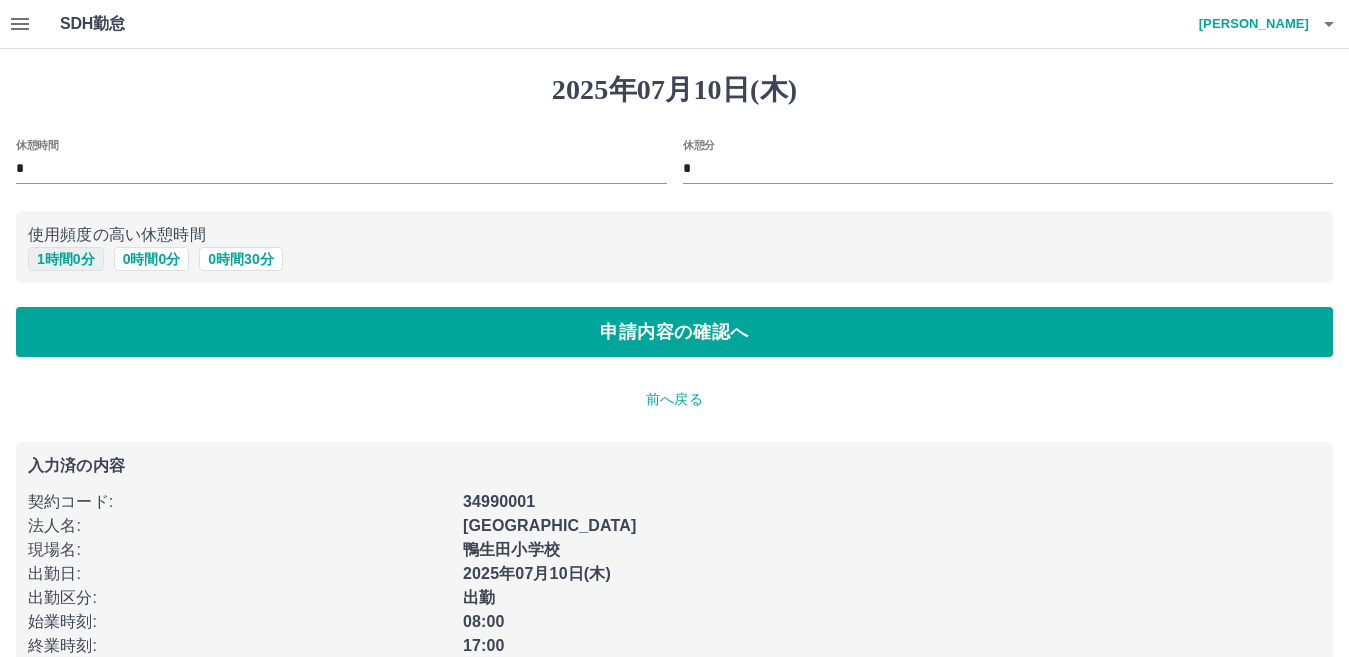 click on "1 時間 0 分" at bounding box center (66, 259) 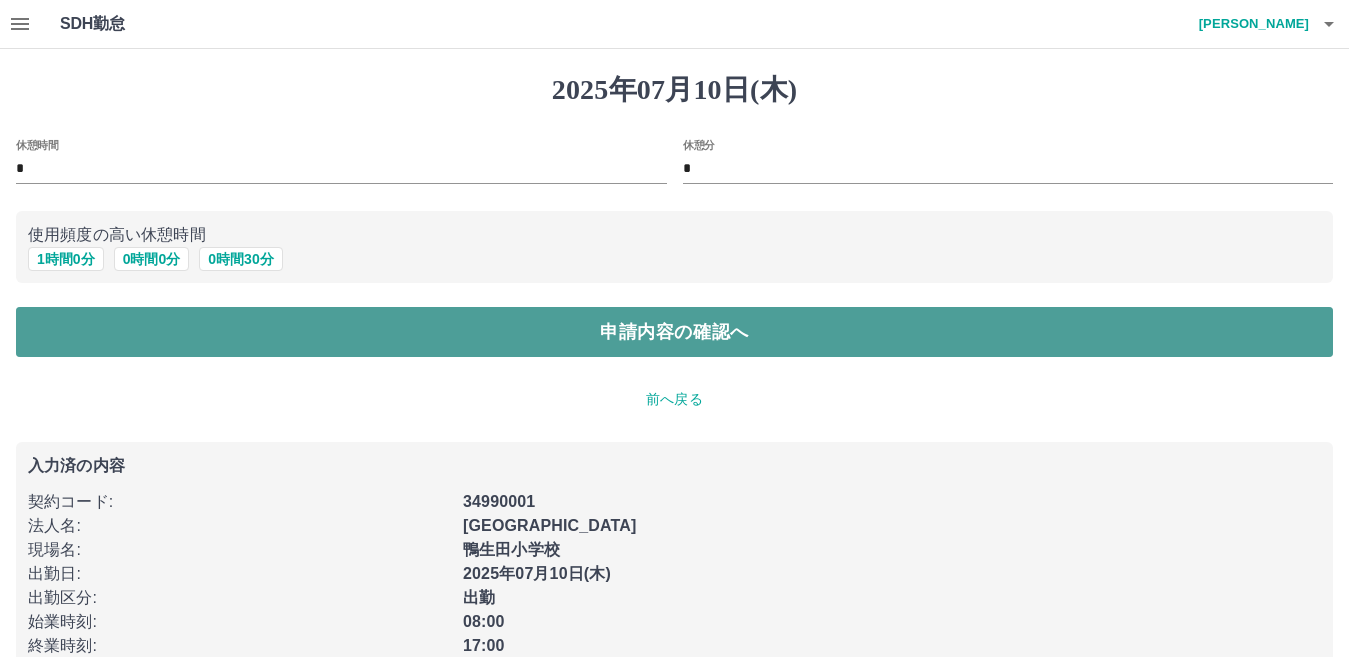 click on "申請内容の確認へ" at bounding box center (674, 332) 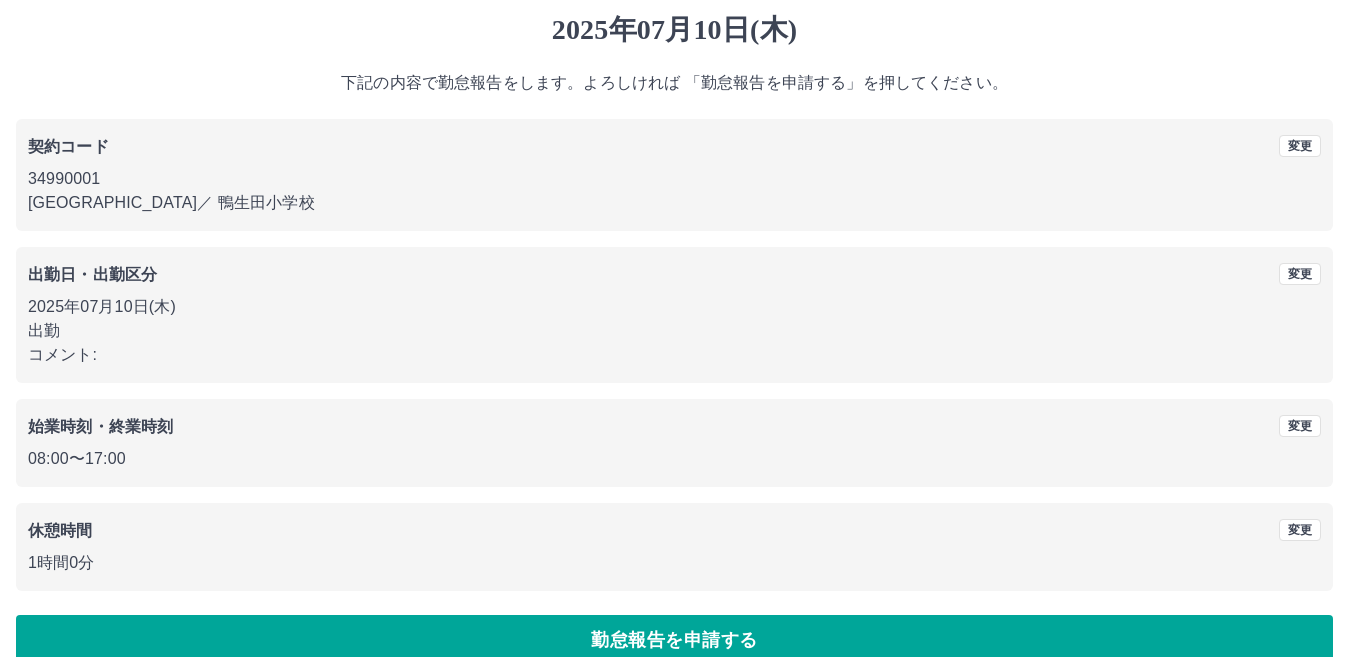 scroll, scrollTop: 92, scrollLeft: 0, axis: vertical 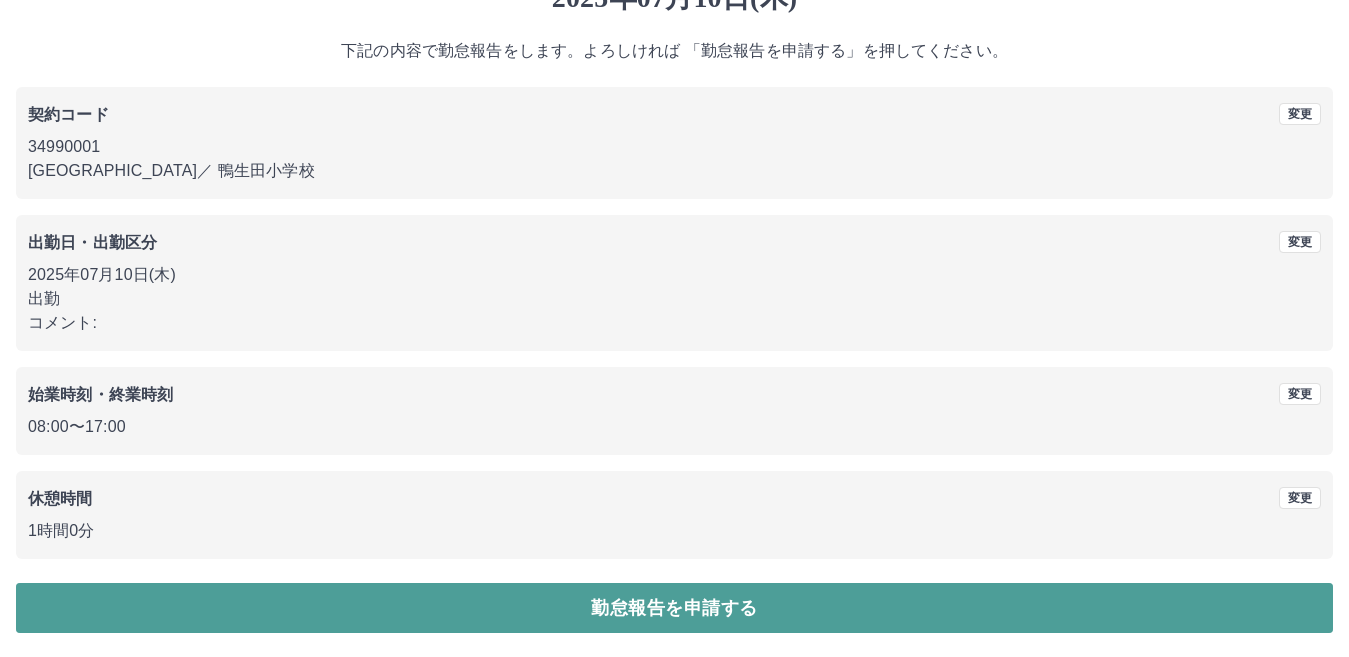 click on "勤怠報告を申請する" at bounding box center [674, 608] 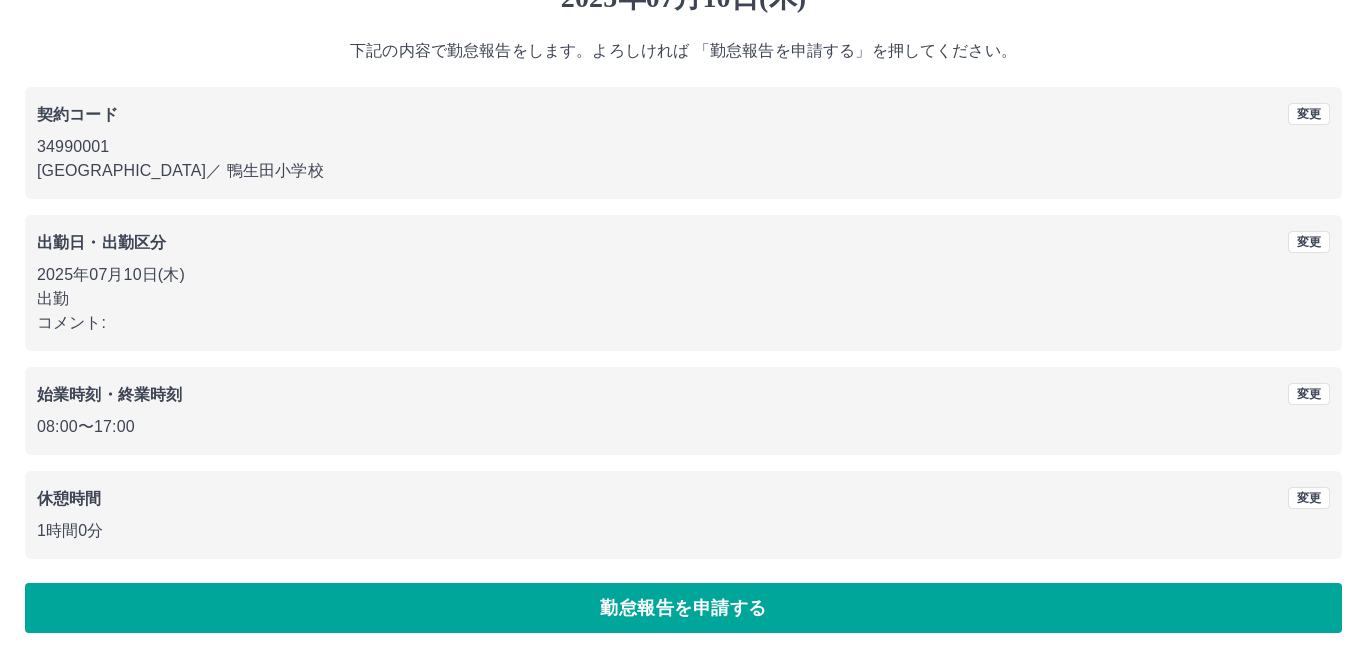 scroll, scrollTop: 0, scrollLeft: 0, axis: both 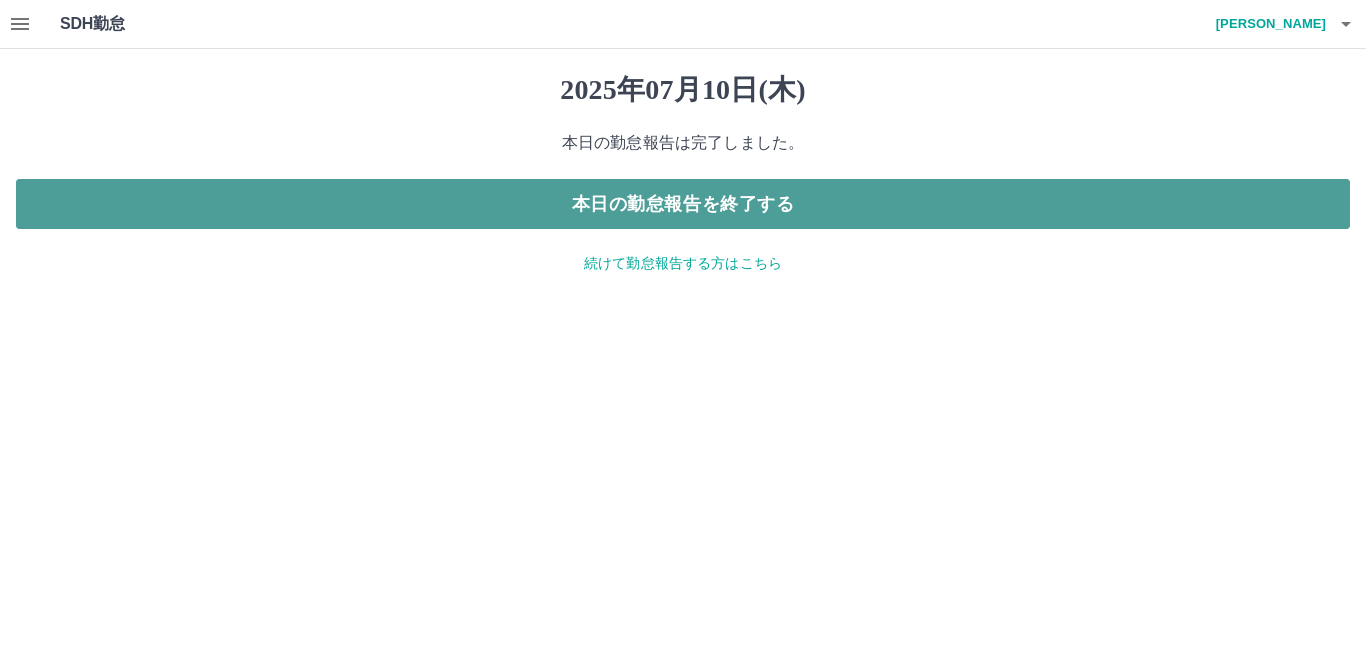 click on "本日の勤怠報告を終了する" at bounding box center [683, 204] 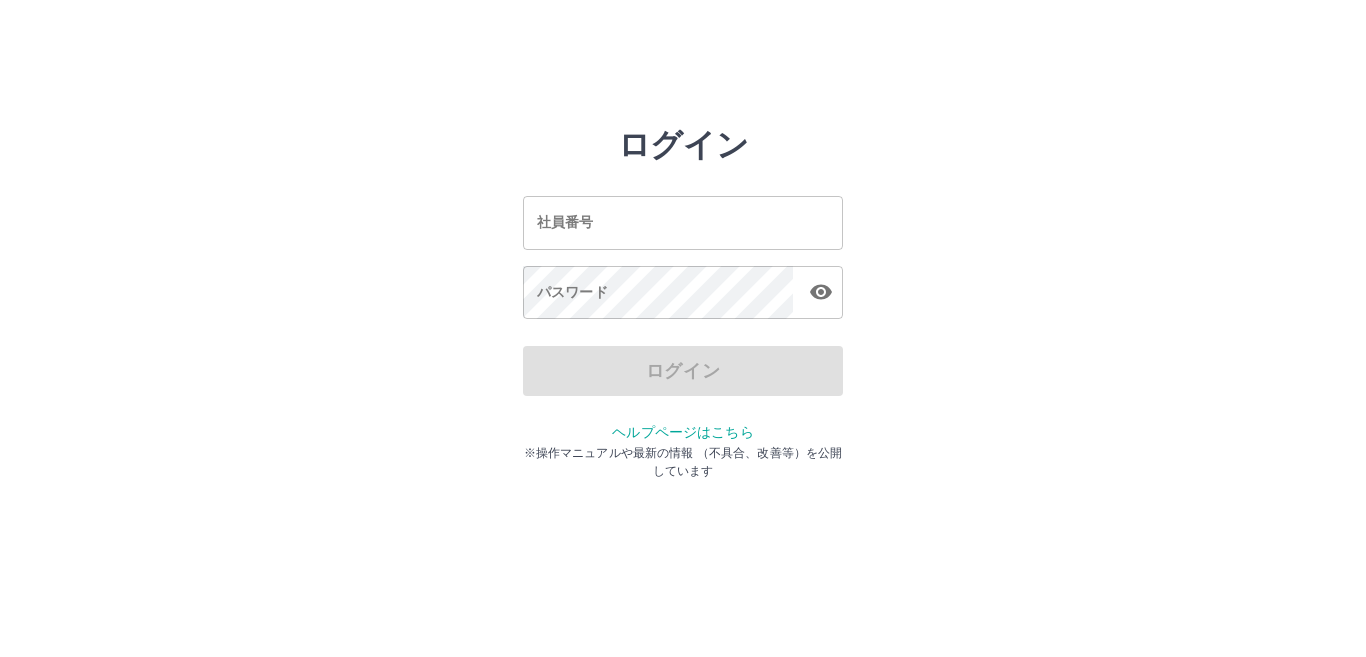 scroll, scrollTop: 0, scrollLeft: 0, axis: both 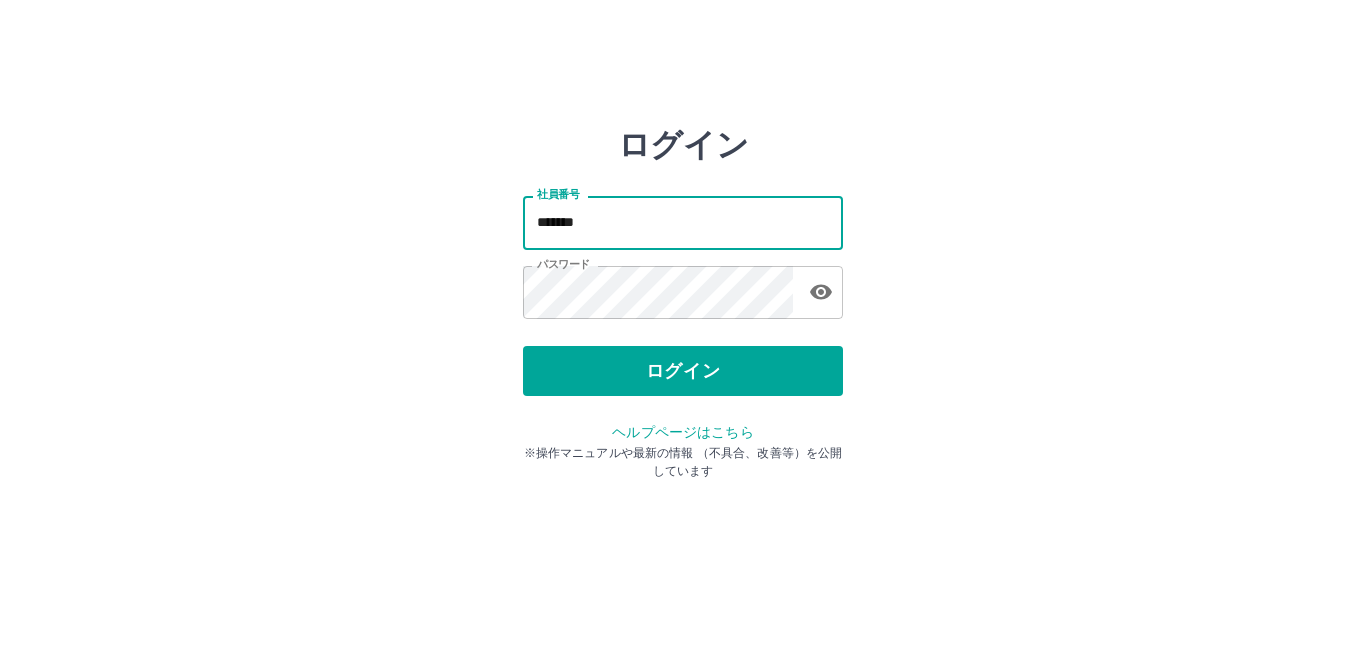 click on "*******" at bounding box center (683, 222) 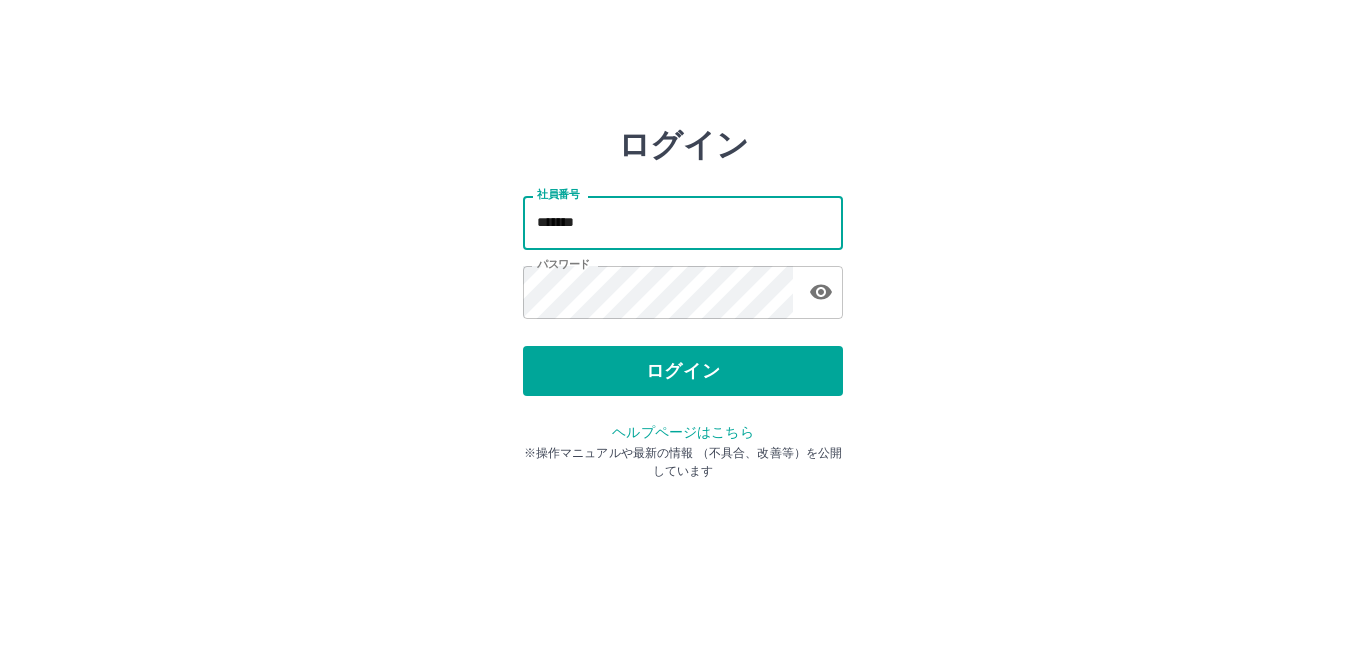 type on "*******" 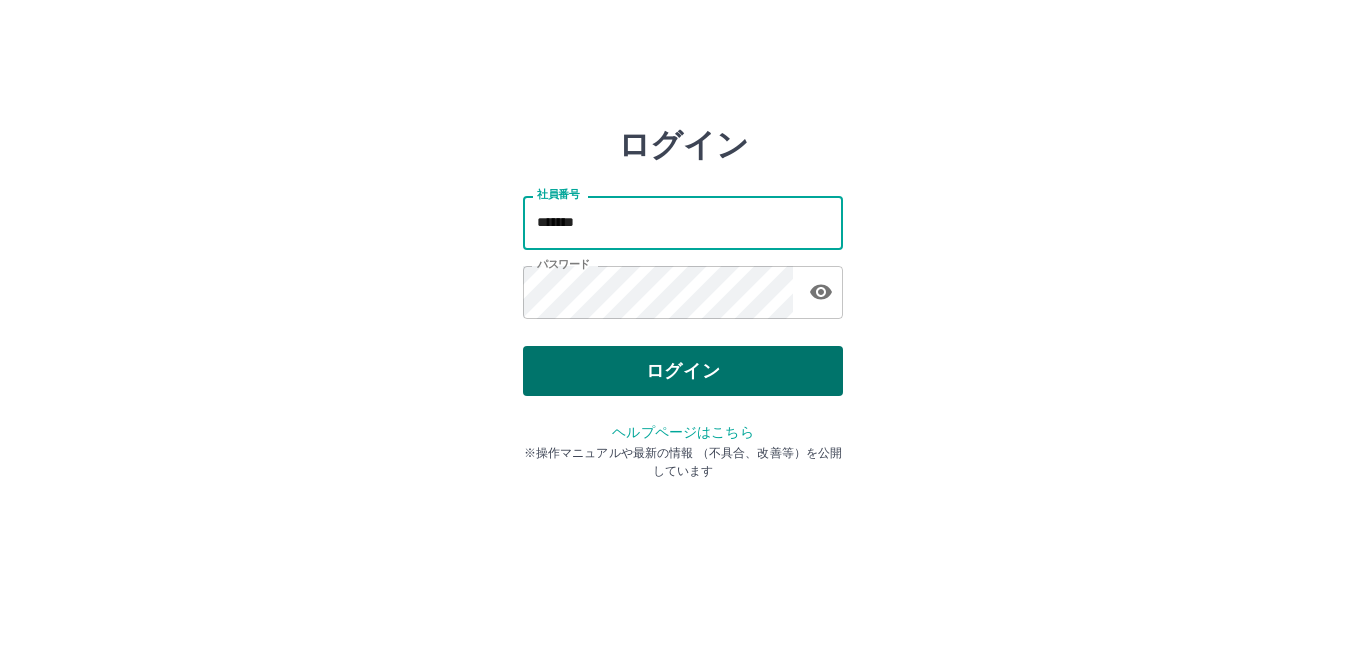click on "ログイン" at bounding box center [683, 371] 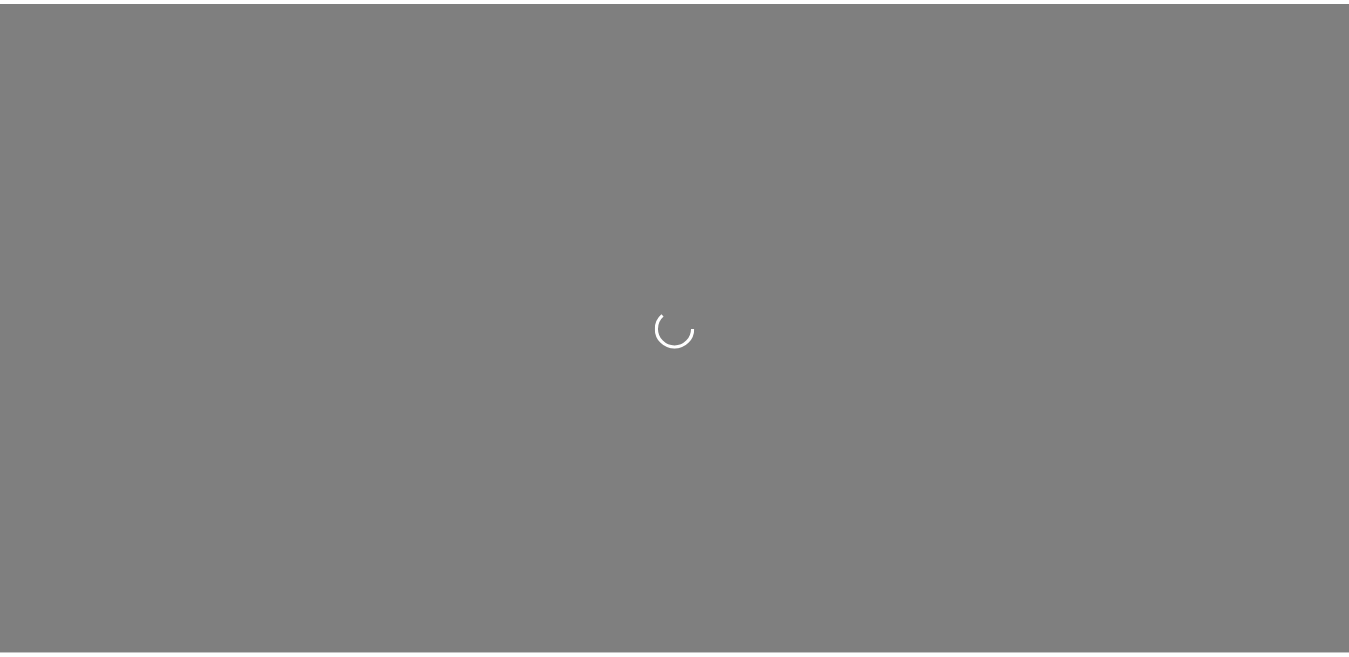 scroll, scrollTop: 0, scrollLeft: 0, axis: both 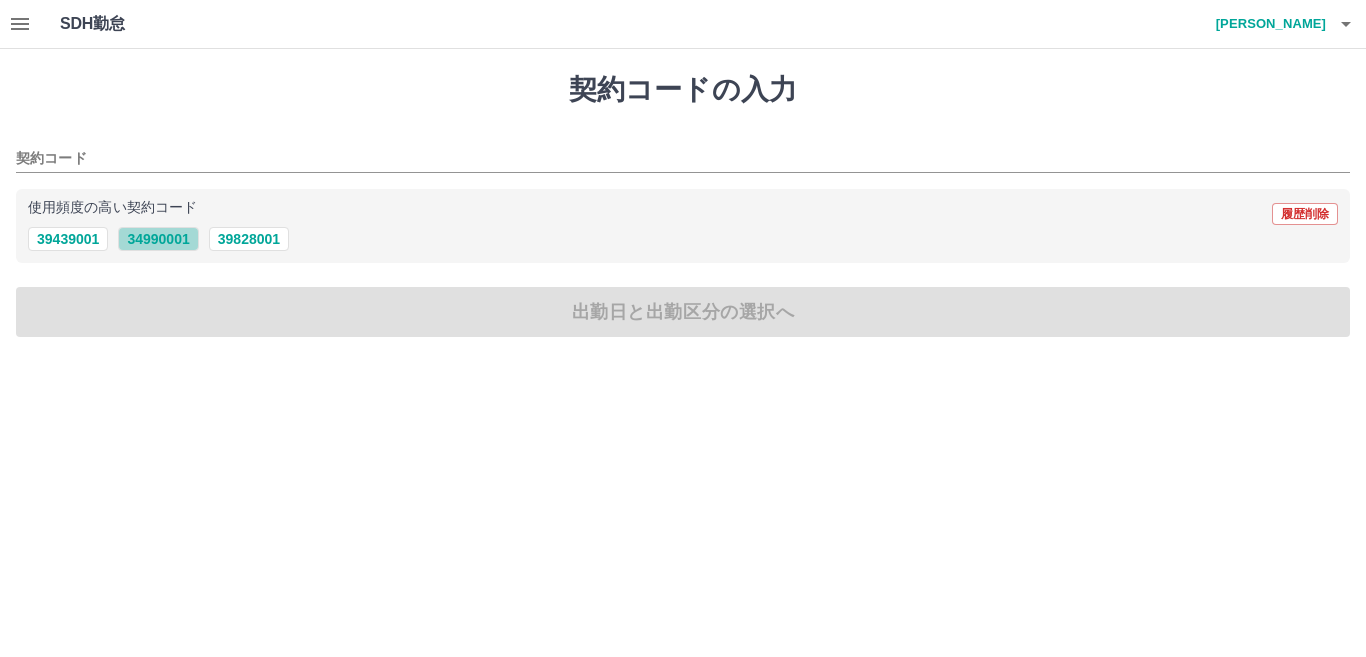 click on "34990001" at bounding box center (158, 239) 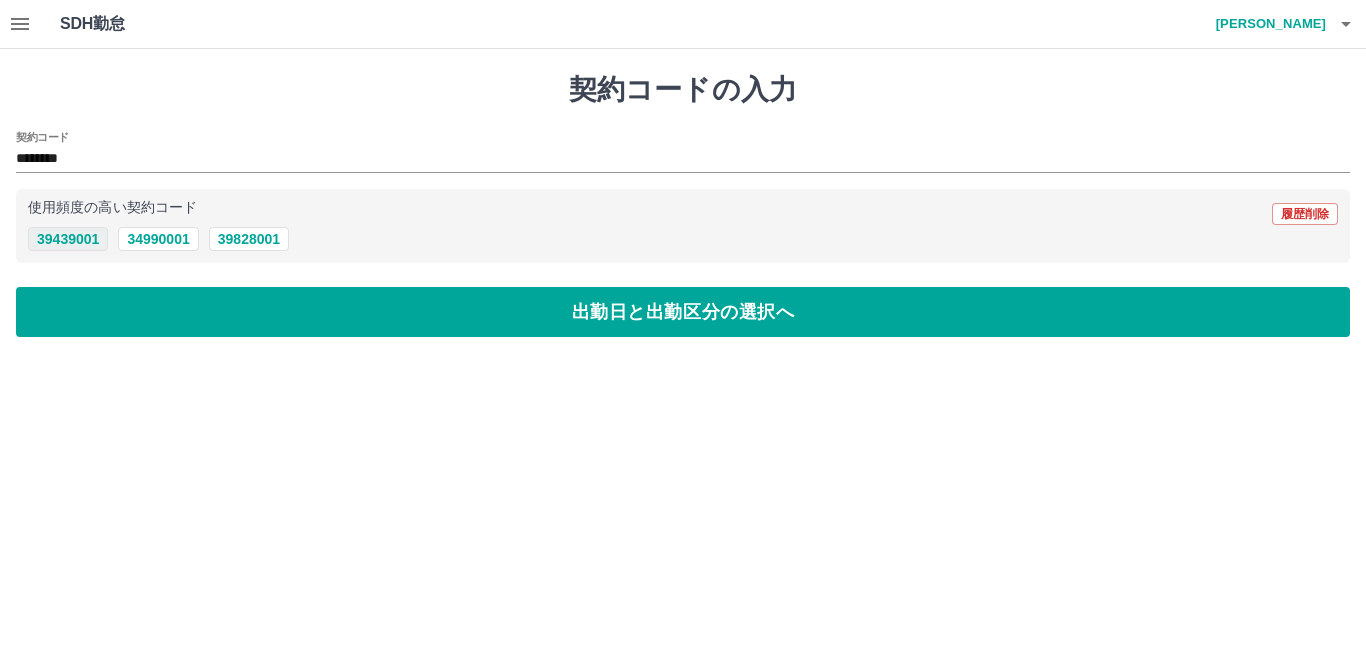 click on "39439001" at bounding box center (68, 239) 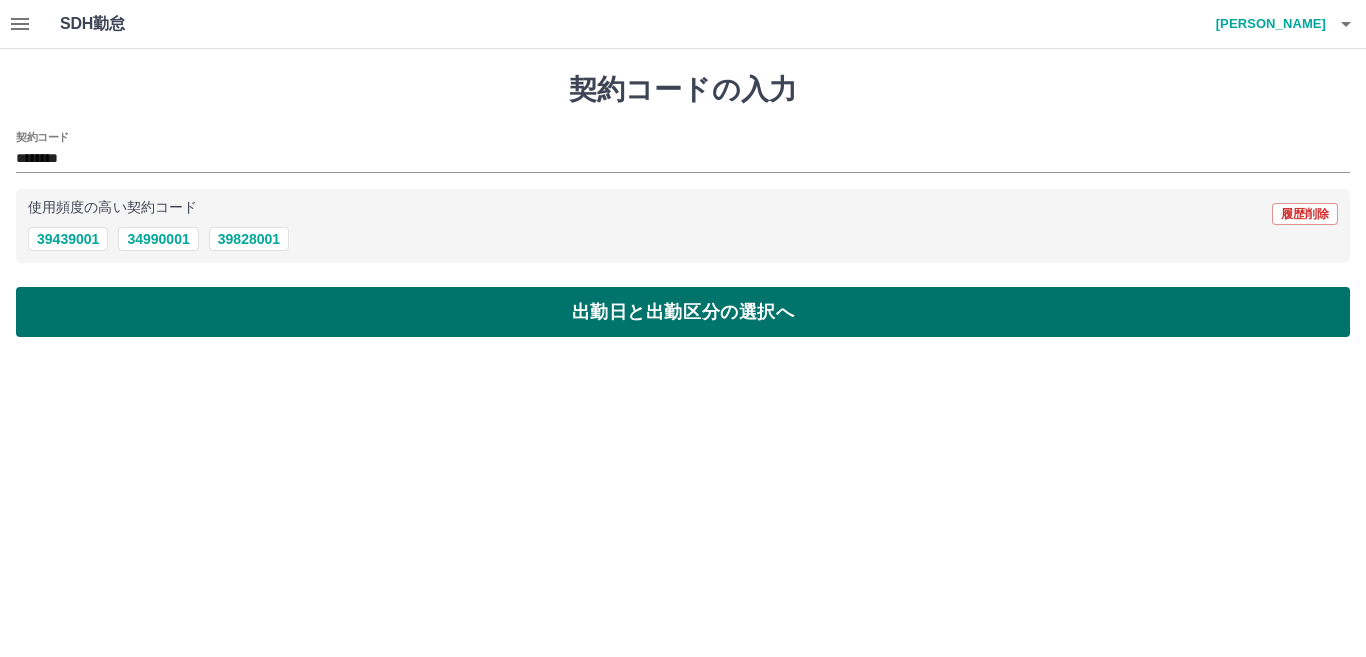click on "出勤日と出勤区分の選択へ" at bounding box center [683, 312] 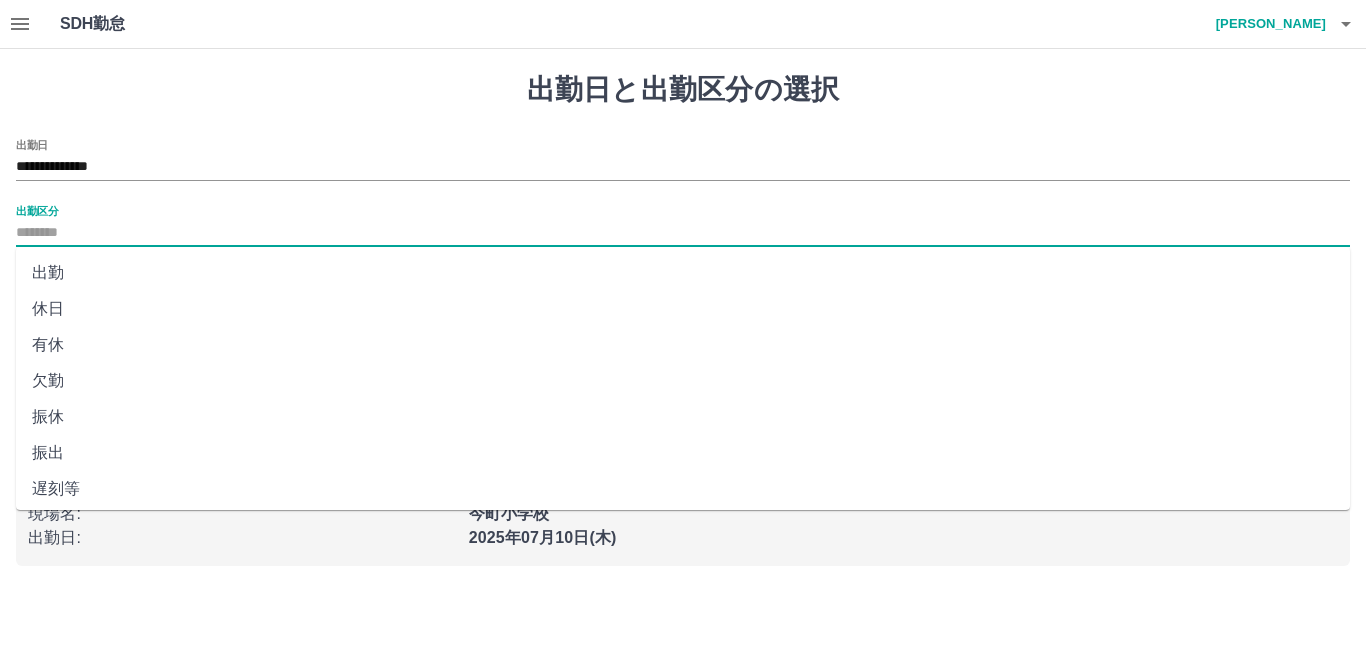 click on "出勤区分" at bounding box center (683, 233) 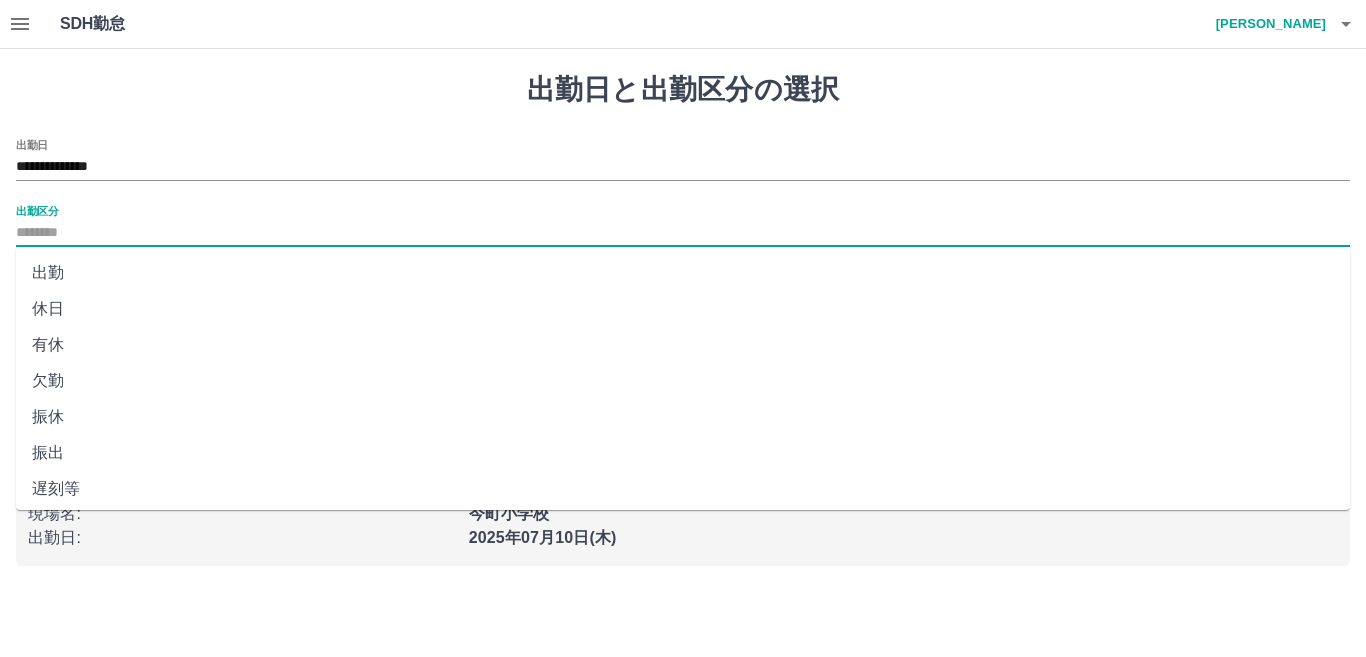 click on "出勤" at bounding box center [683, 273] 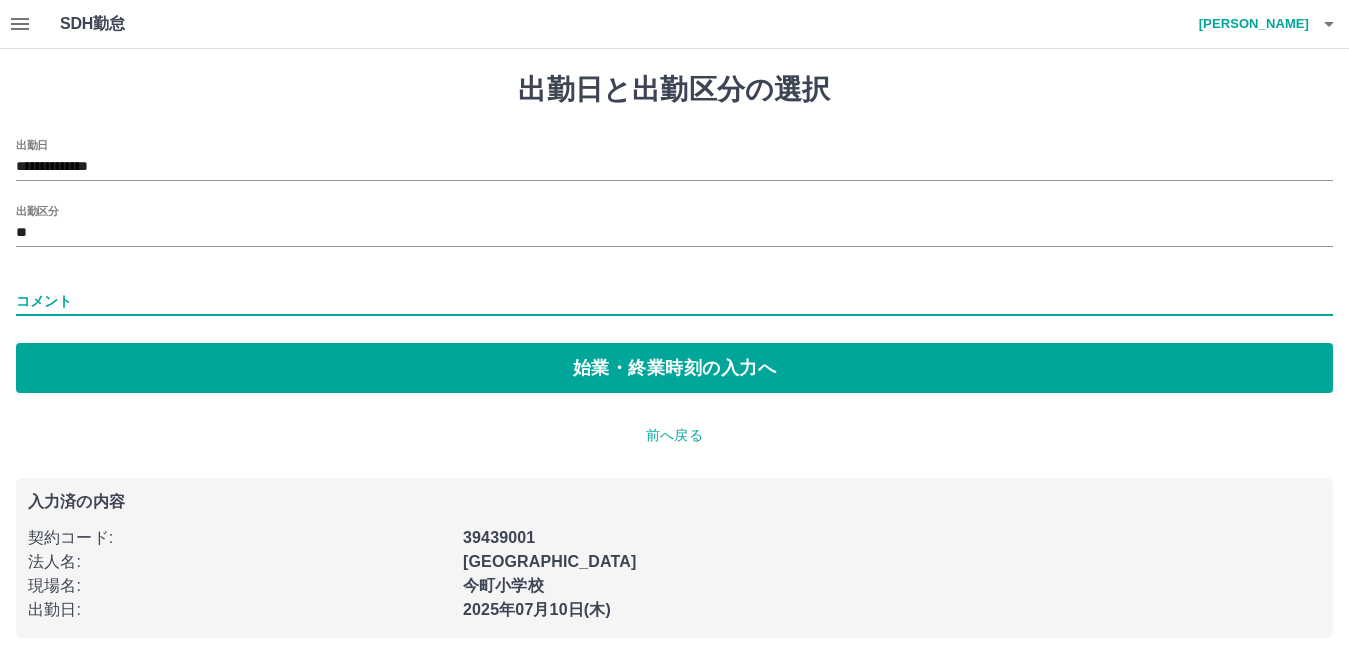 click on "コメント" at bounding box center [674, 301] 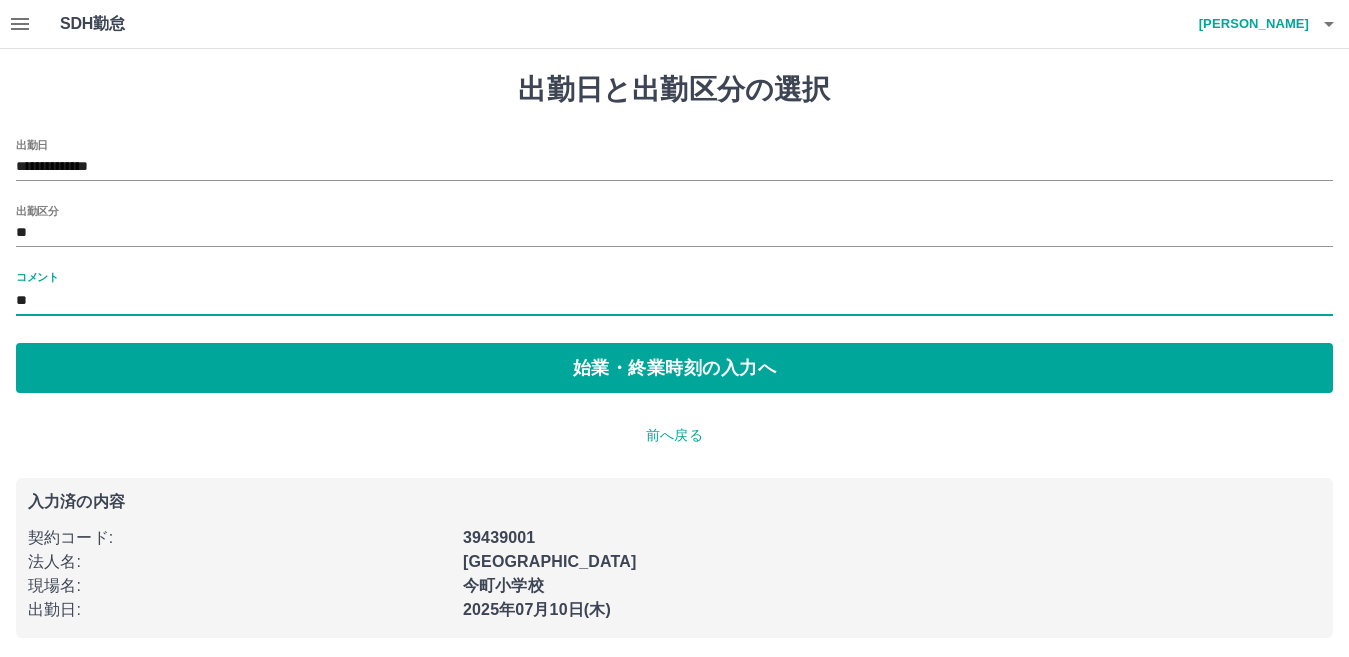 type on "*" 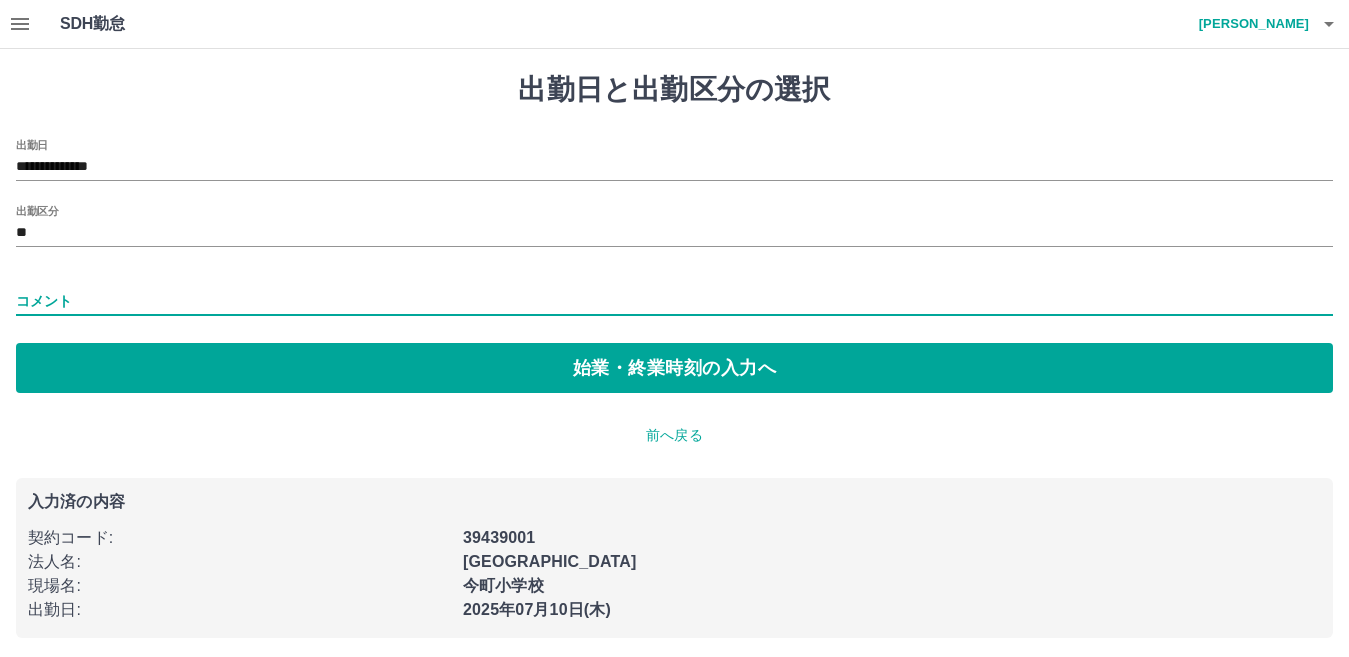 click on "コメント" at bounding box center (674, 301) 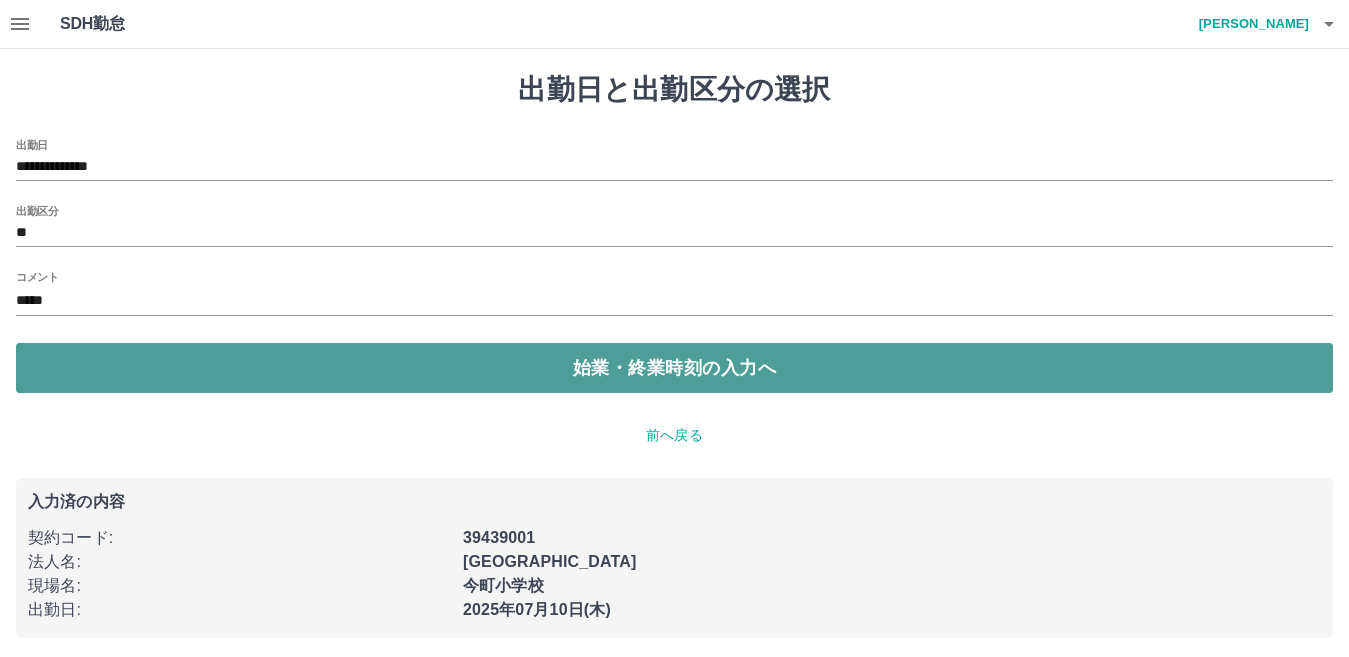 click on "始業・終業時刻の入力へ" at bounding box center (674, 368) 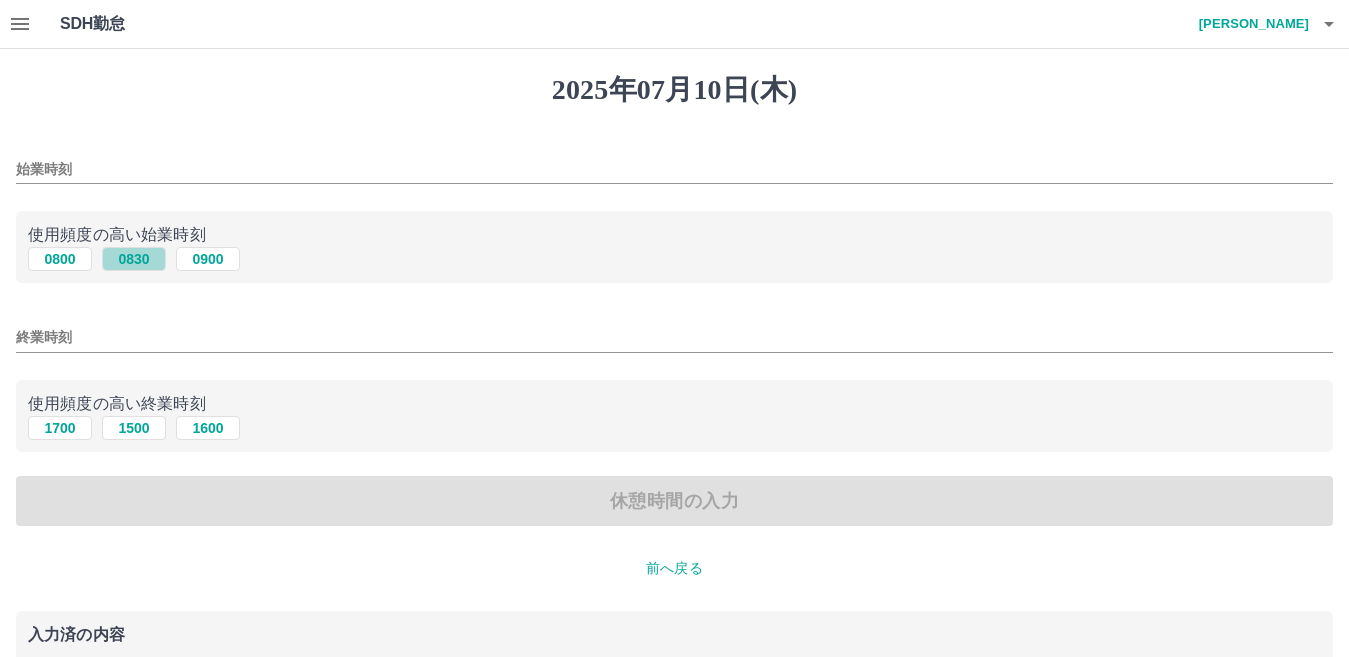 click on "0830" at bounding box center (134, 259) 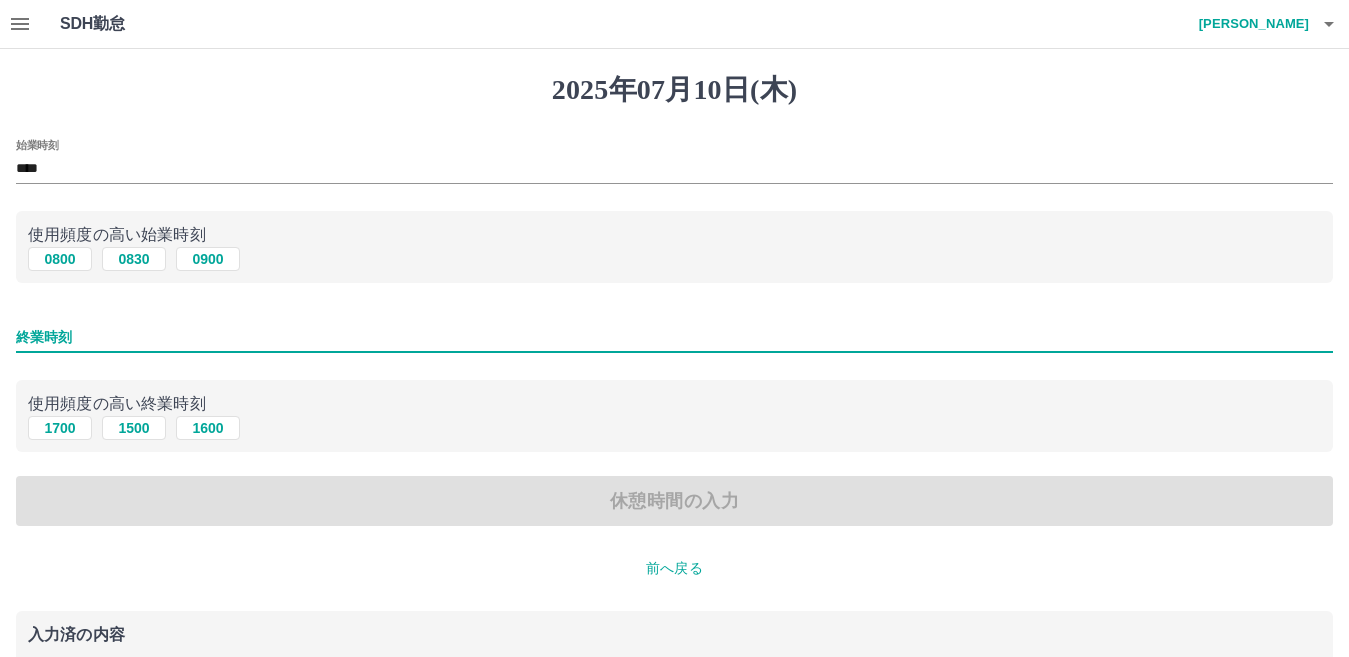 click on "終業時刻" at bounding box center [674, 337] 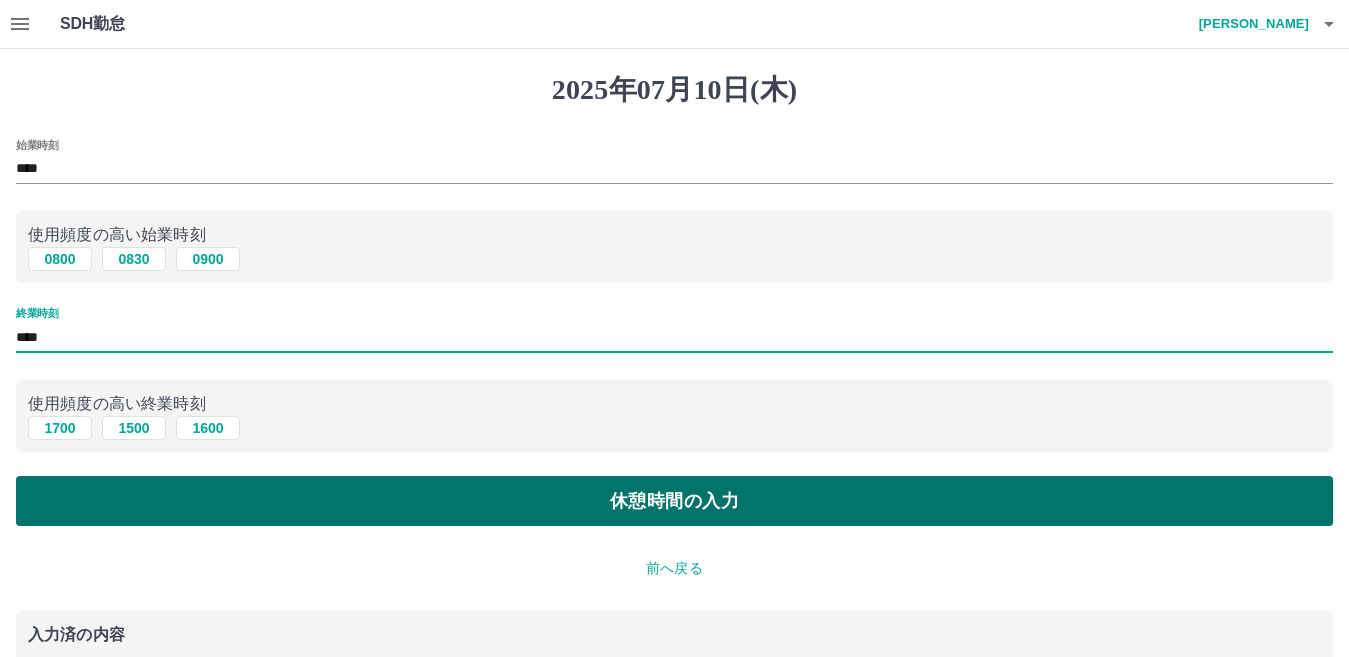click on "休憩時間の入力" at bounding box center (674, 501) 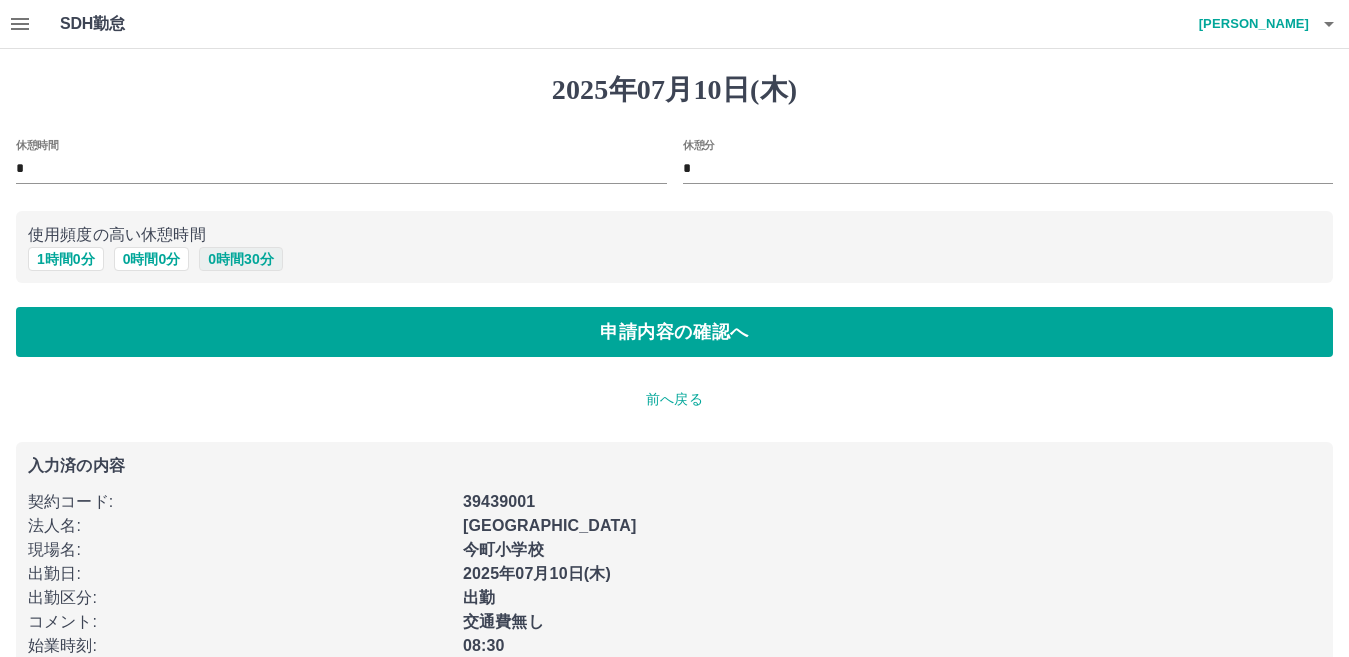 click on "0 時間 30 分" at bounding box center [240, 259] 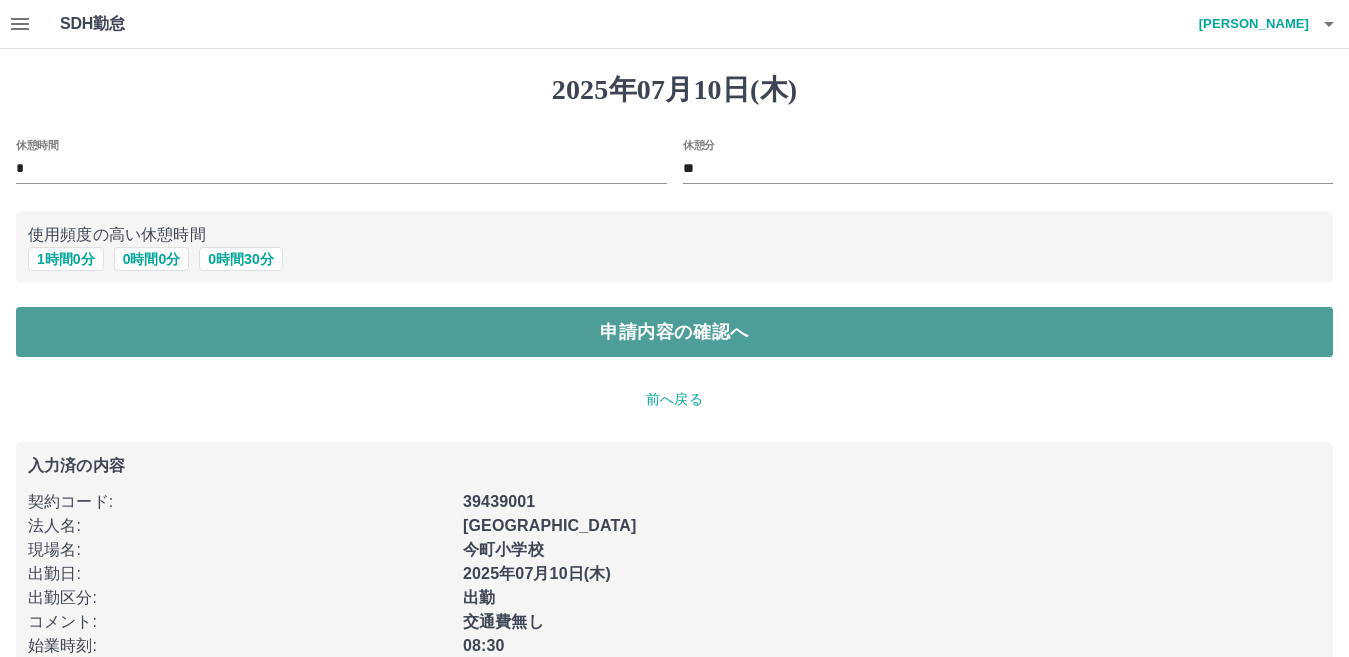 click on "申請内容の確認へ" at bounding box center [674, 332] 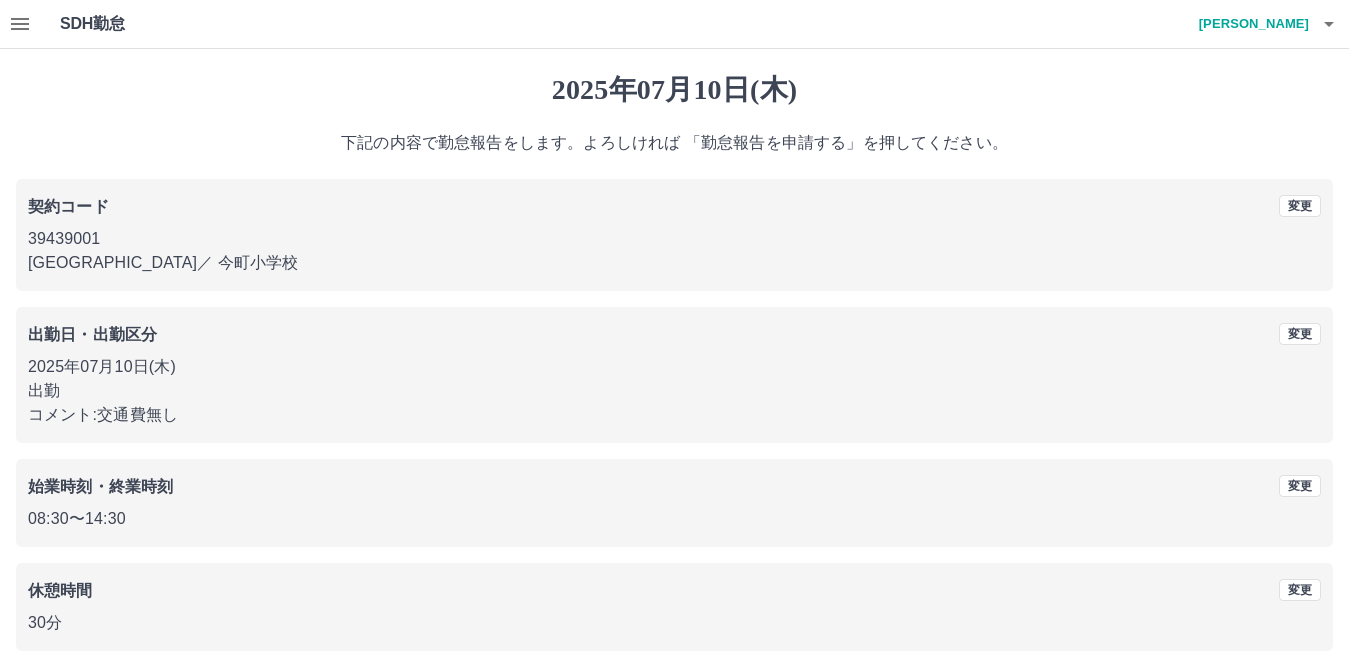 scroll, scrollTop: 92, scrollLeft: 0, axis: vertical 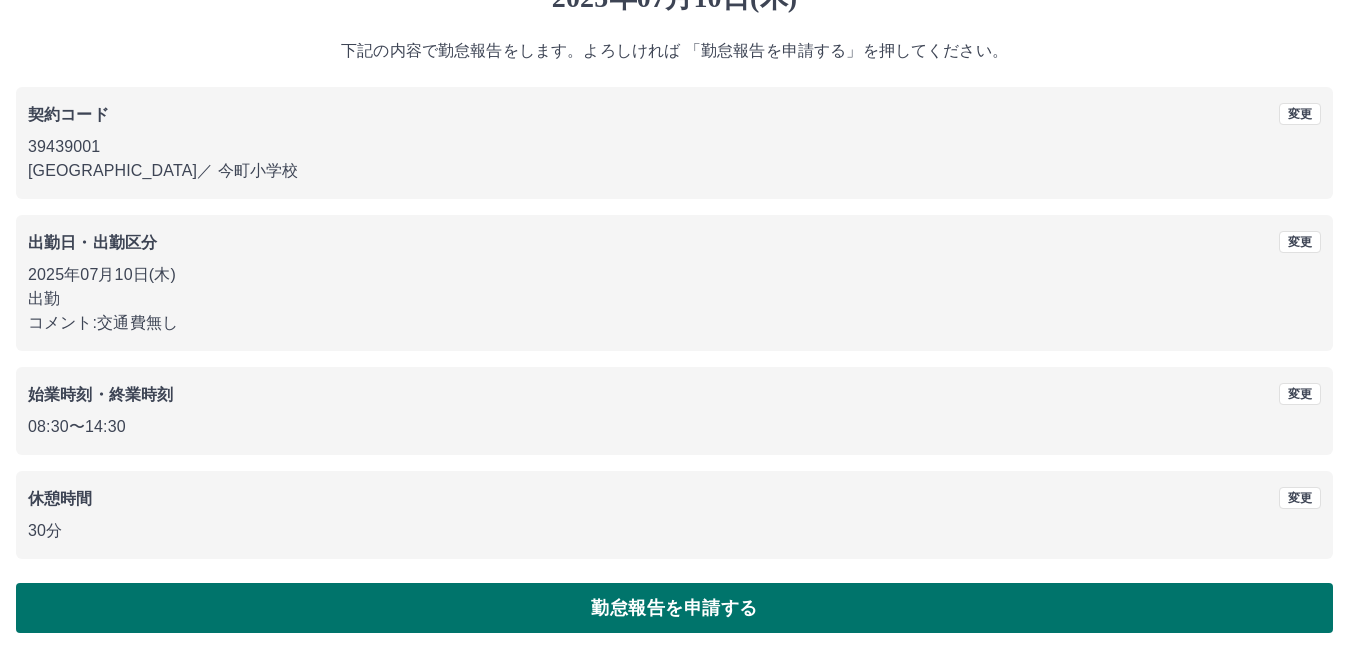 click on "勤怠報告を申請する" at bounding box center (674, 608) 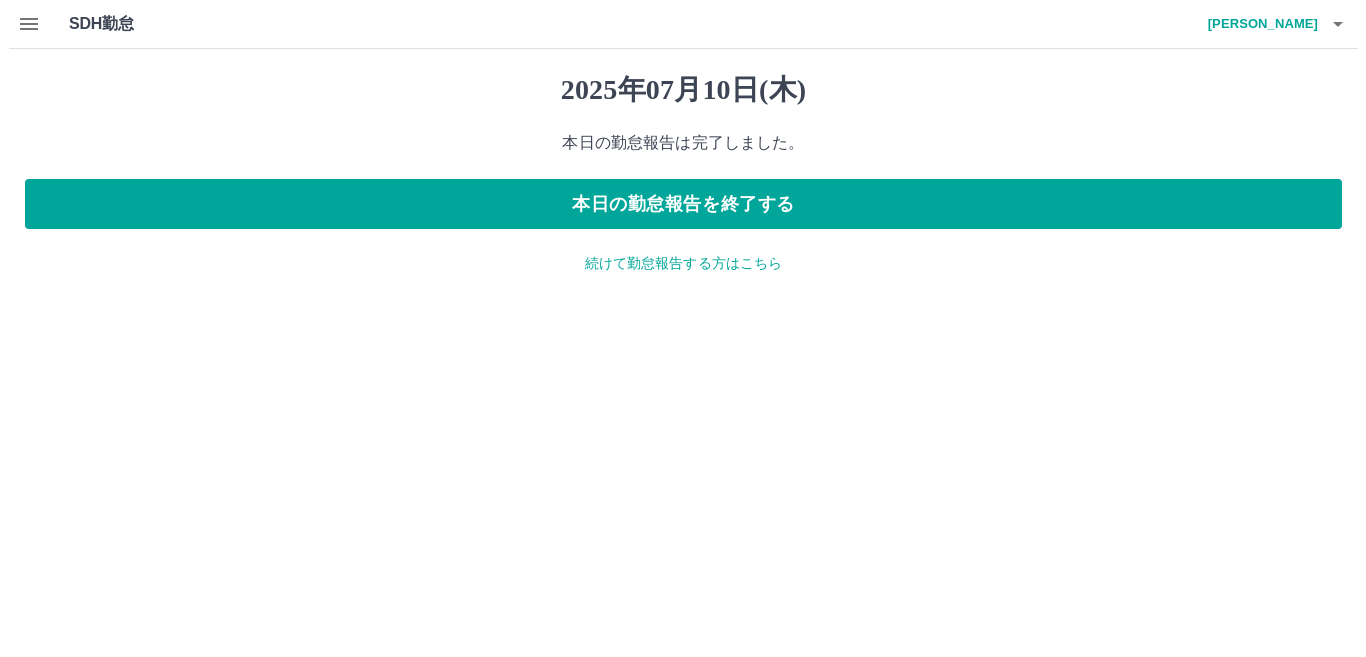 scroll, scrollTop: 0, scrollLeft: 0, axis: both 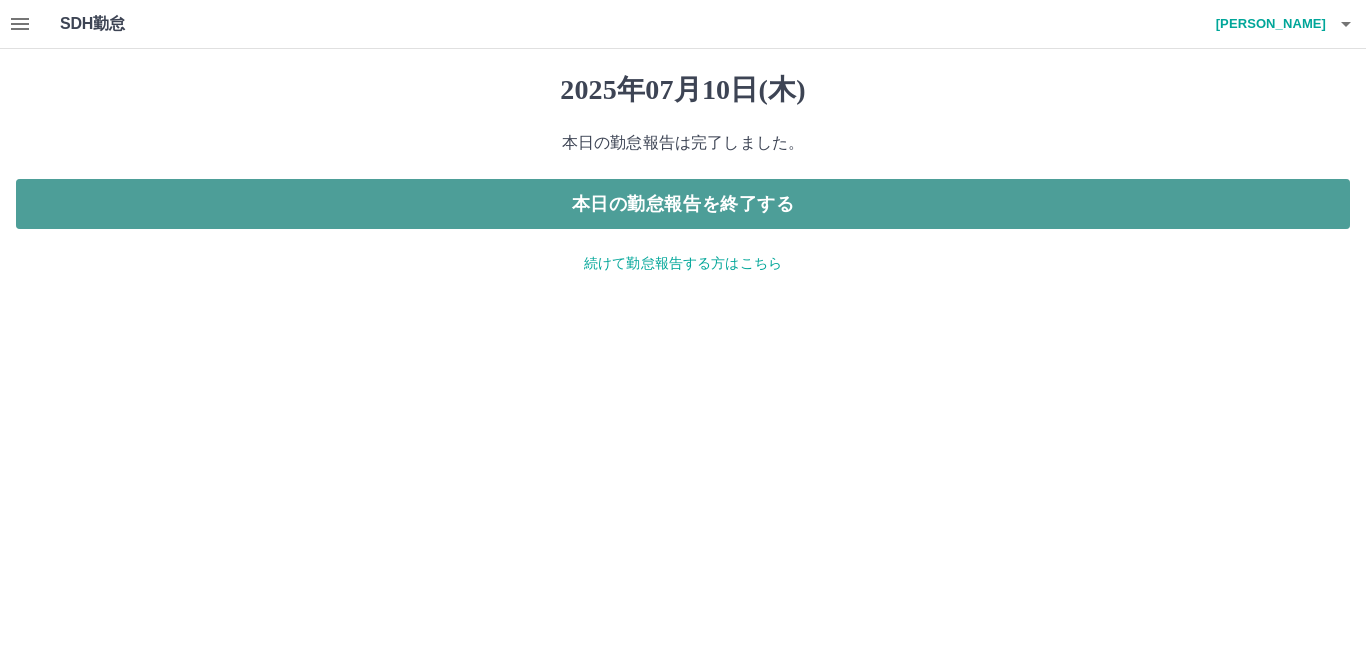 click on "本日の勤怠報告を終了する" at bounding box center (683, 204) 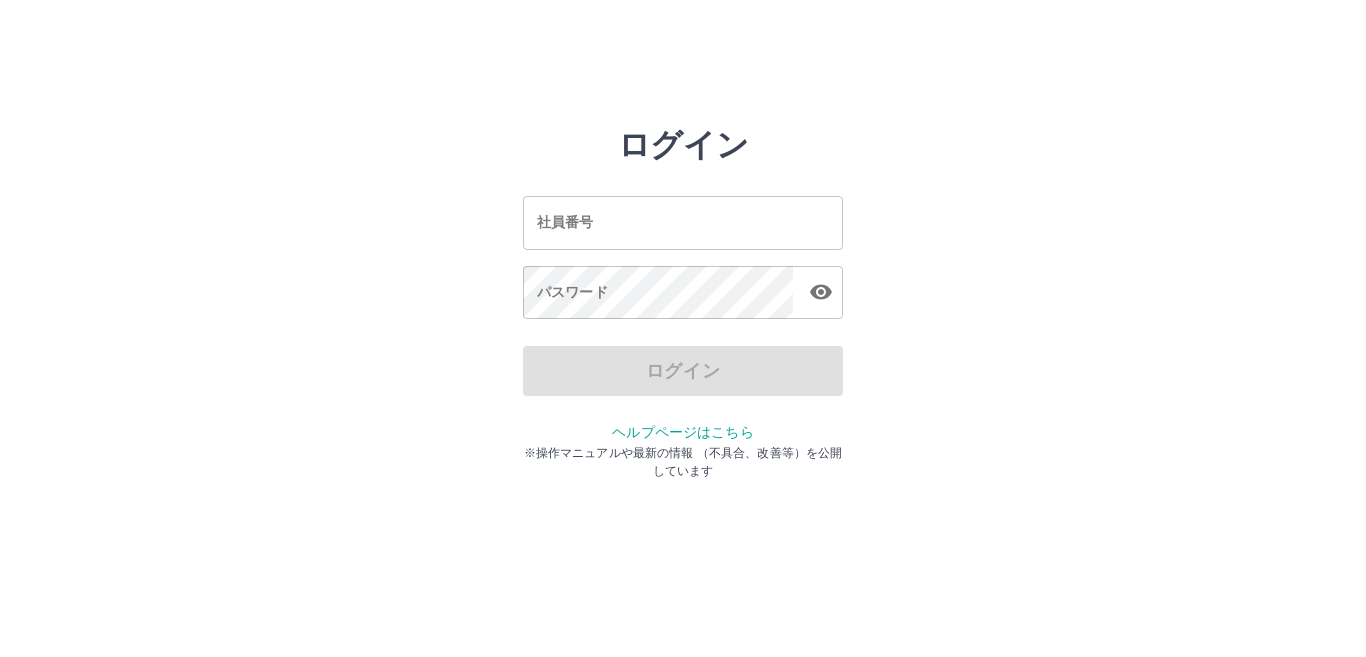 scroll, scrollTop: 0, scrollLeft: 0, axis: both 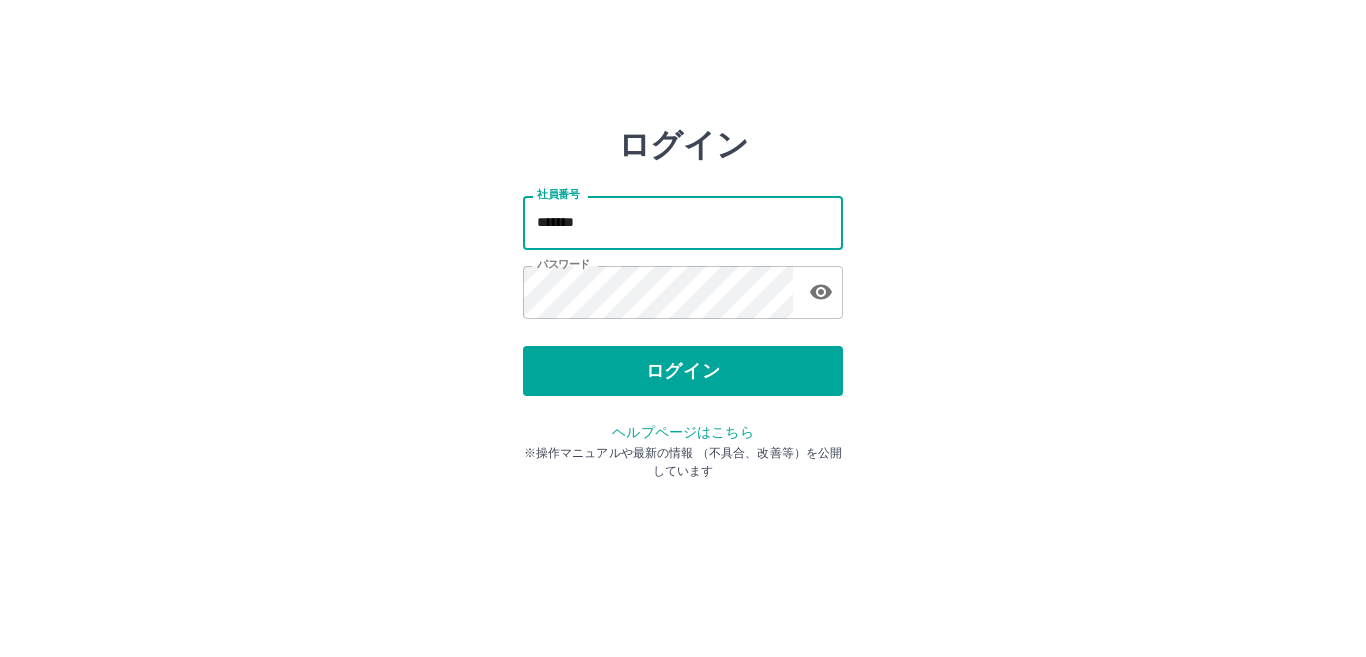 click on "*******" at bounding box center [683, 222] 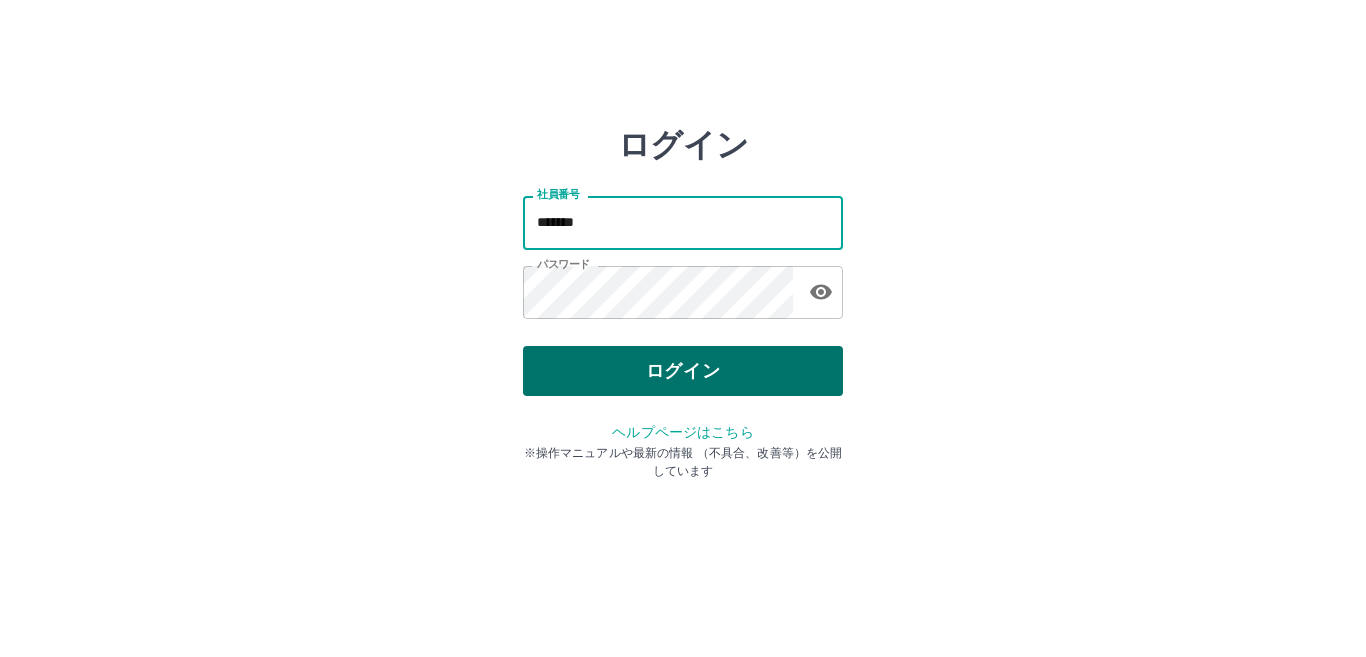 click on "ログイン" at bounding box center [683, 371] 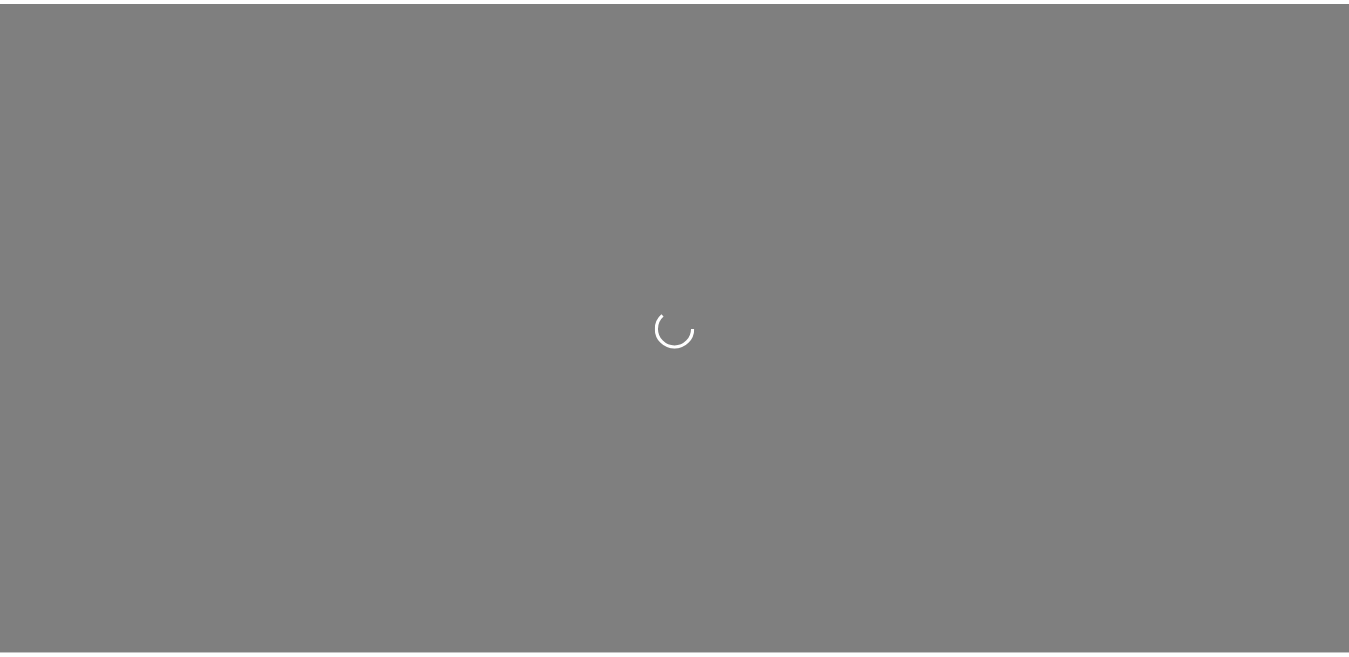 scroll, scrollTop: 0, scrollLeft: 0, axis: both 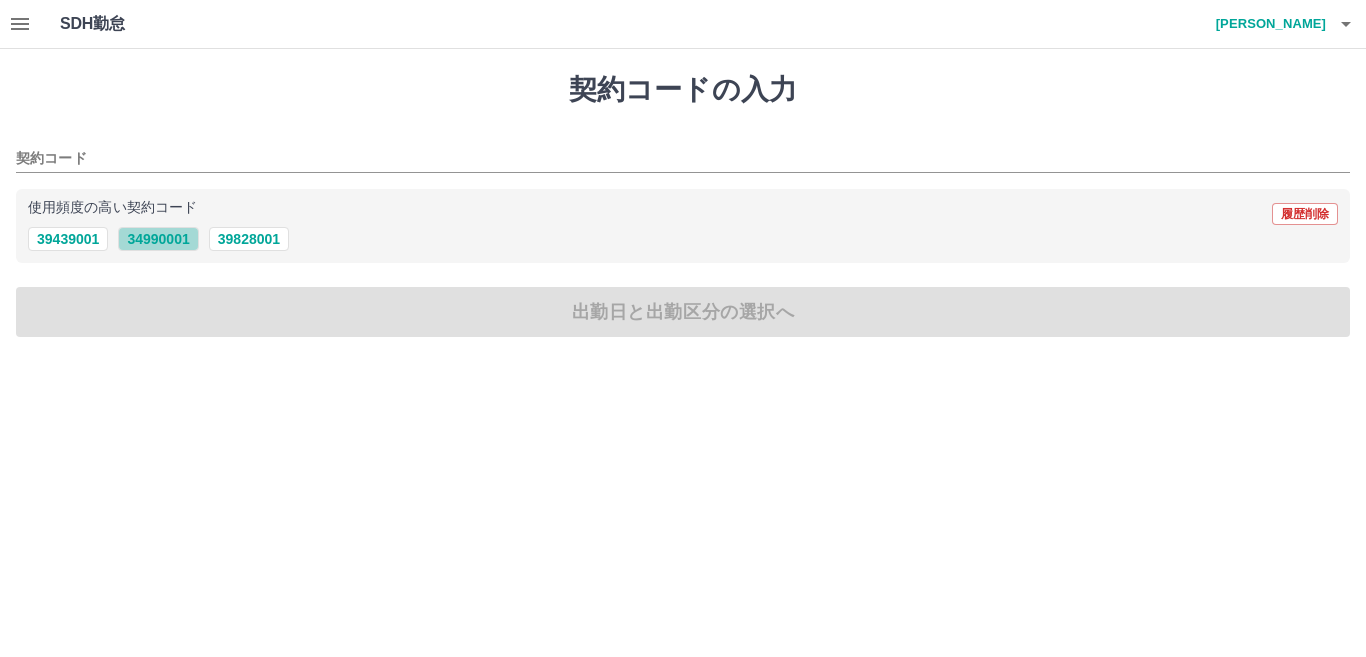 click on "34990001" at bounding box center (158, 239) 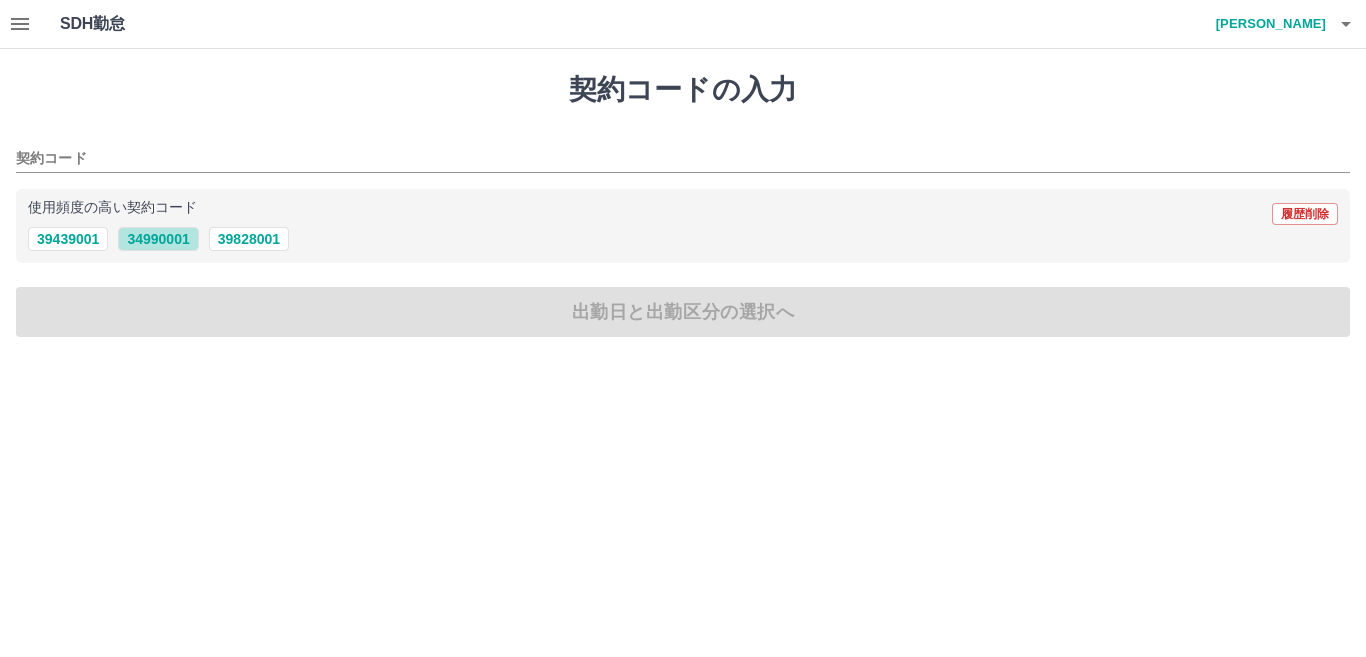 type on "********" 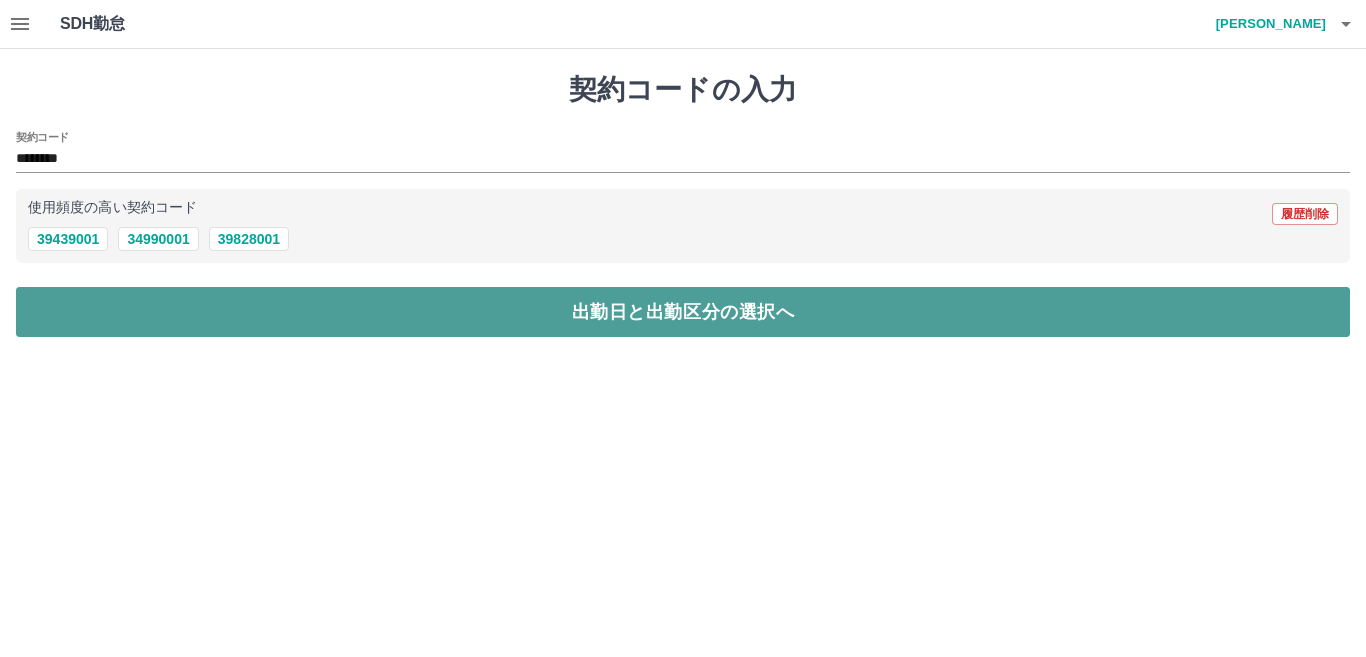click on "出勤日と出勤区分の選択へ" at bounding box center (683, 312) 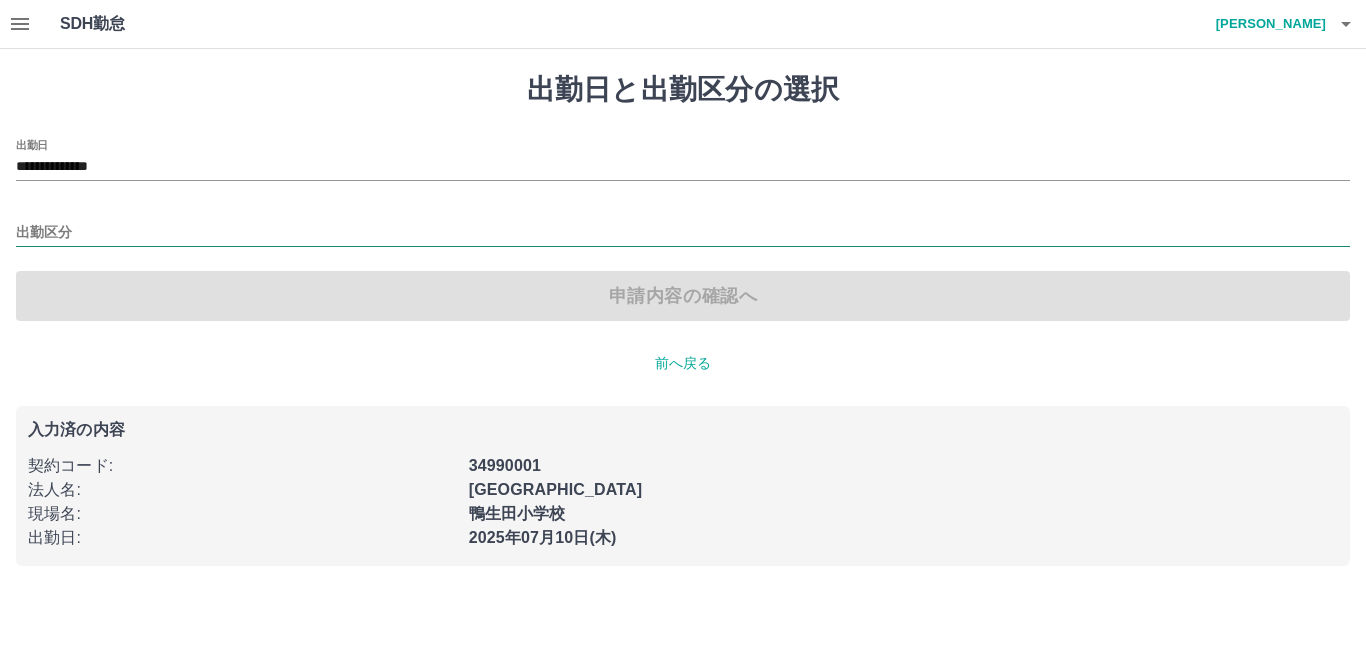click on "出勤区分" at bounding box center [683, 233] 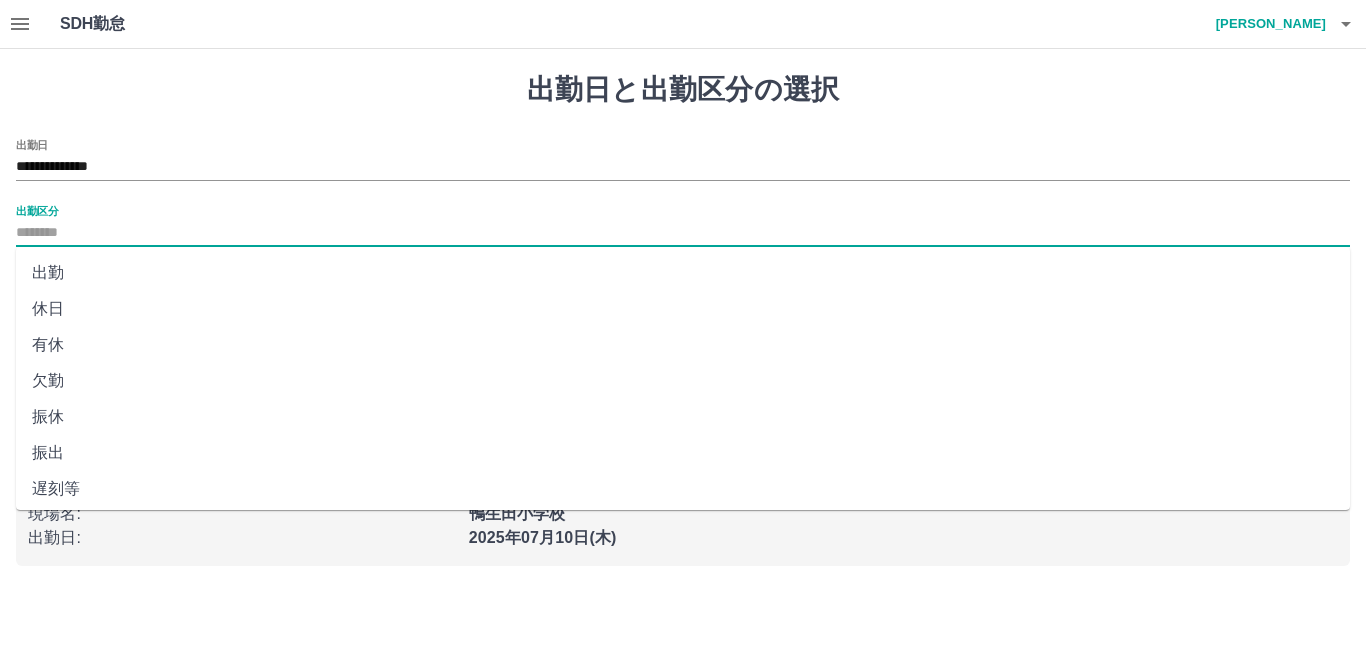 click on "出勤" at bounding box center (683, 273) 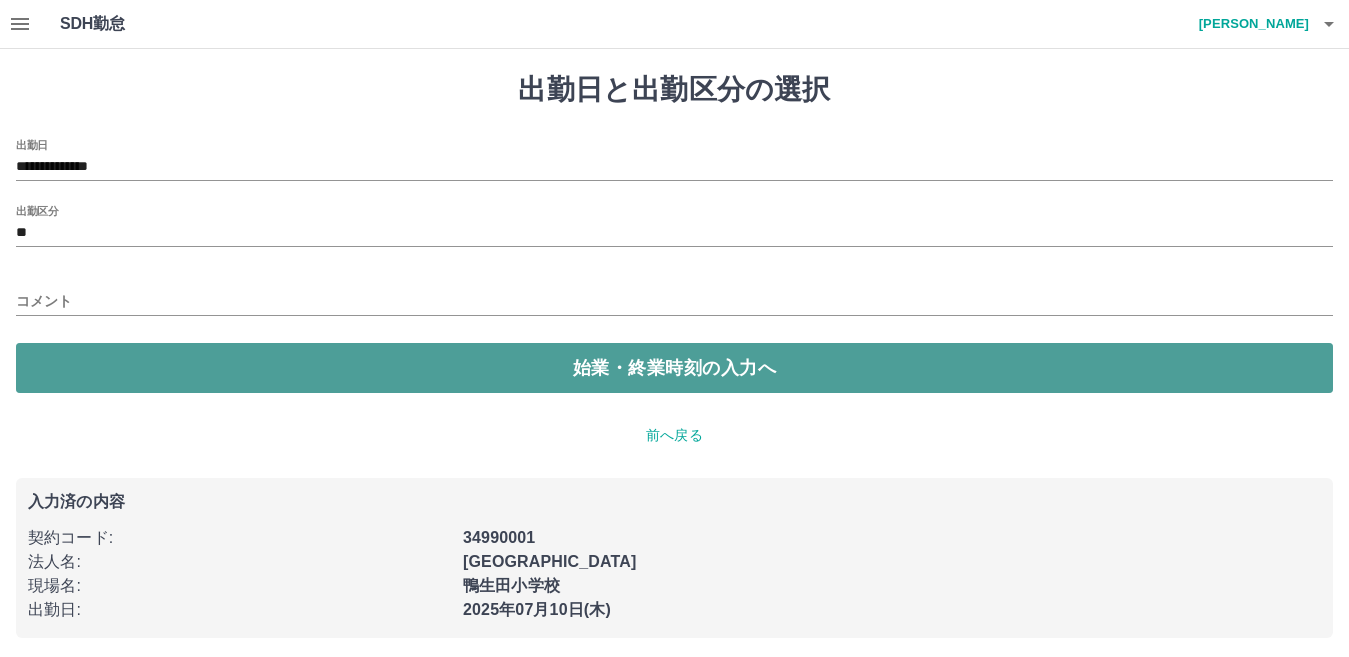 click on "始業・終業時刻の入力へ" at bounding box center [674, 368] 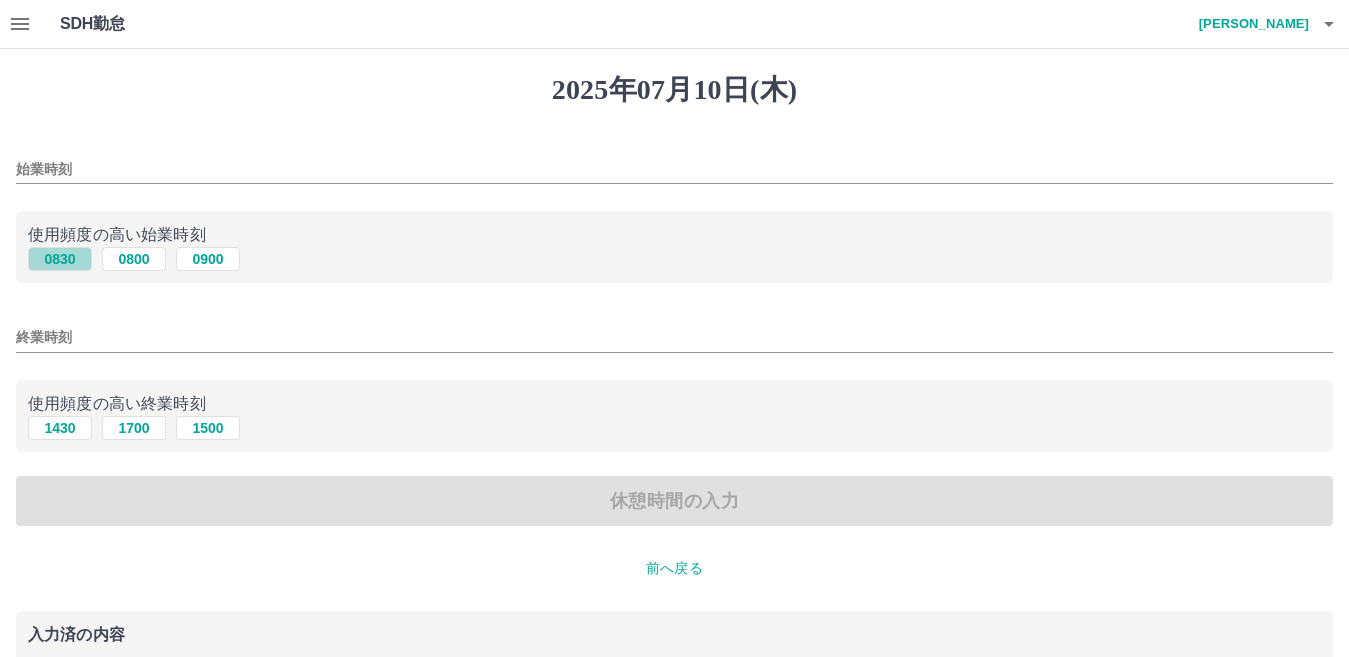 click on "0830" at bounding box center (60, 259) 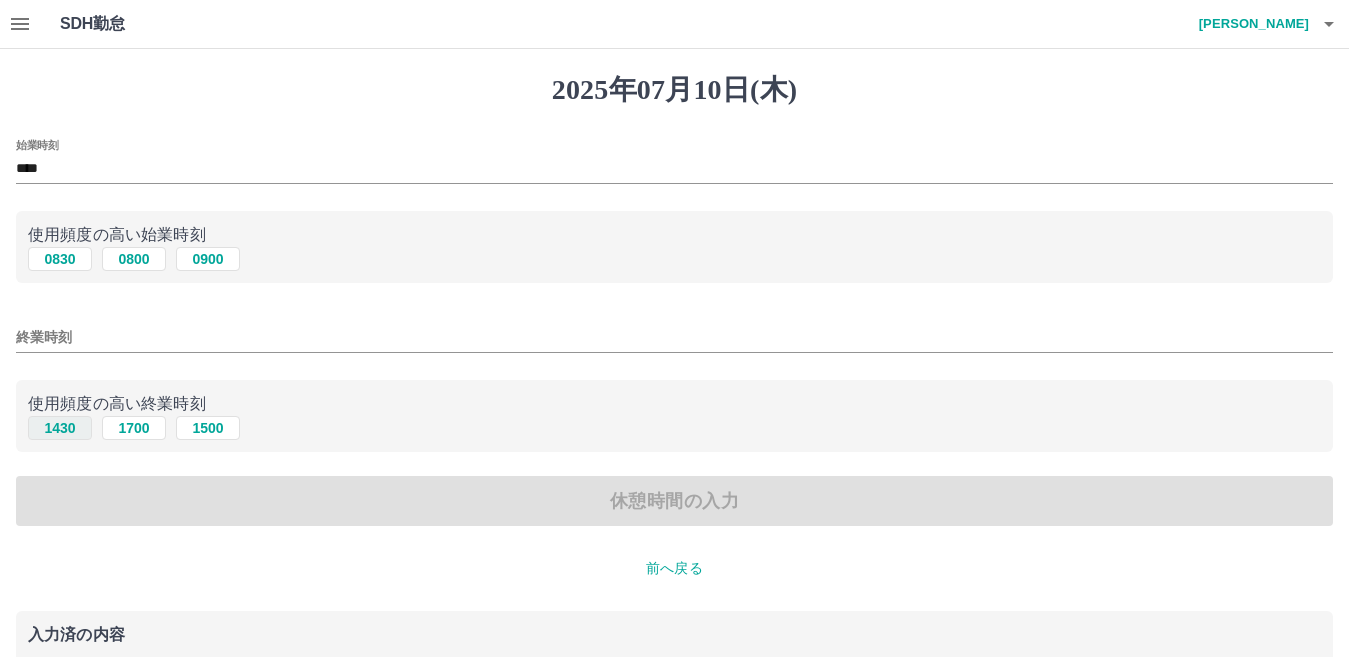 click on "1430" at bounding box center (60, 428) 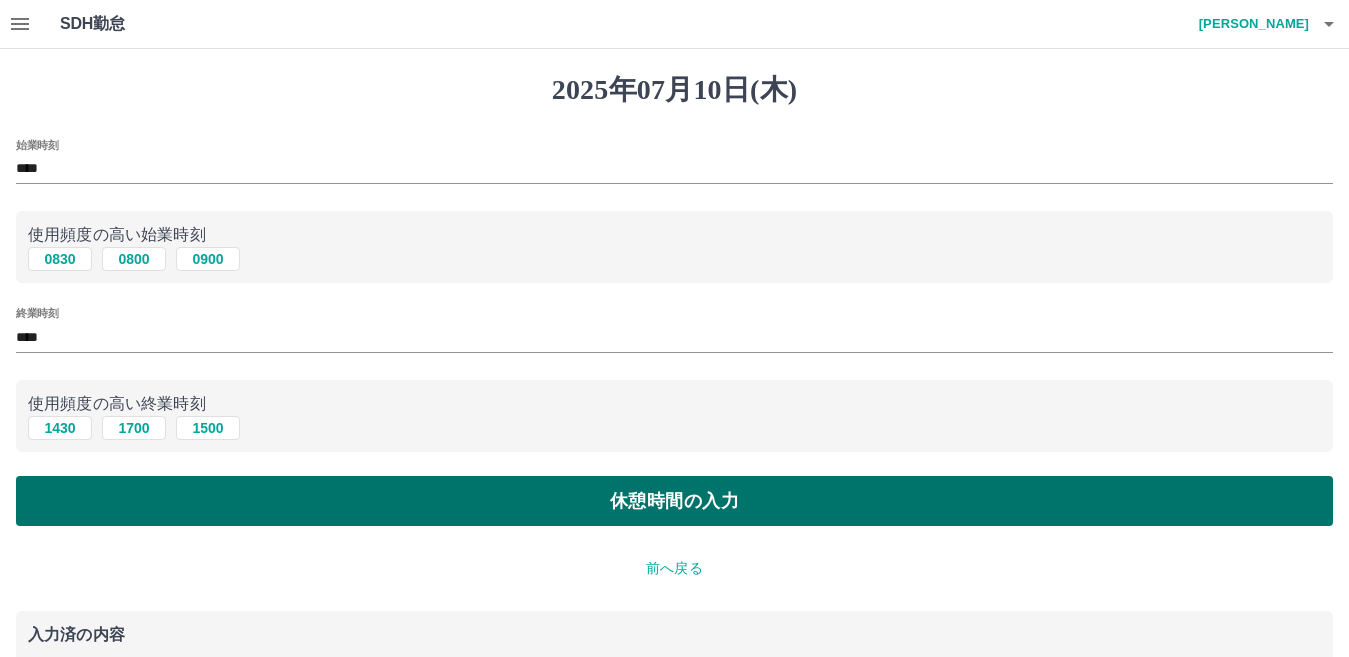 click on "休憩時間の入力" at bounding box center [674, 501] 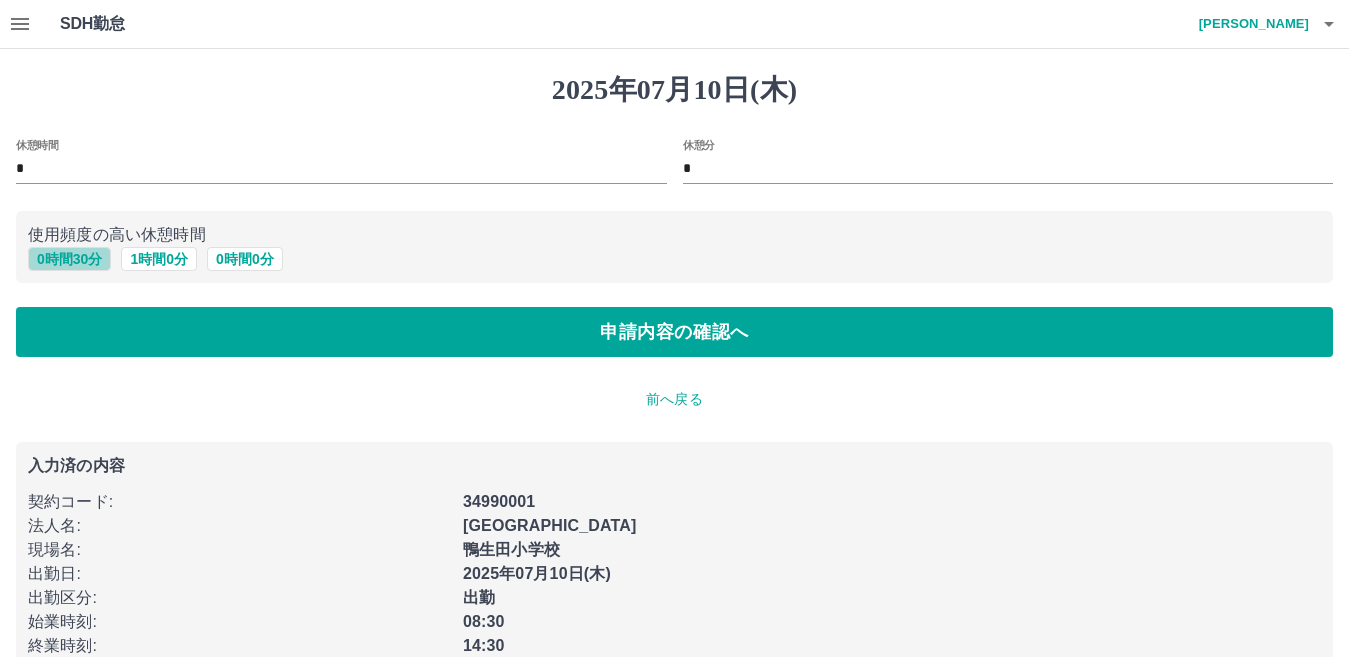 click on "0 時間 30 分" at bounding box center (69, 259) 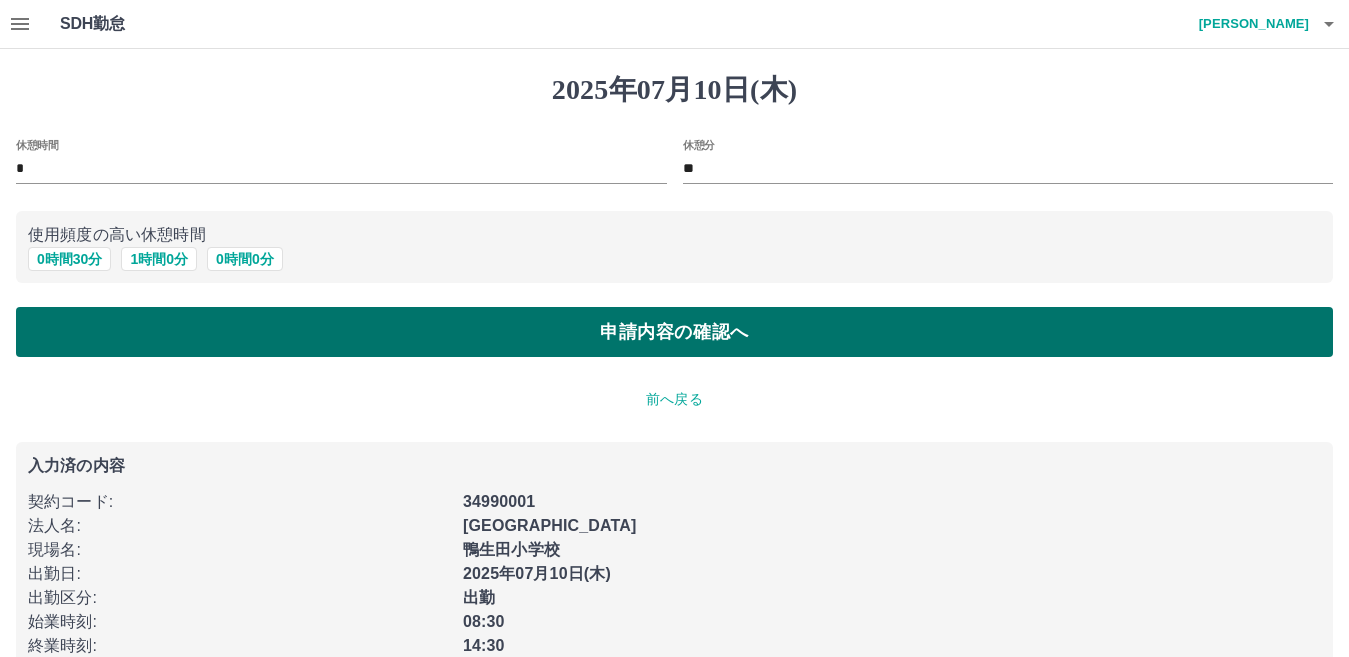 click on "申請内容の確認へ" at bounding box center (674, 332) 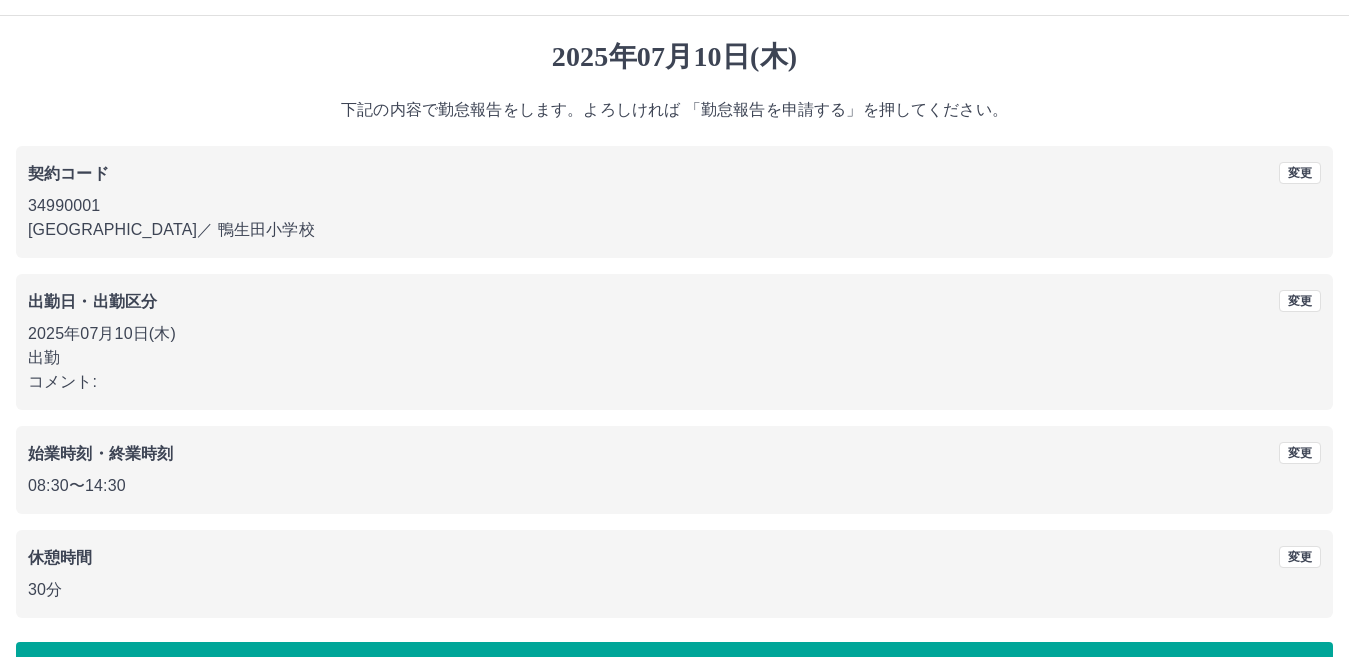 scroll, scrollTop: 92, scrollLeft: 0, axis: vertical 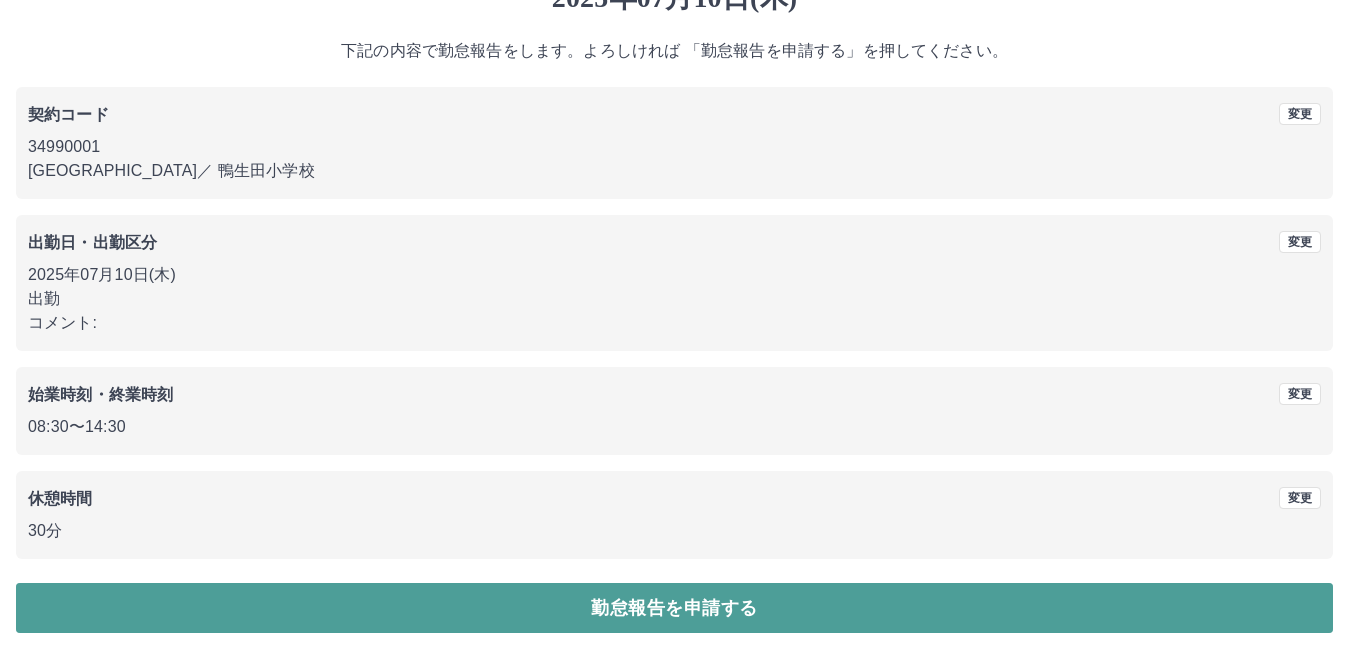 click on "勤怠報告を申請する" at bounding box center (674, 608) 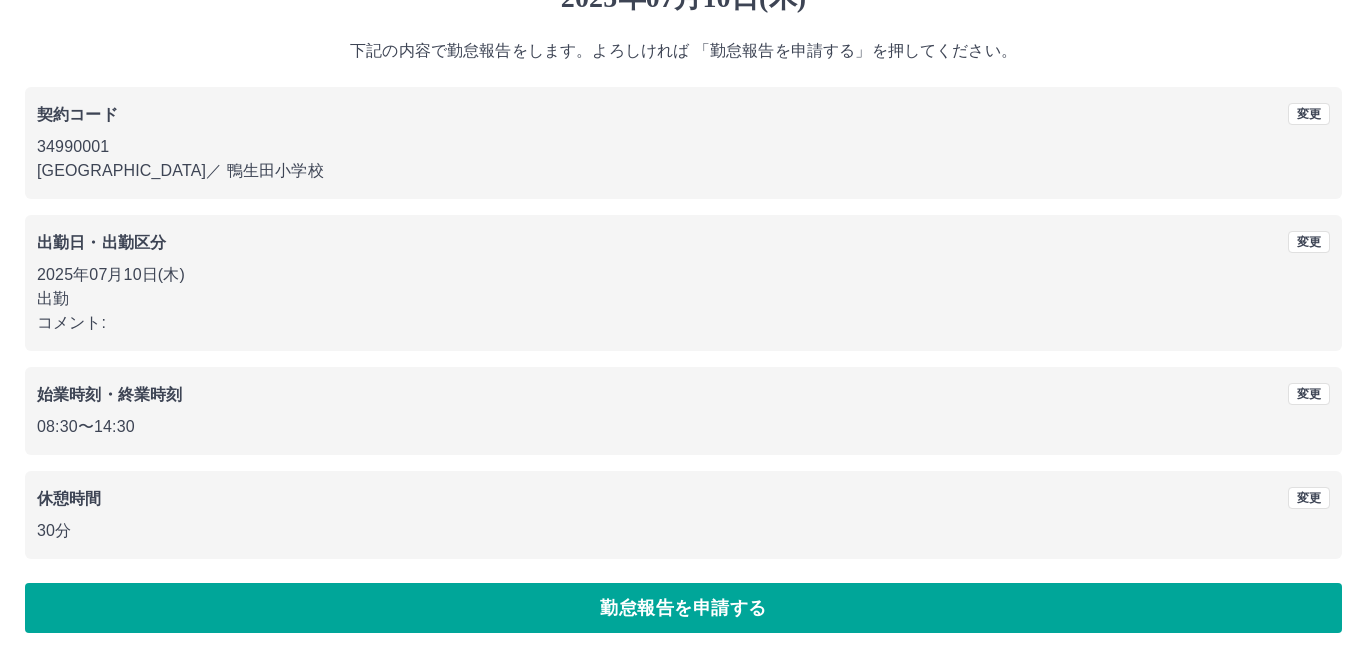 scroll, scrollTop: 0, scrollLeft: 0, axis: both 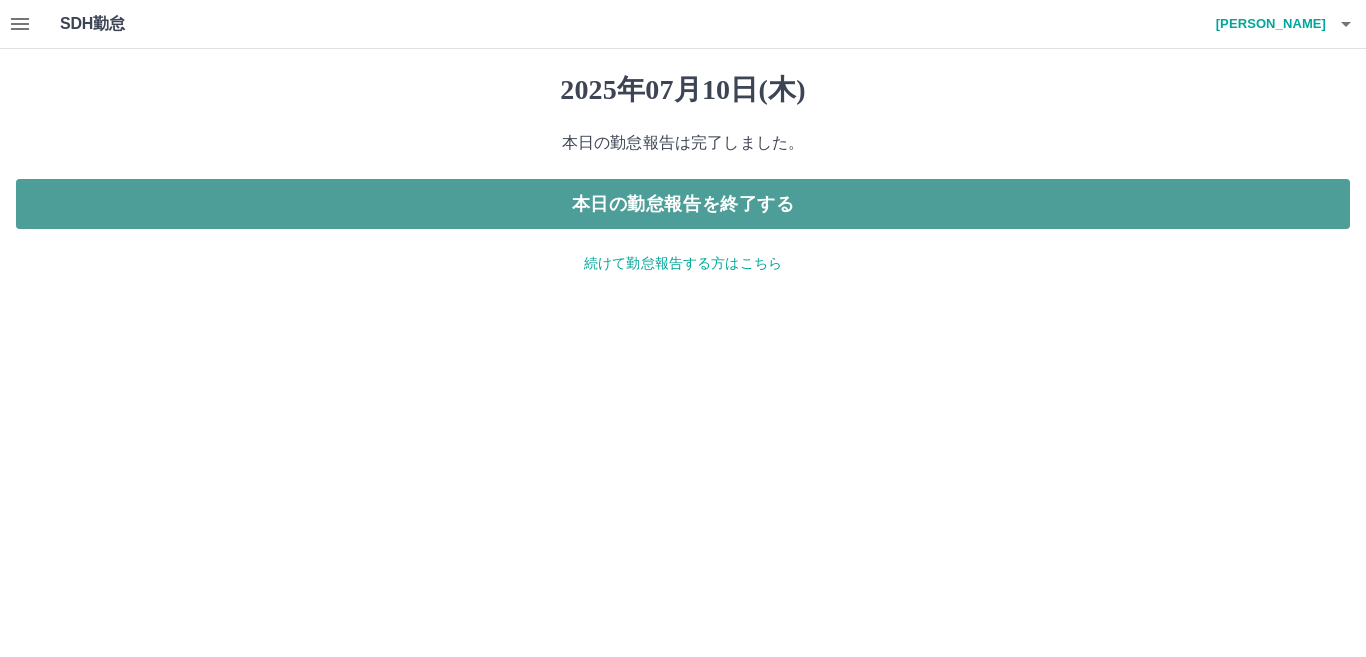 click on "本日の勤怠報告を終了する" at bounding box center [683, 204] 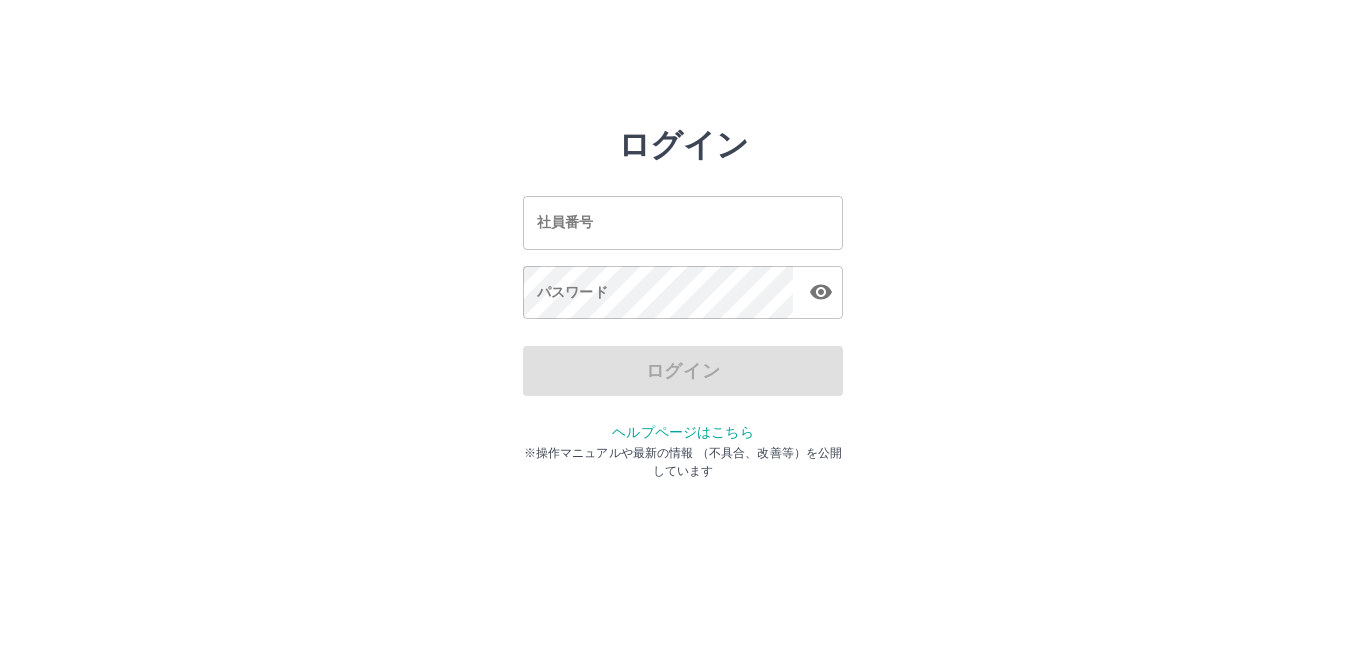 scroll, scrollTop: 0, scrollLeft: 0, axis: both 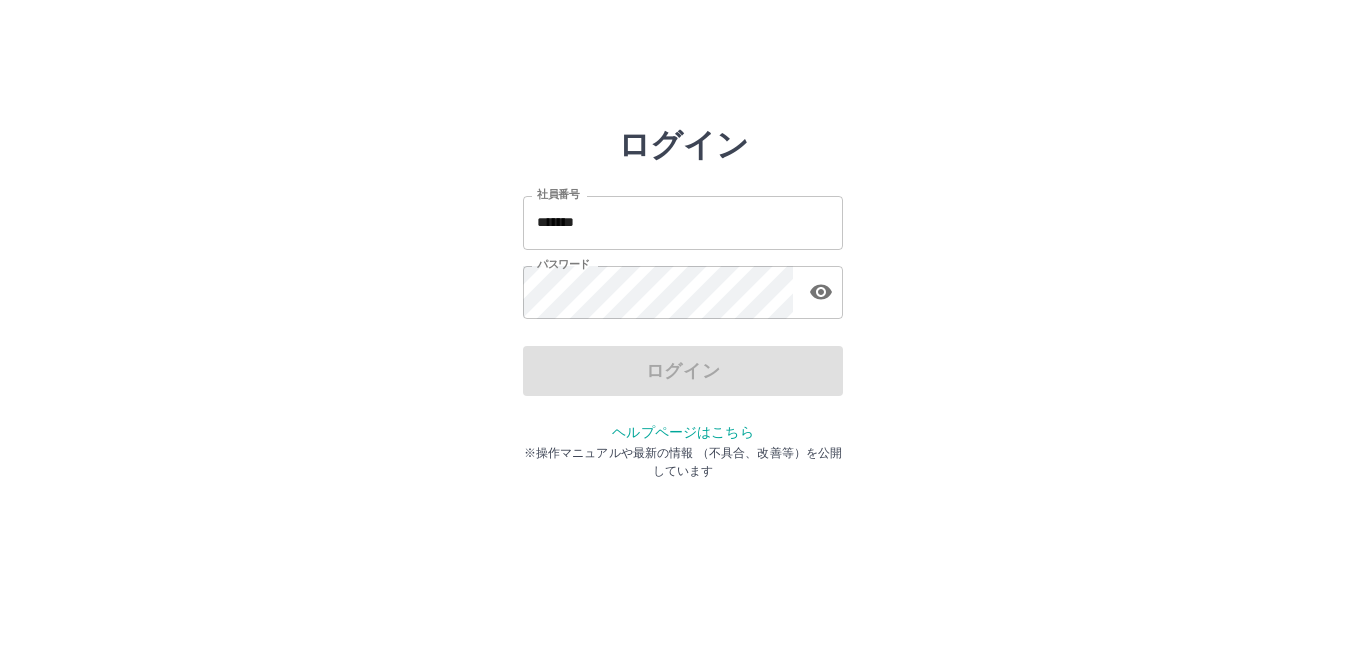 click on "*******" at bounding box center (683, 222) 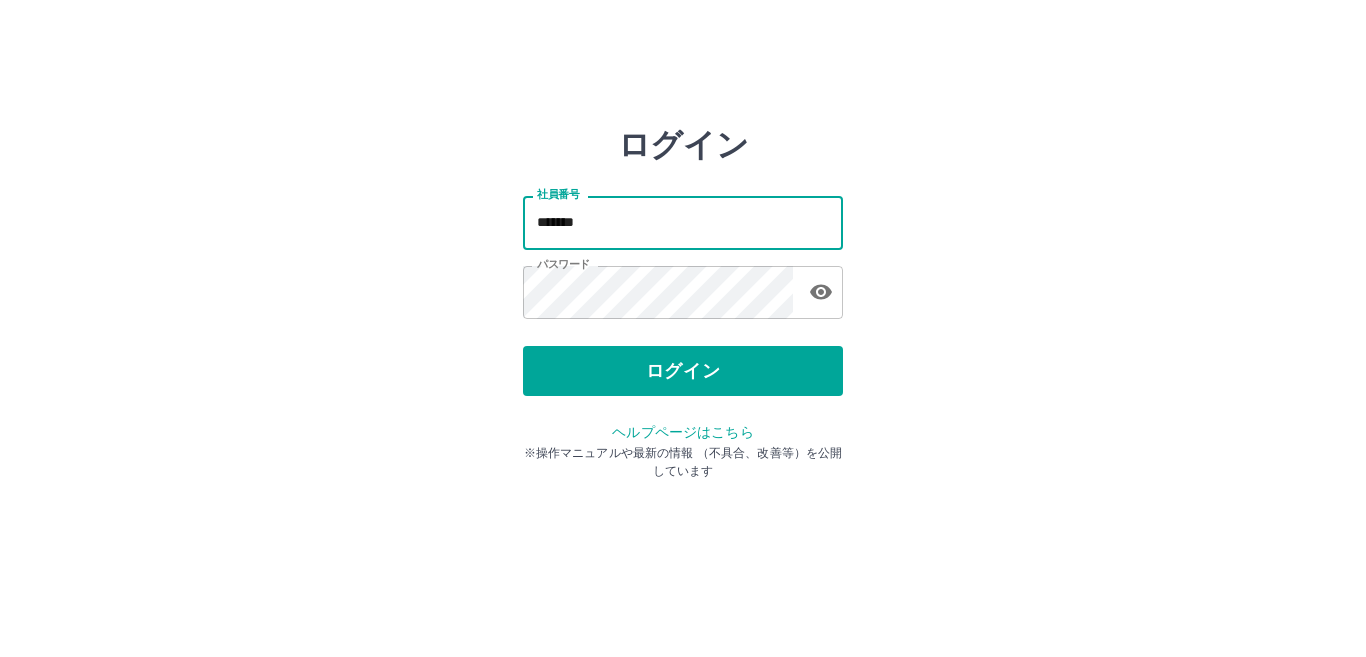 drag, startPoint x: 159, startPoint y: 43, endPoint x: 643, endPoint y: 86, distance: 485.90637 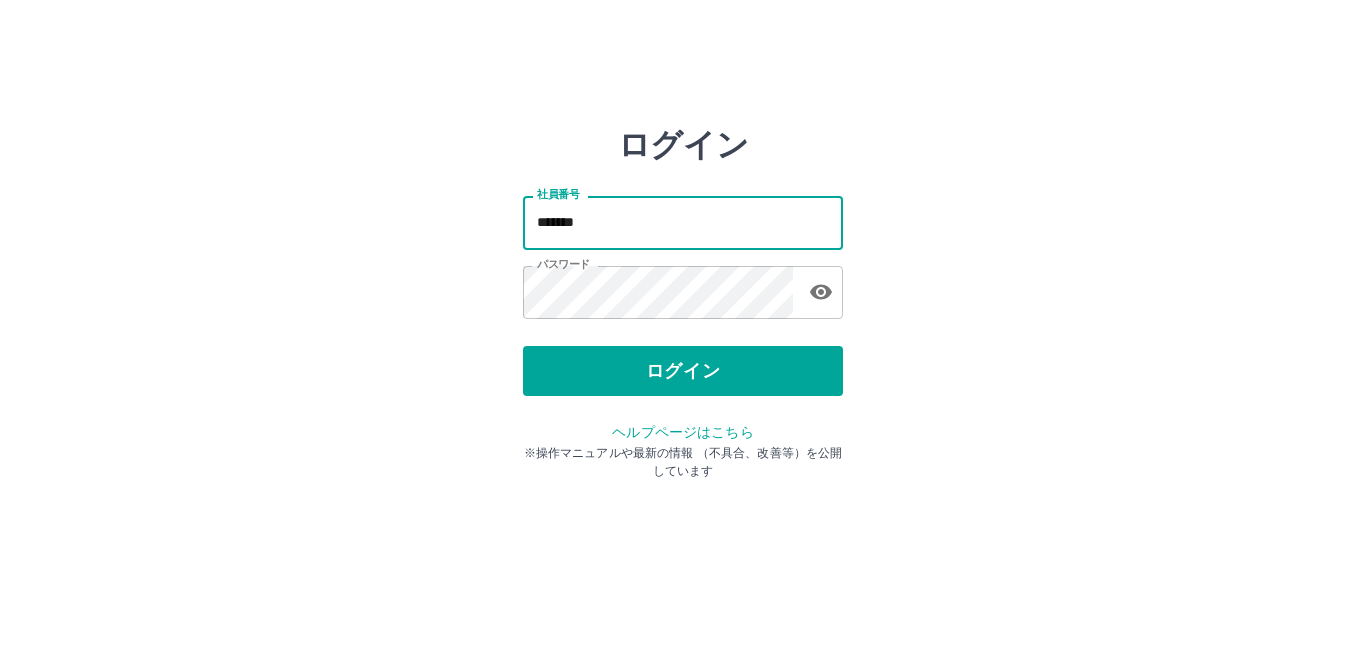 click on "*******" at bounding box center (683, 222) 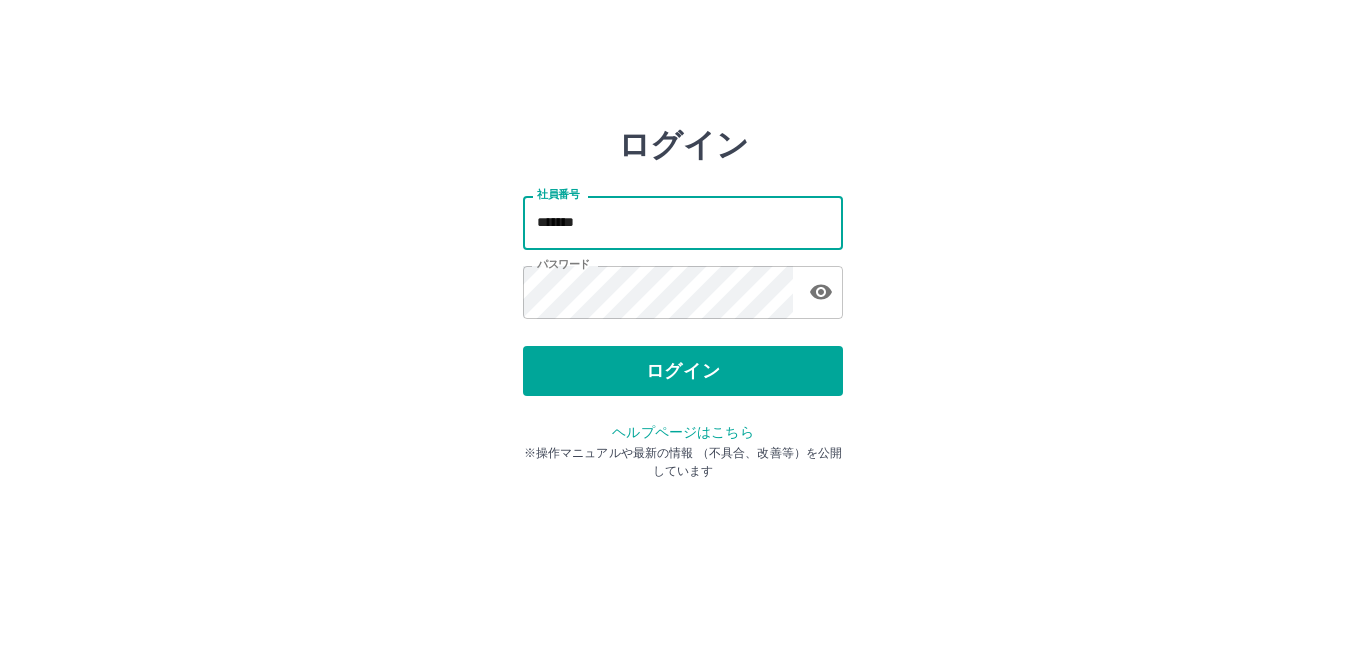 type on "*******" 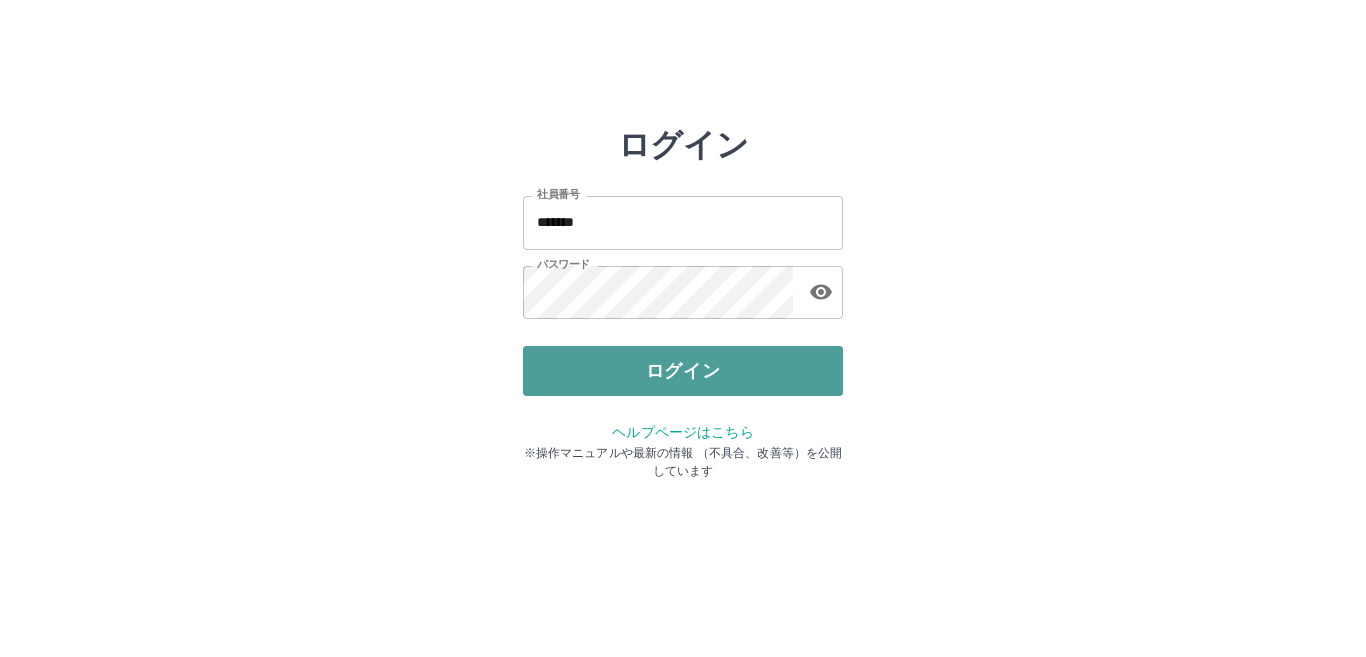 click on "ログイン" at bounding box center [683, 371] 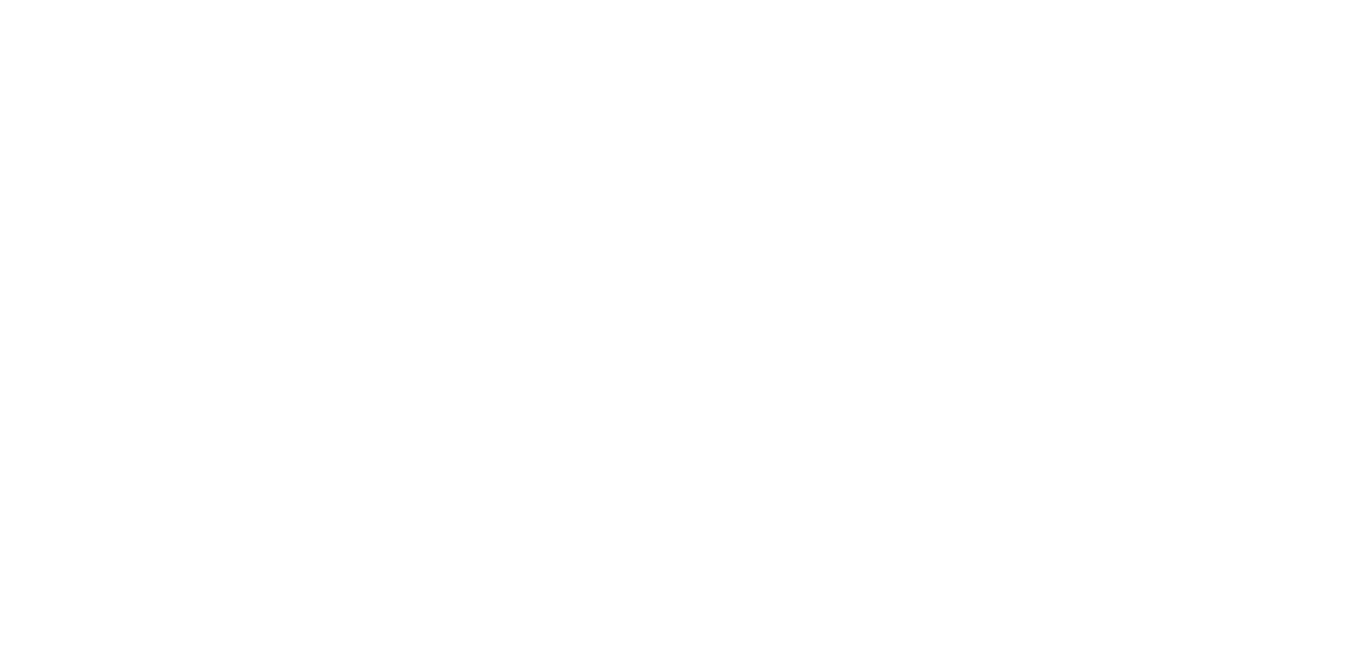 scroll, scrollTop: 0, scrollLeft: 0, axis: both 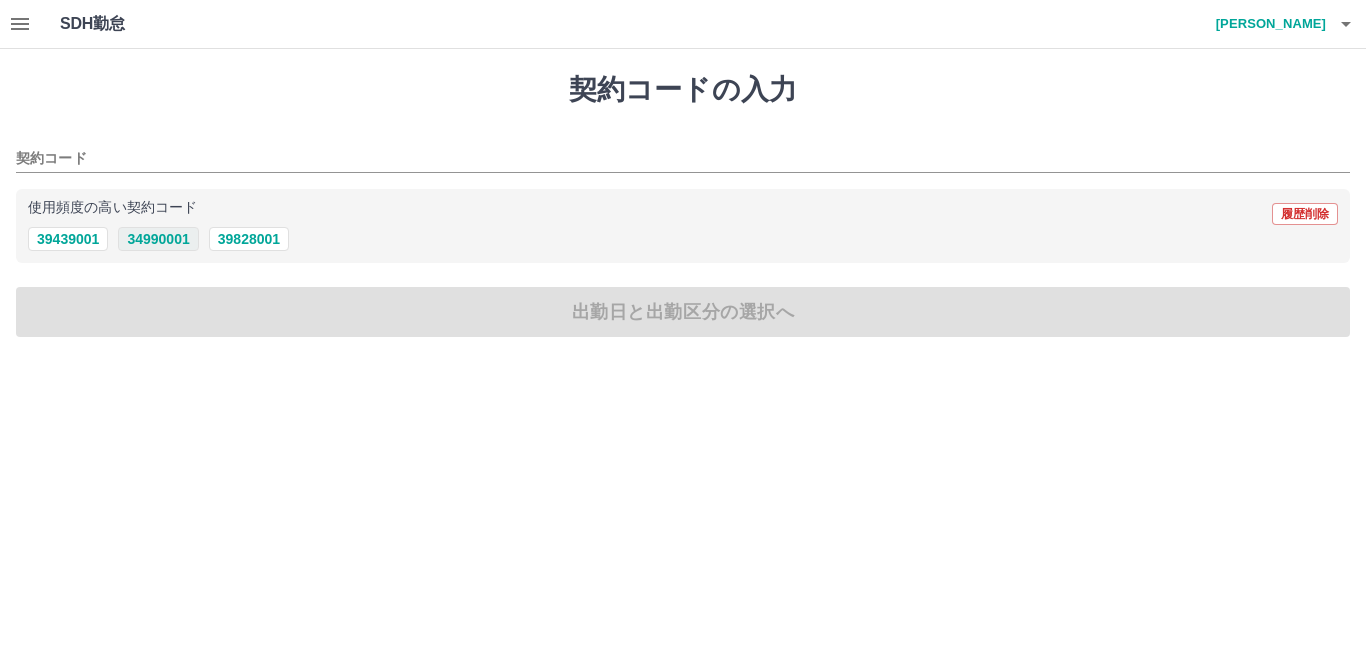 click on "34990001" at bounding box center [158, 239] 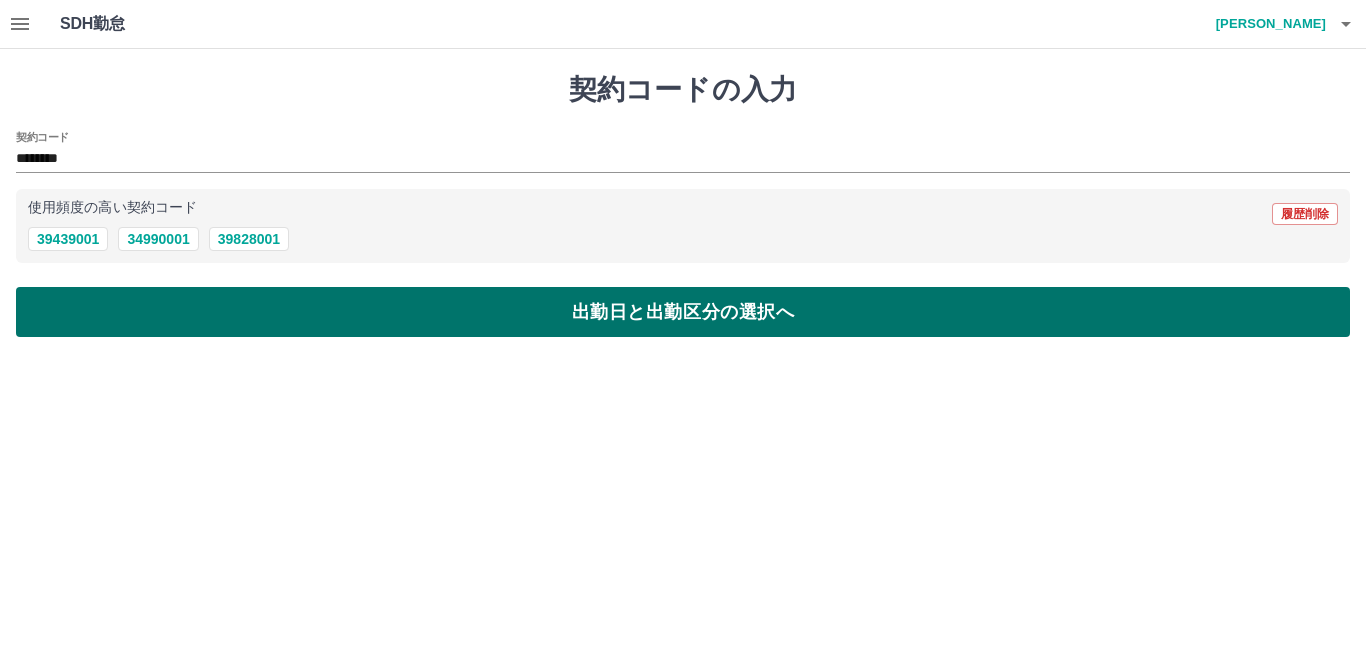 click on "出勤日と出勤区分の選択へ" at bounding box center [683, 312] 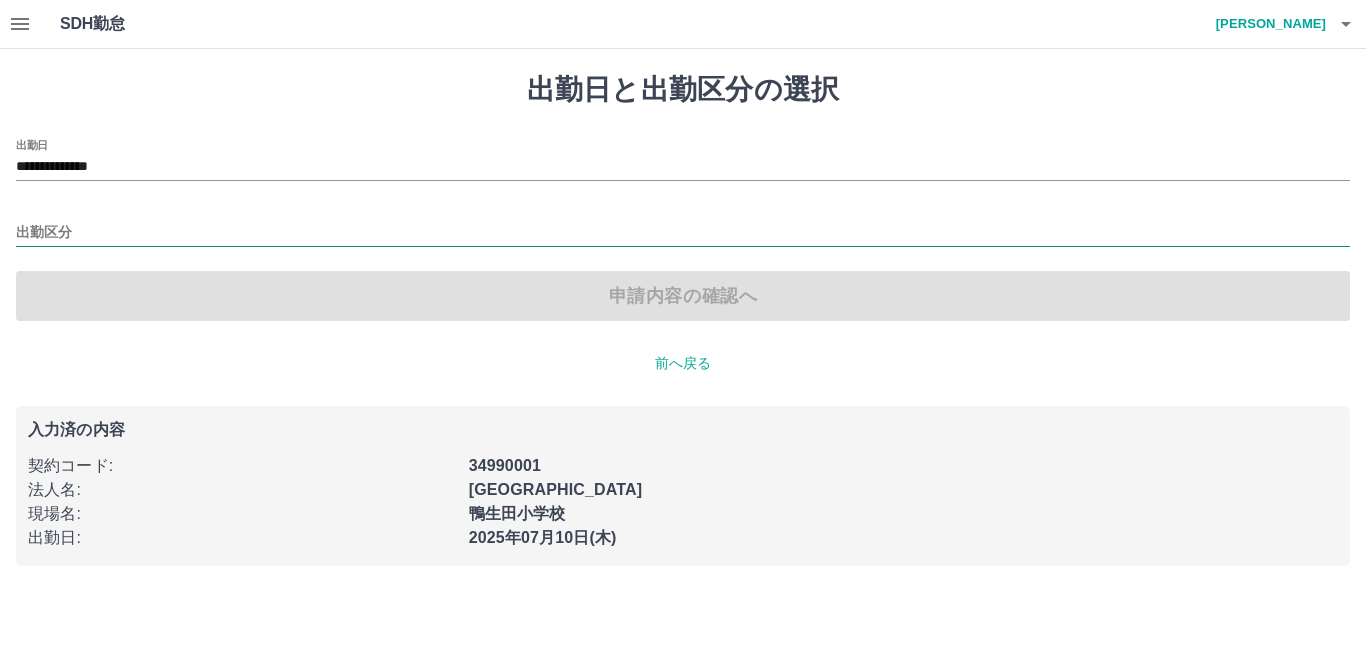 click on "出勤区分" at bounding box center [683, 233] 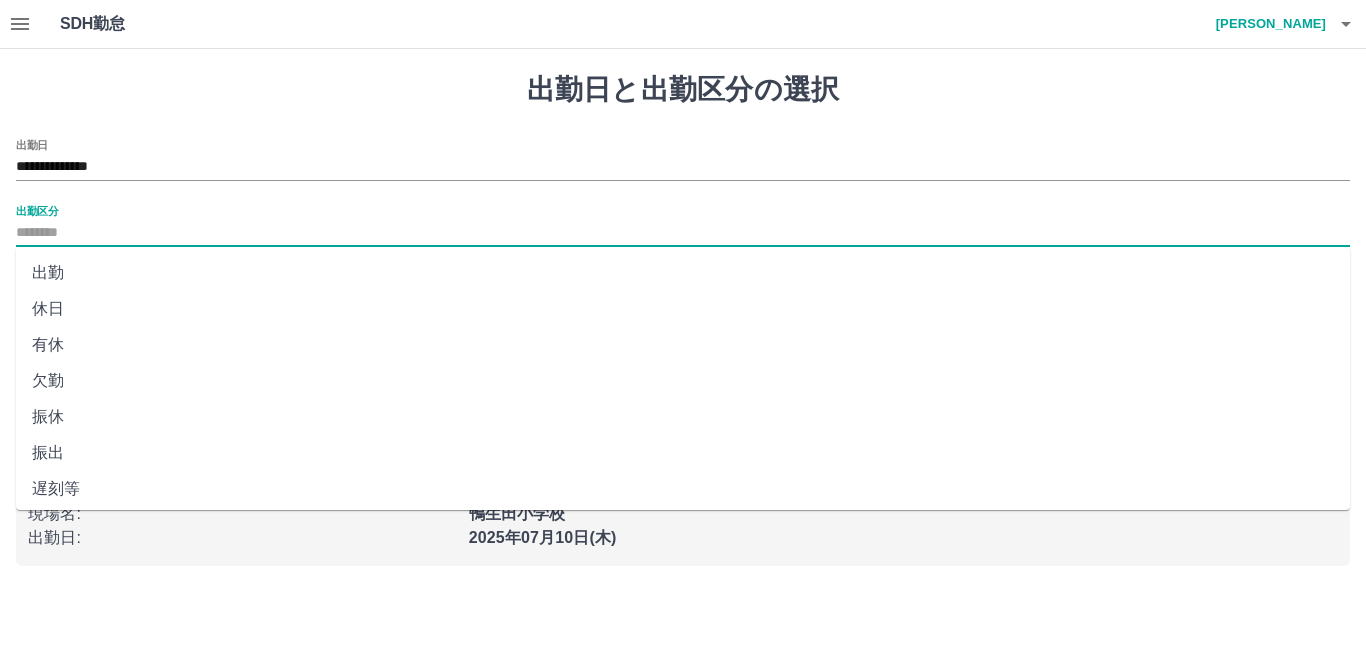 click on "出勤" at bounding box center [683, 273] 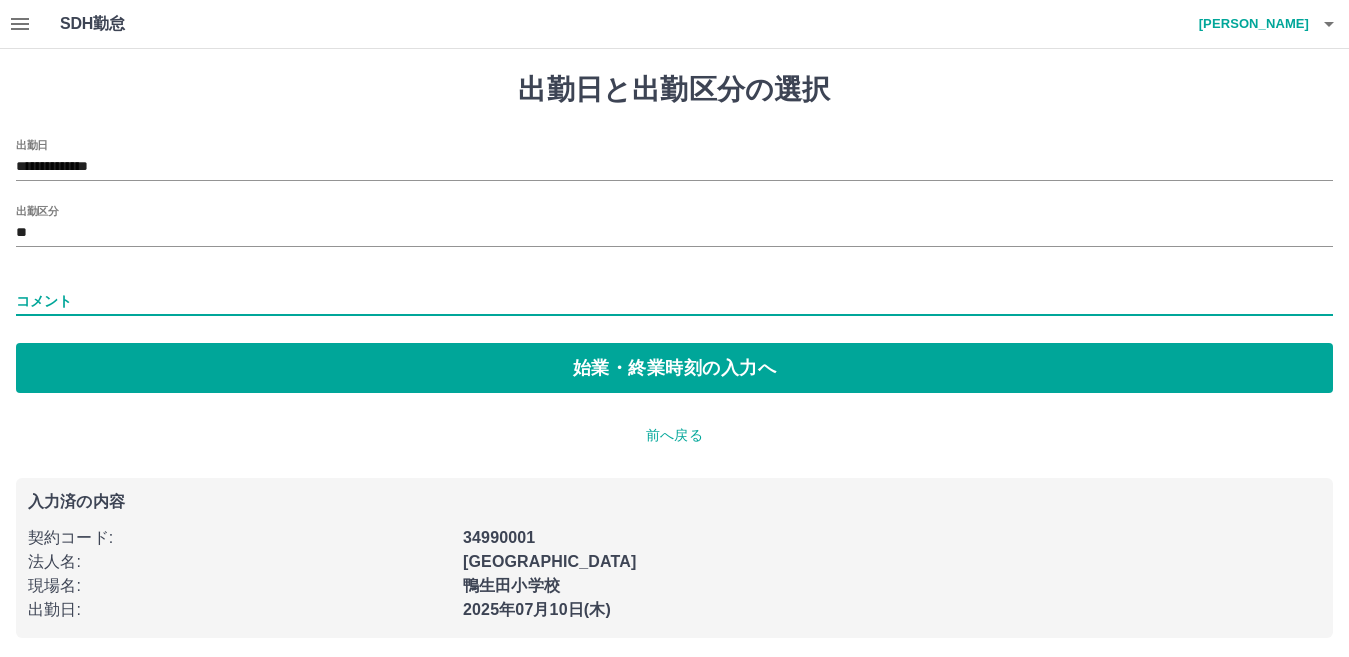 click on "コメント" at bounding box center (674, 301) 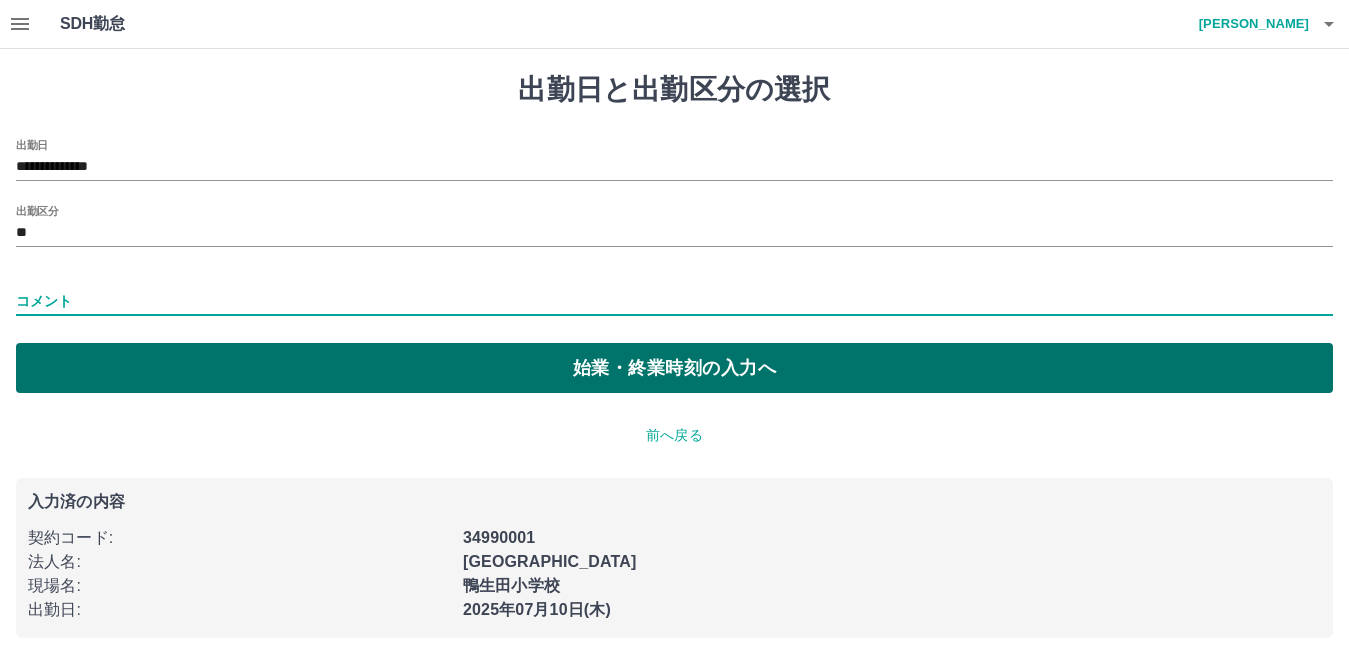 type on "****" 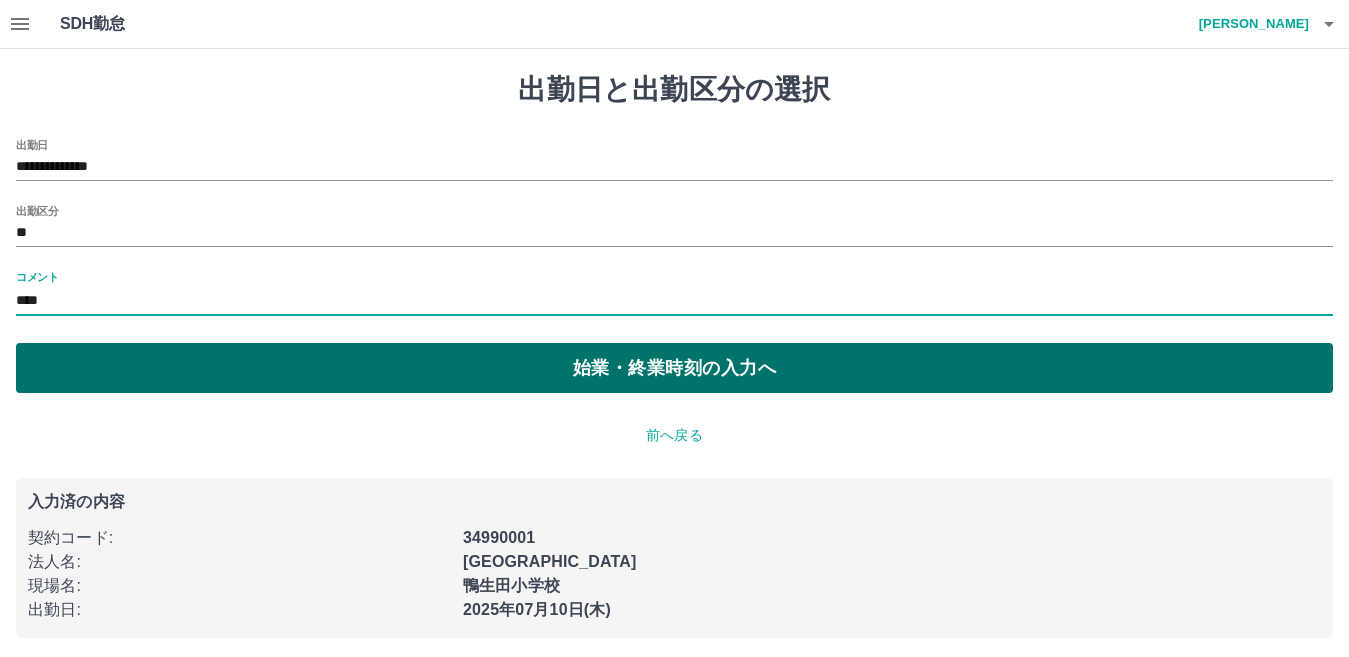 click on "始業・終業時刻の入力へ" at bounding box center [674, 368] 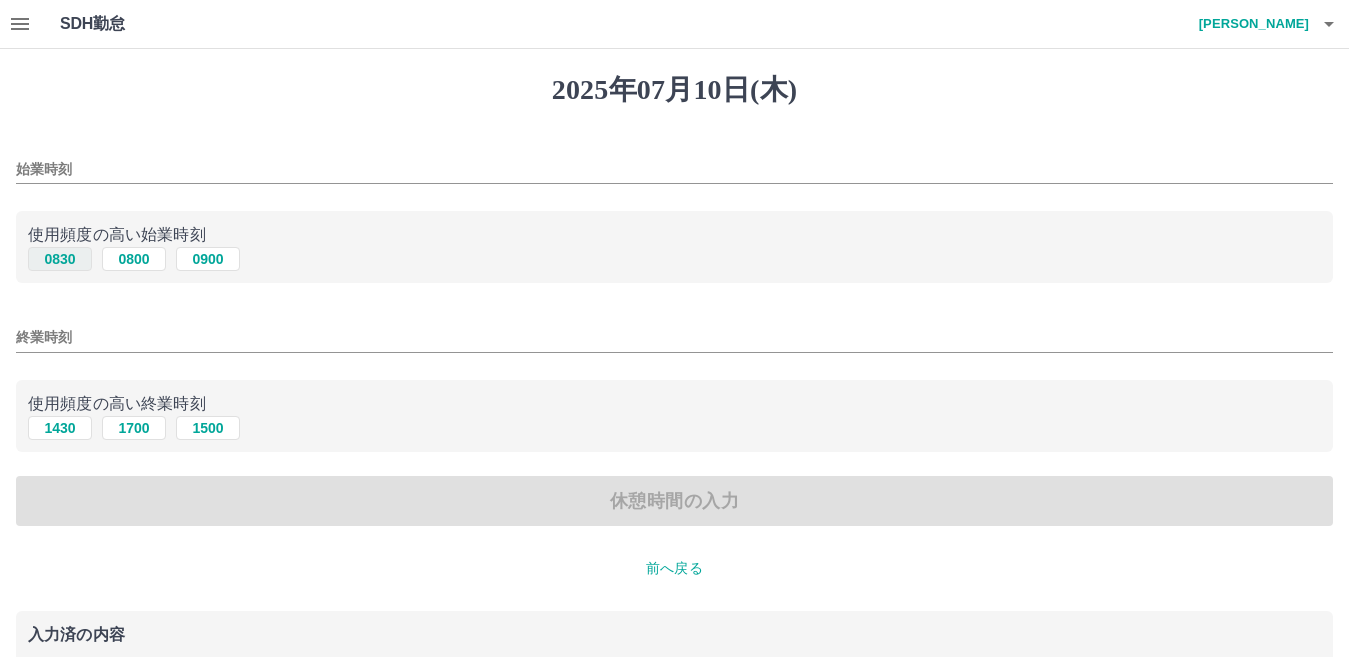 click on "0830" at bounding box center (60, 259) 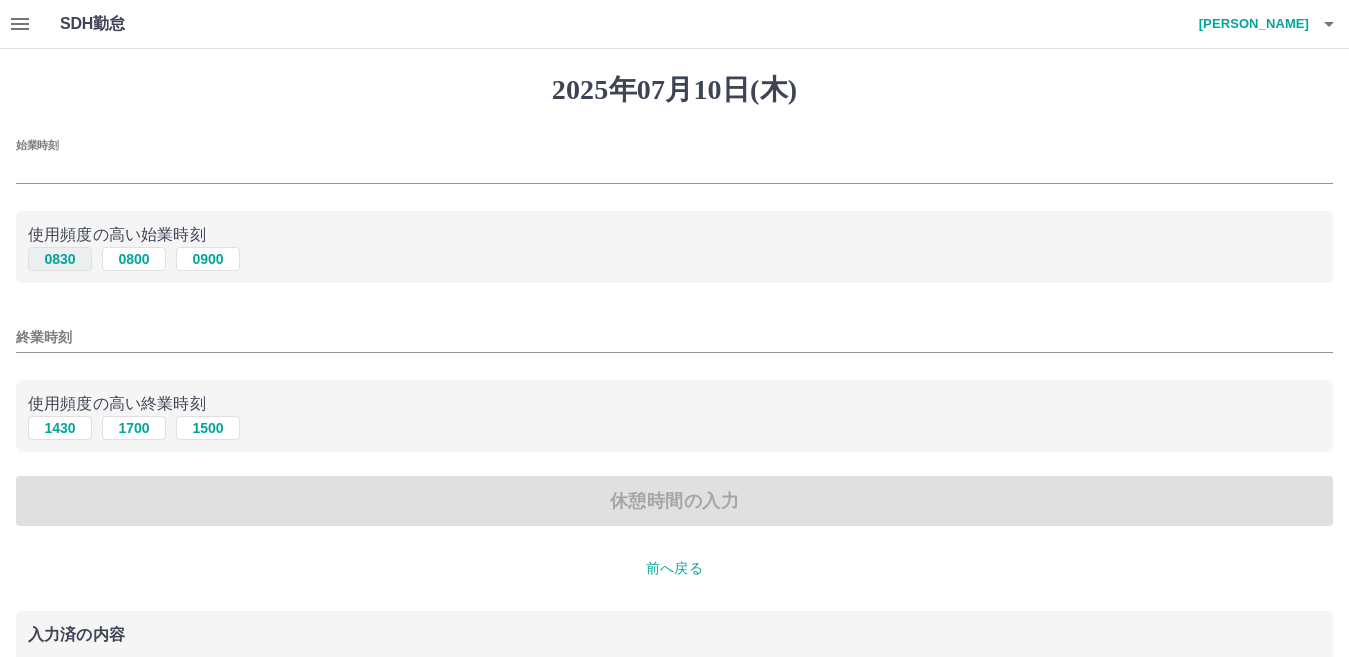 type on "****" 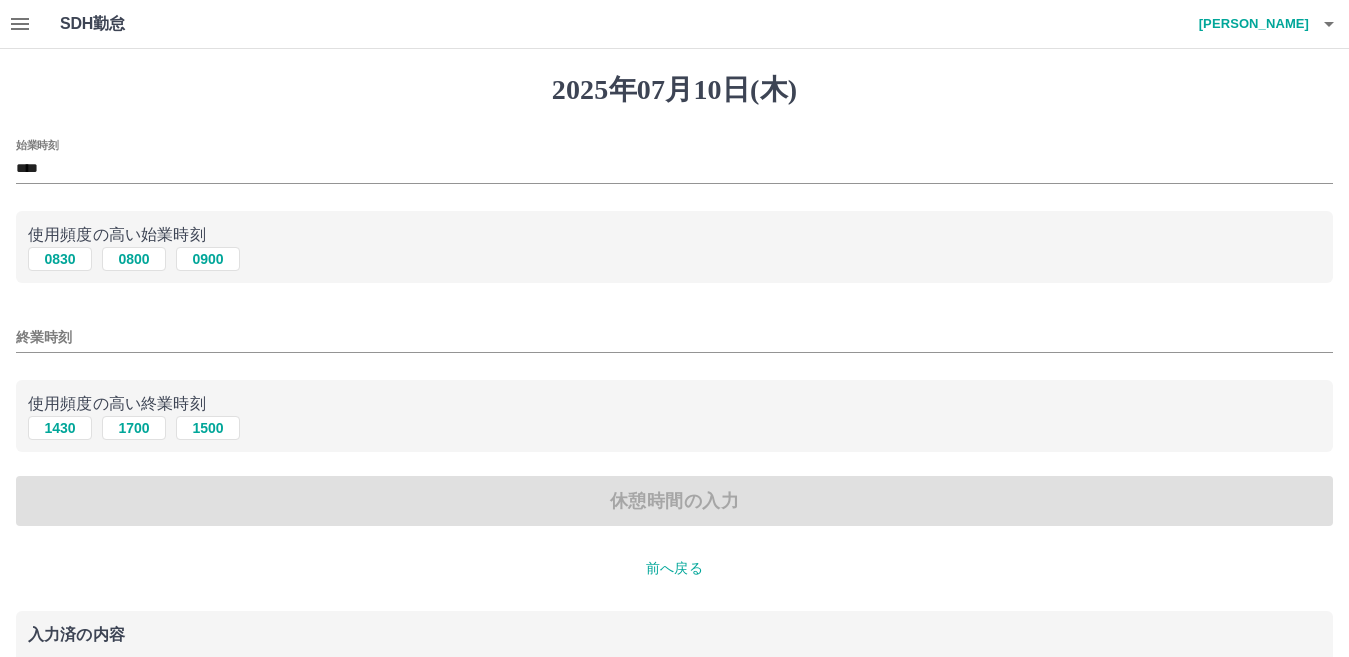 click on "終業時刻" at bounding box center [674, 337] 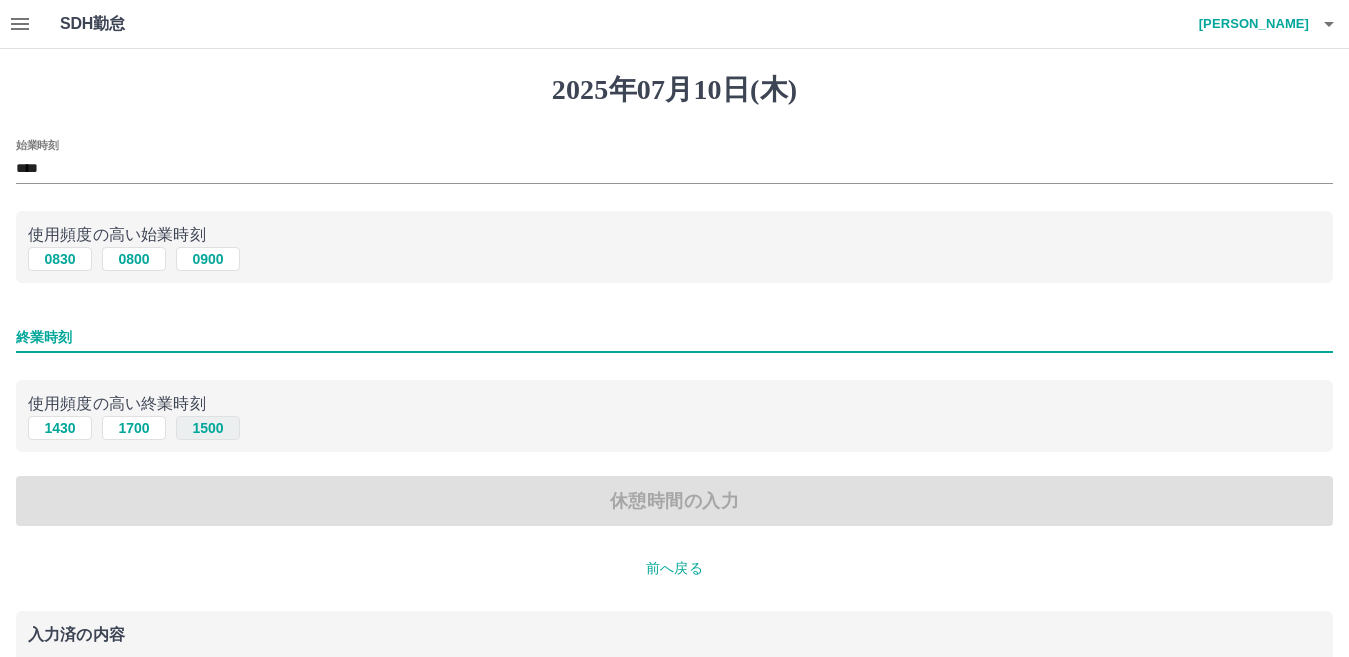 click on "1500" at bounding box center [208, 428] 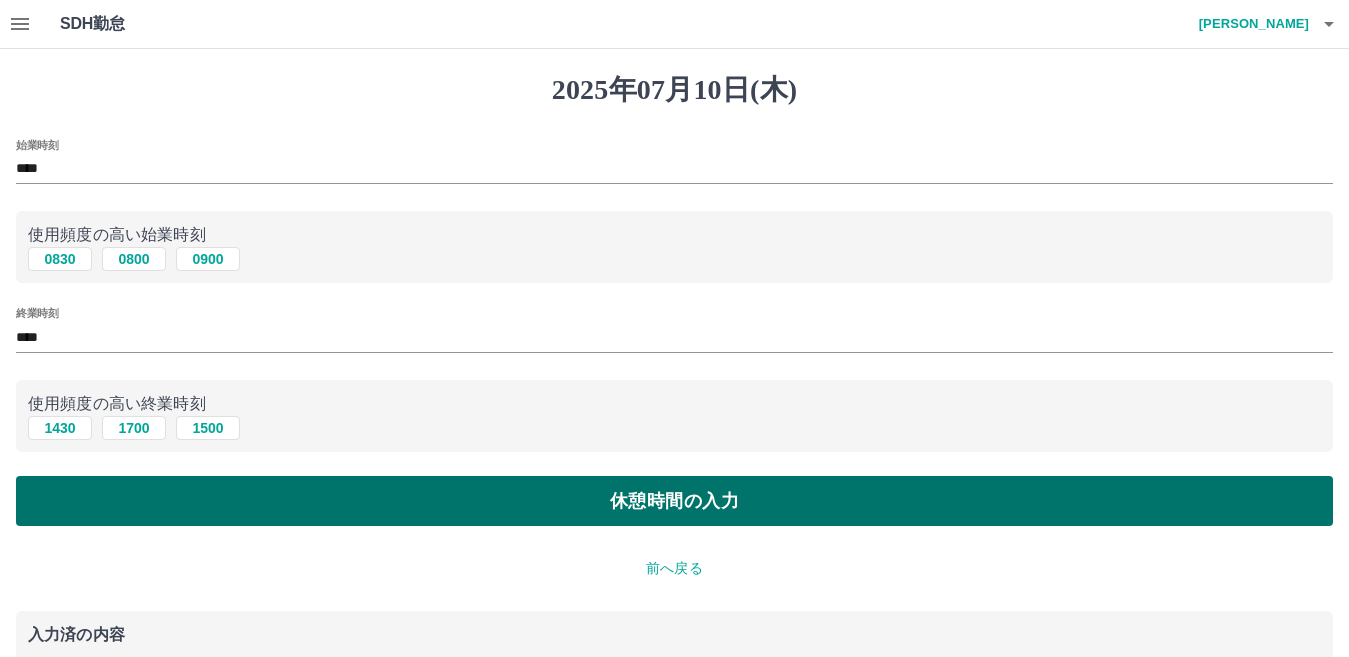 click on "休憩時間の入力" at bounding box center [674, 501] 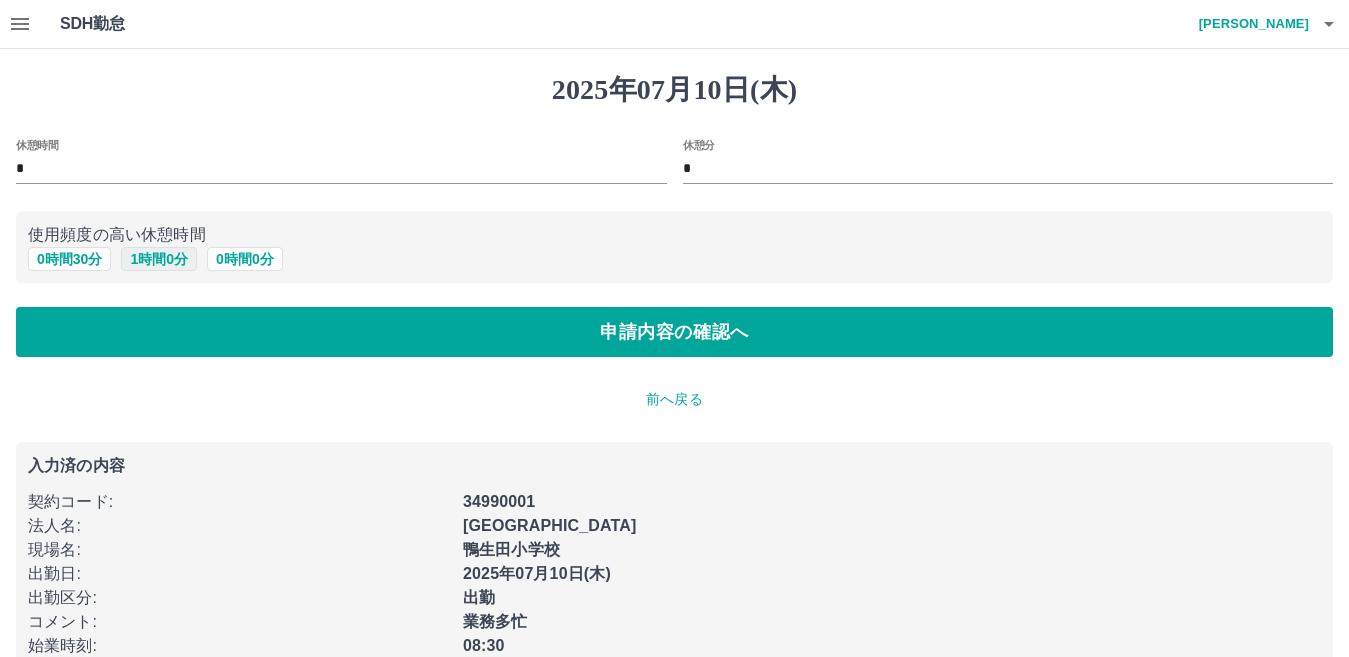 click on "1 時間 0 分" at bounding box center (159, 259) 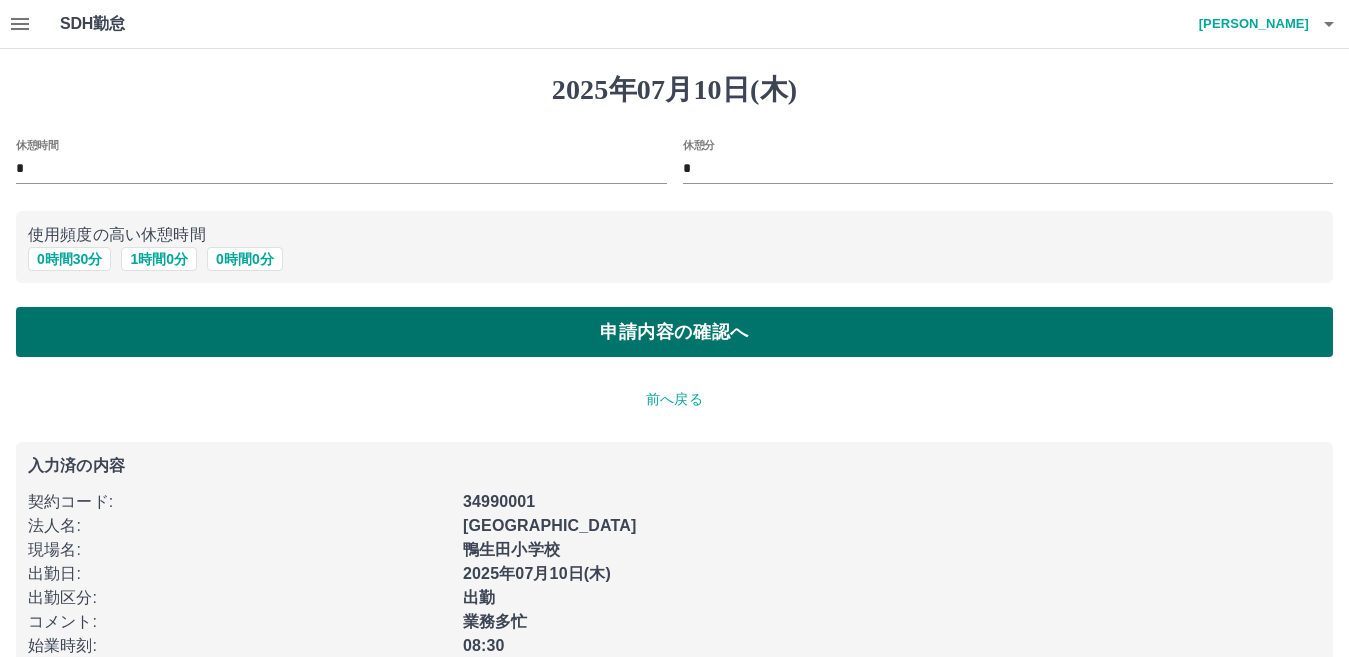 click on "申請内容の確認へ" at bounding box center (674, 332) 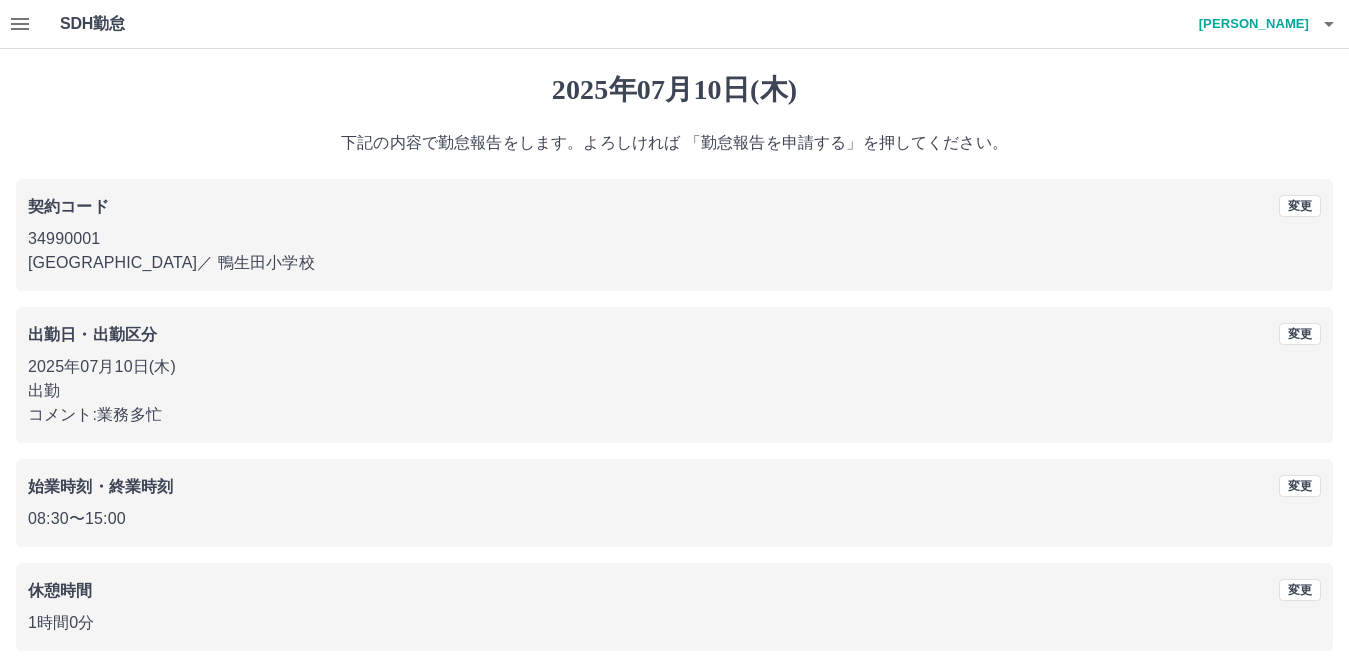 scroll, scrollTop: 92, scrollLeft: 0, axis: vertical 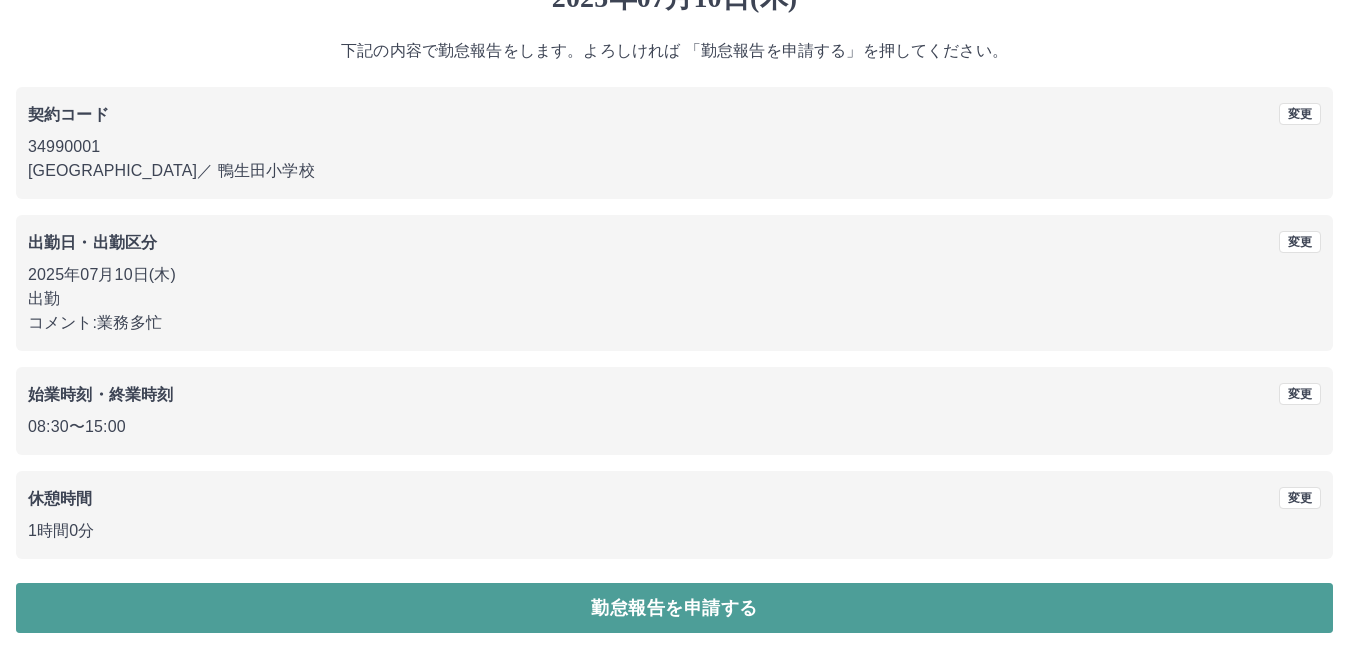 click on "勤怠報告を申請する" at bounding box center [674, 608] 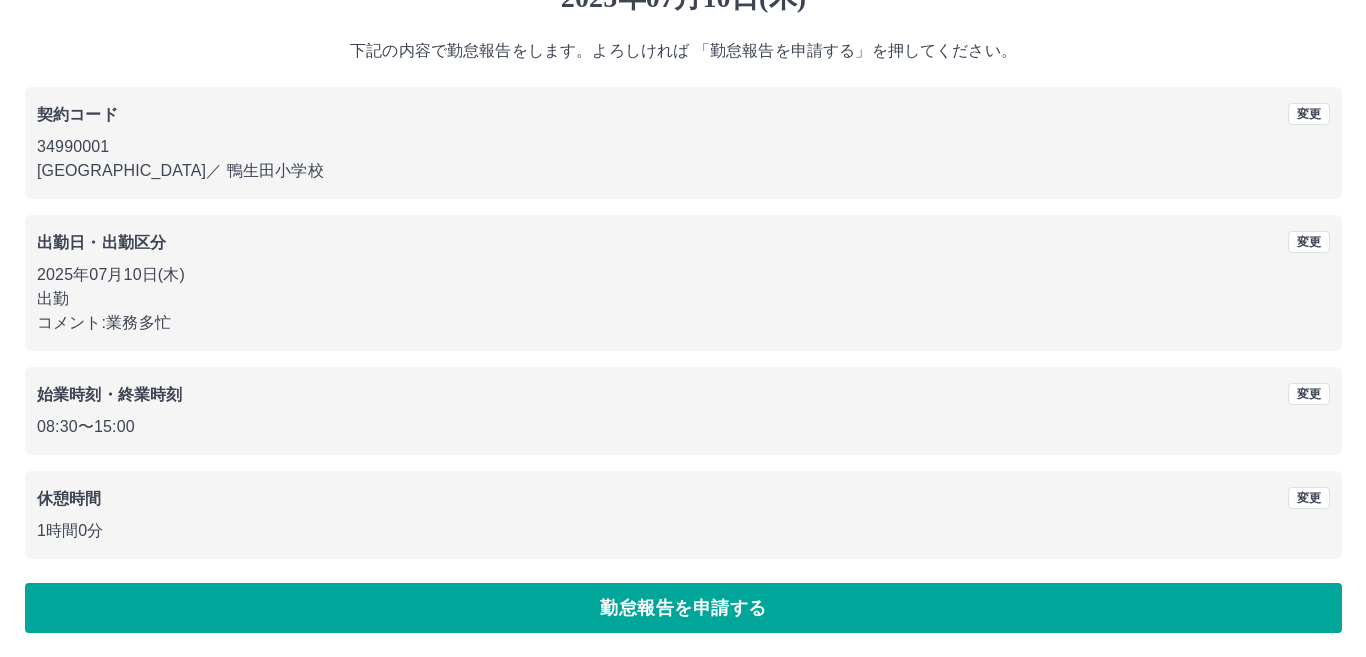 scroll, scrollTop: 0, scrollLeft: 0, axis: both 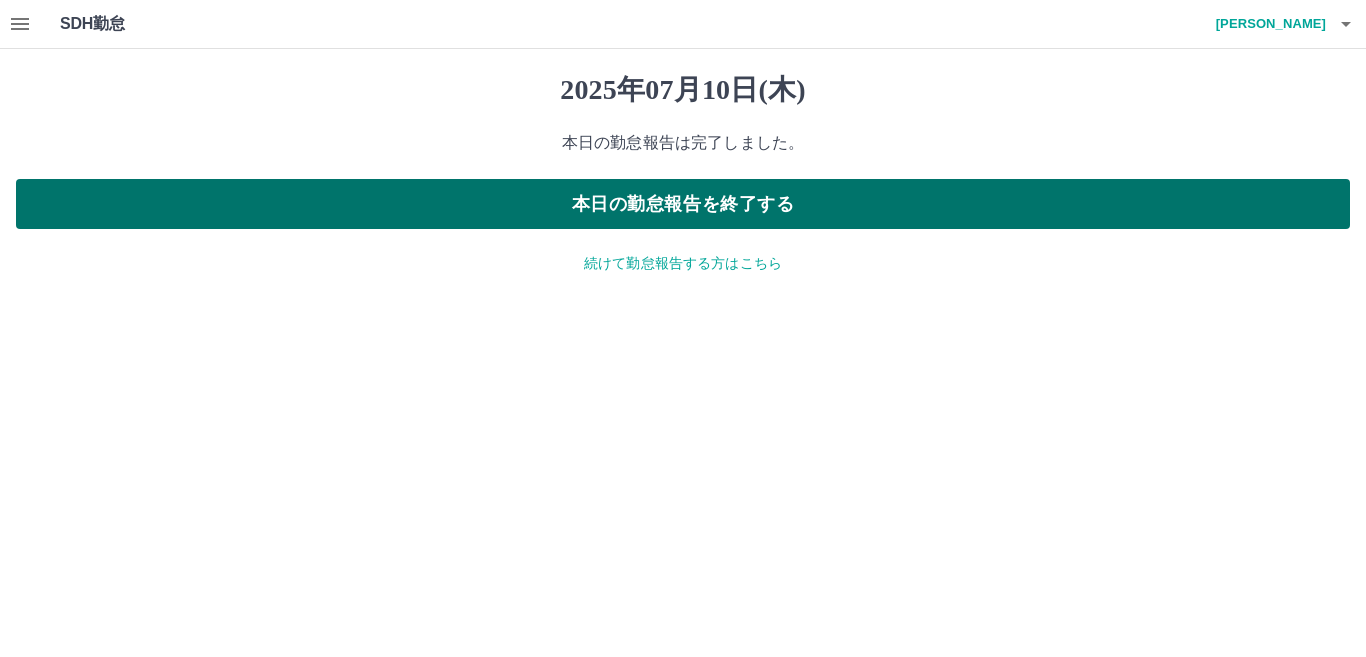click on "本日の勤怠報告を終了する" at bounding box center (683, 204) 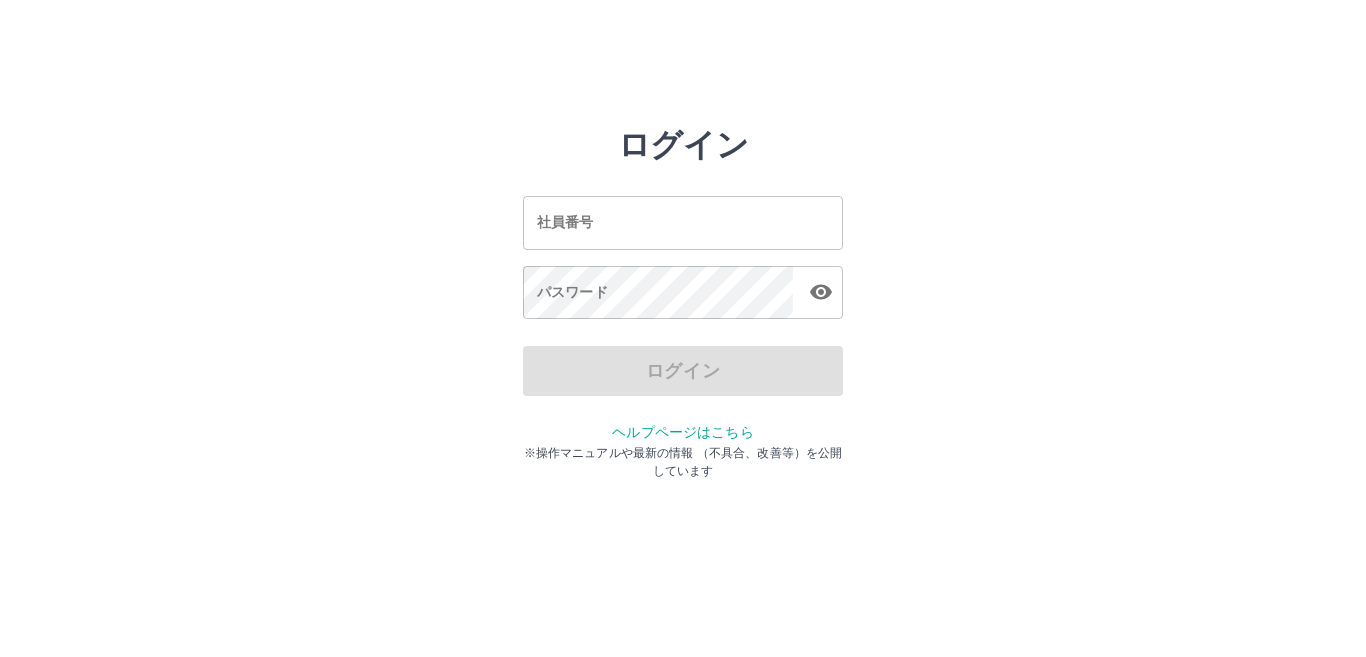 scroll, scrollTop: 0, scrollLeft: 0, axis: both 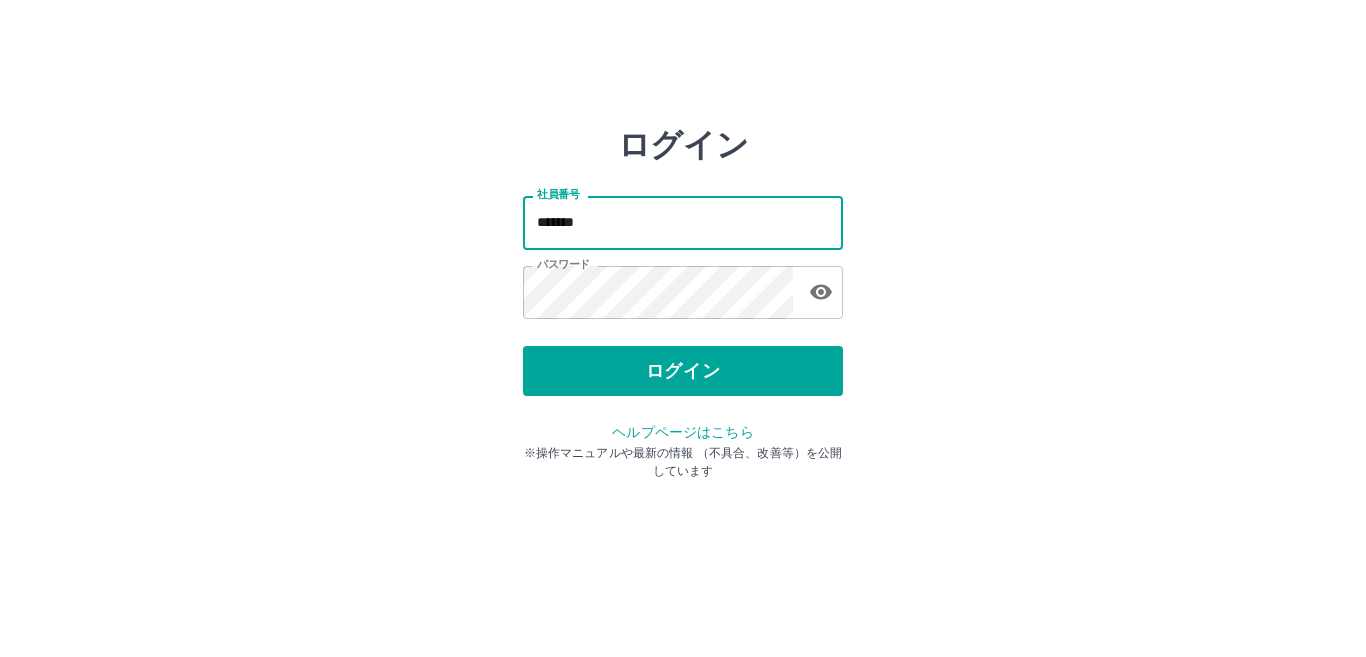 click on "*******" at bounding box center [683, 222] 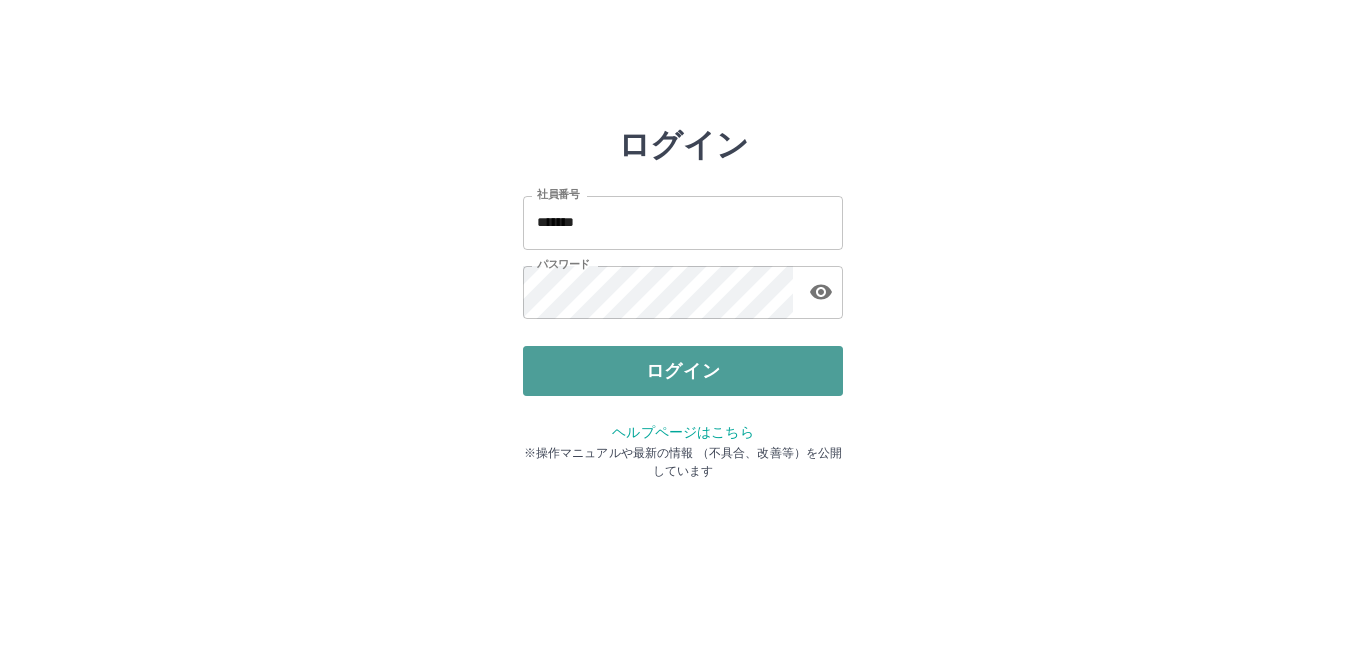 click on "ログイン" at bounding box center (683, 371) 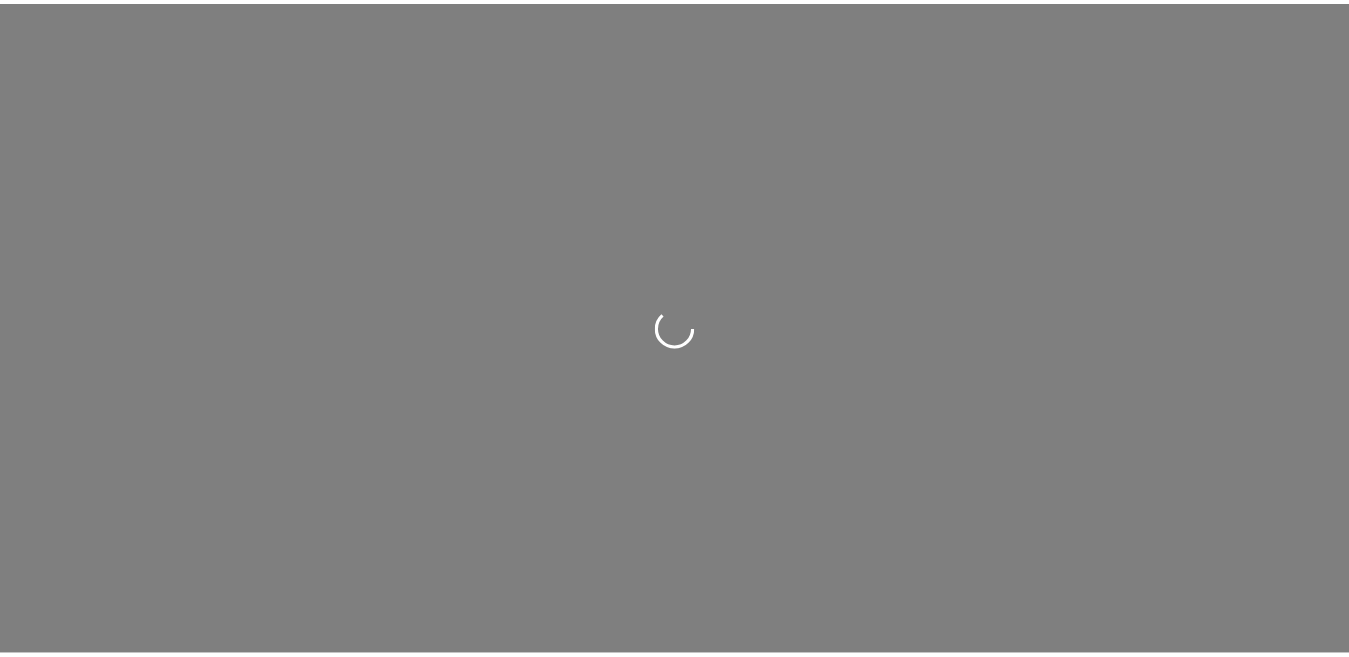 scroll, scrollTop: 0, scrollLeft: 0, axis: both 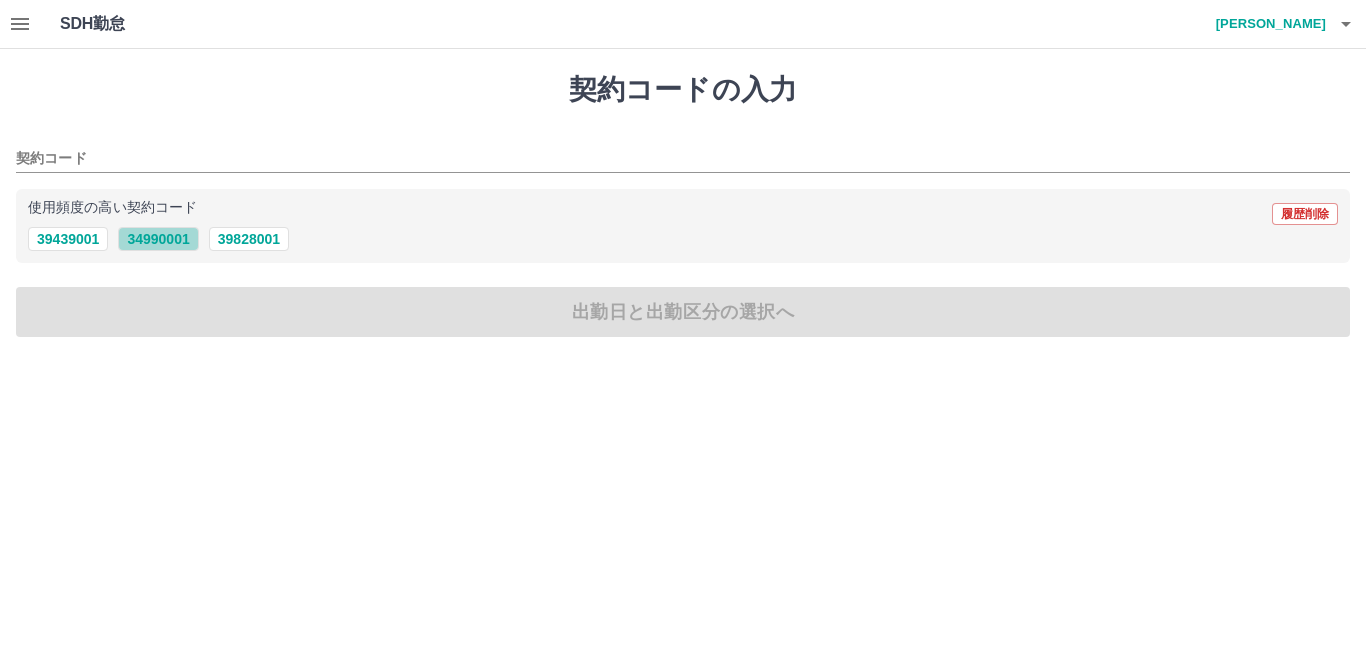 click on "34990001" at bounding box center [158, 239] 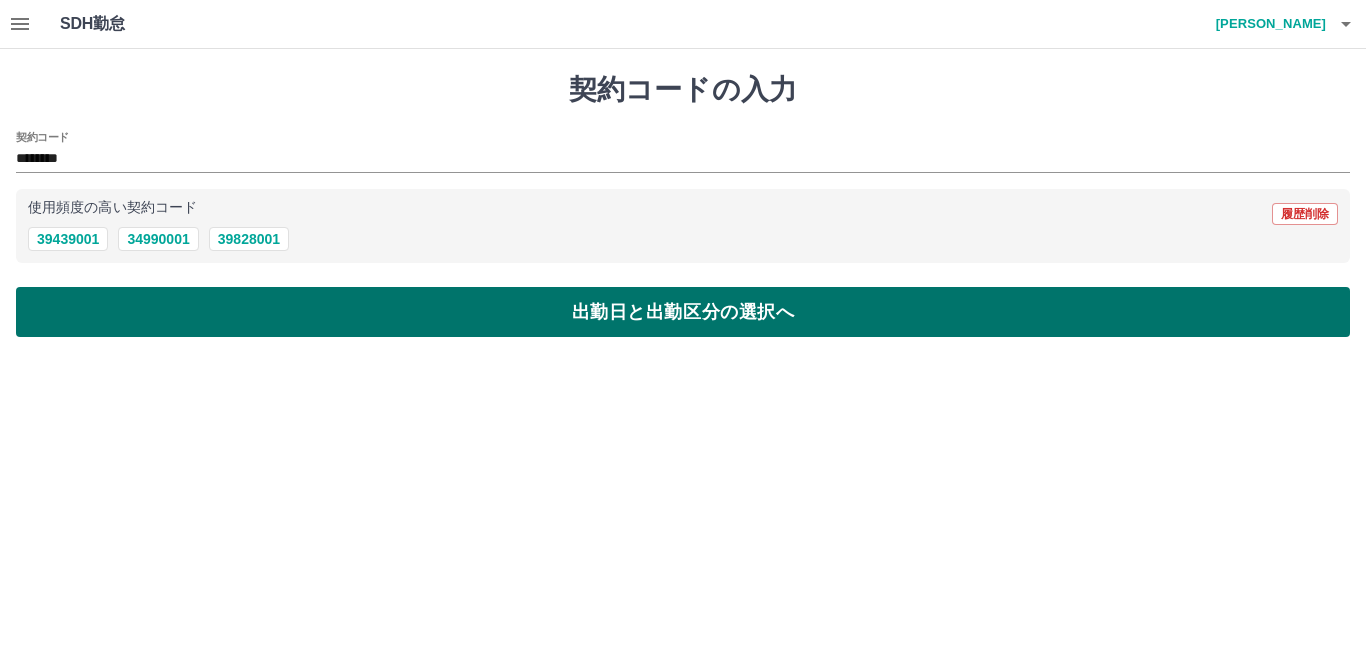 click on "出勤日と出勤区分の選択へ" at bounding box center (683, 312) 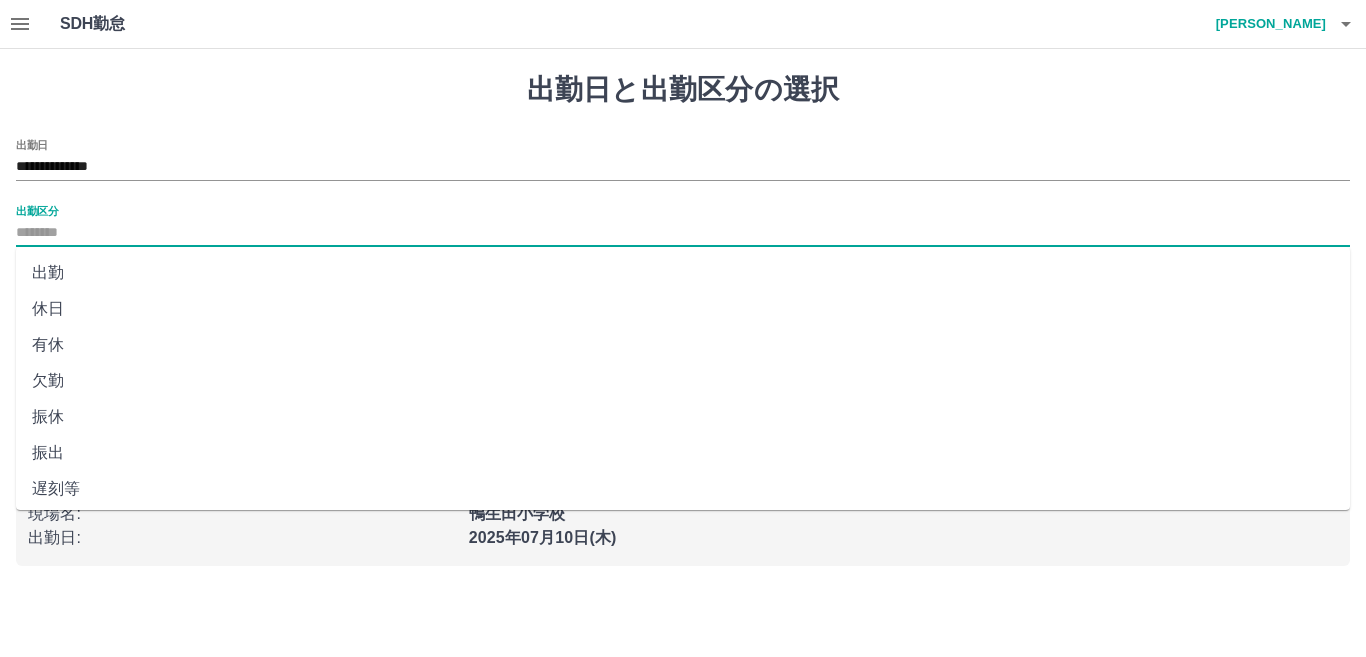 click on "出勤区分" at bounding box center (683, 233) 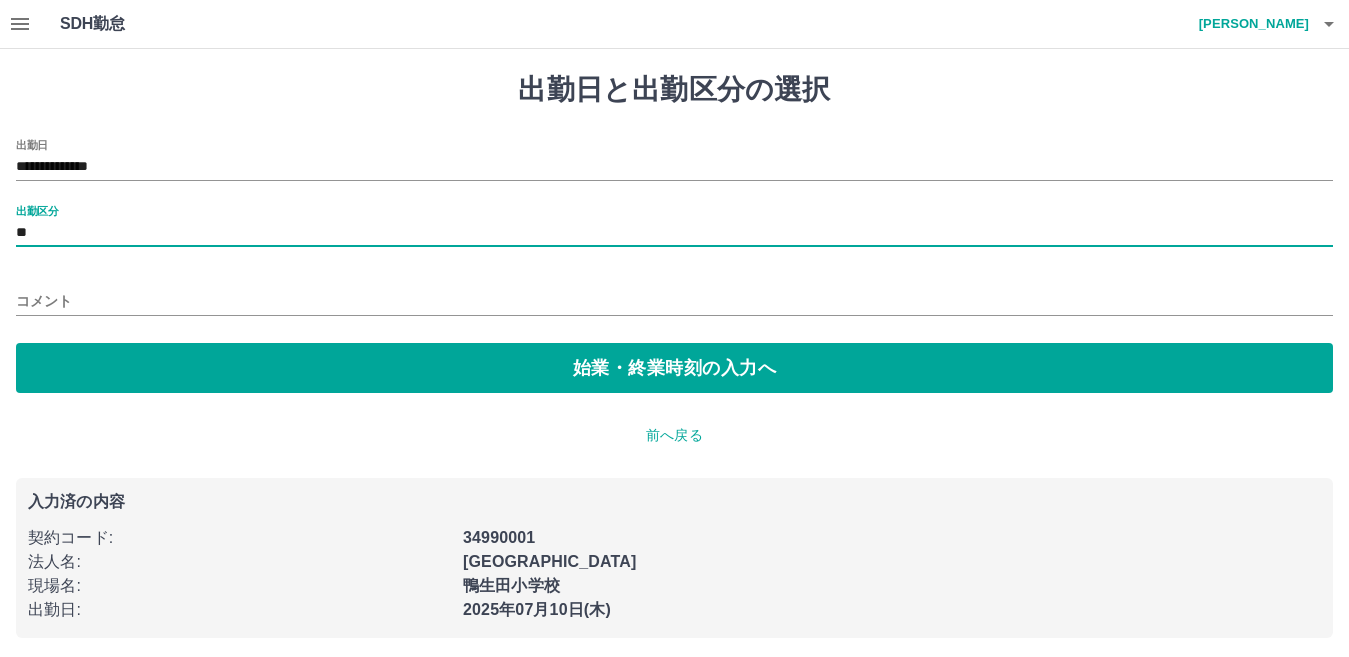 click on "コメント" at bounding box center (674, 301) 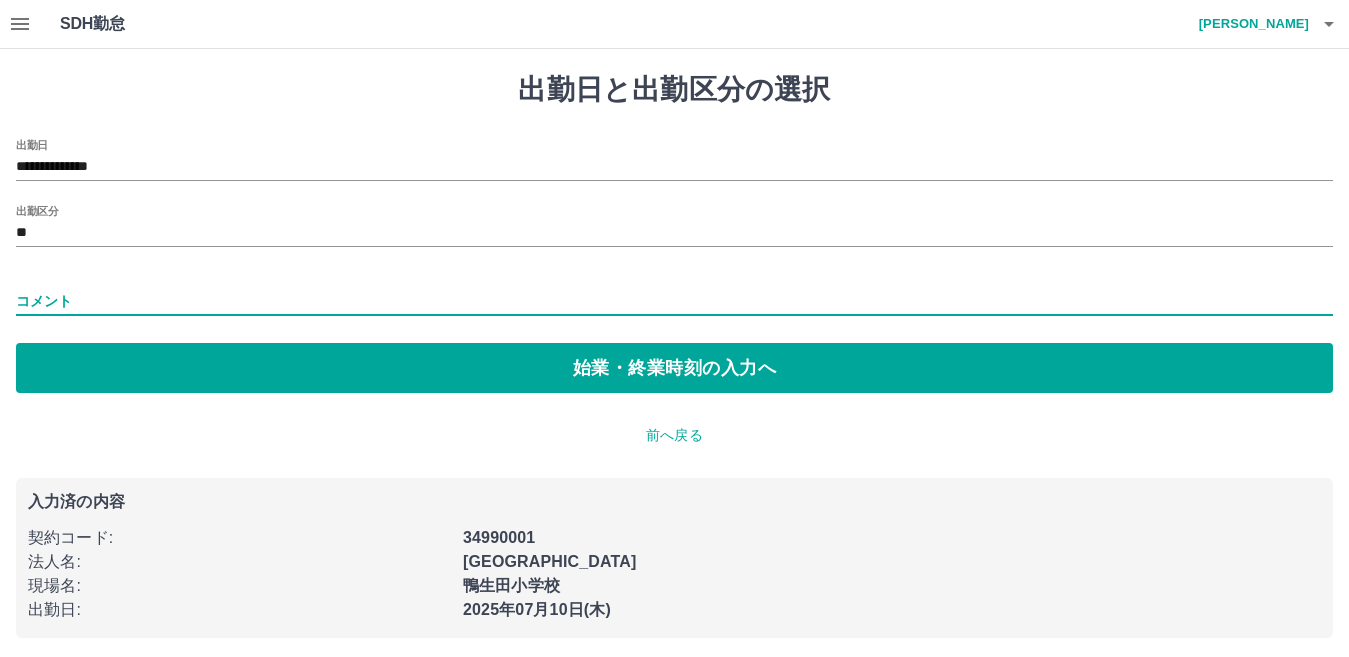 type on "****" 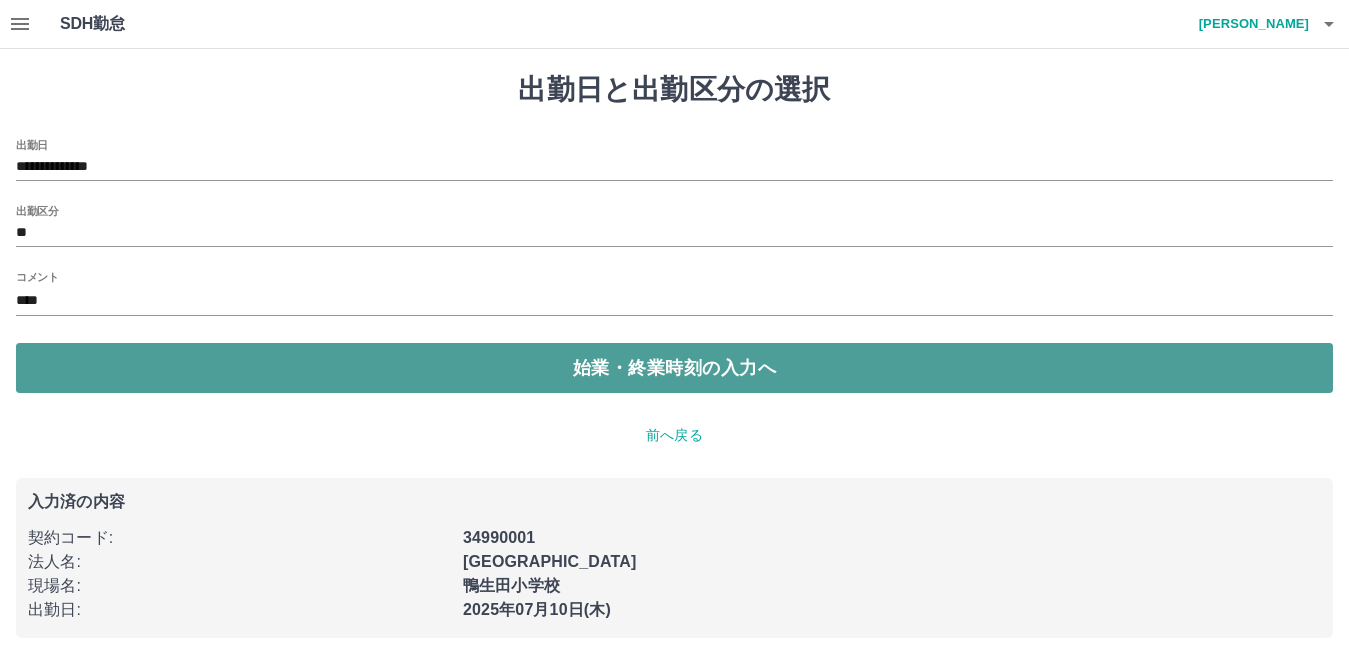click on "始業・終業時刻の入力へ" at bounding box center (674, 368) 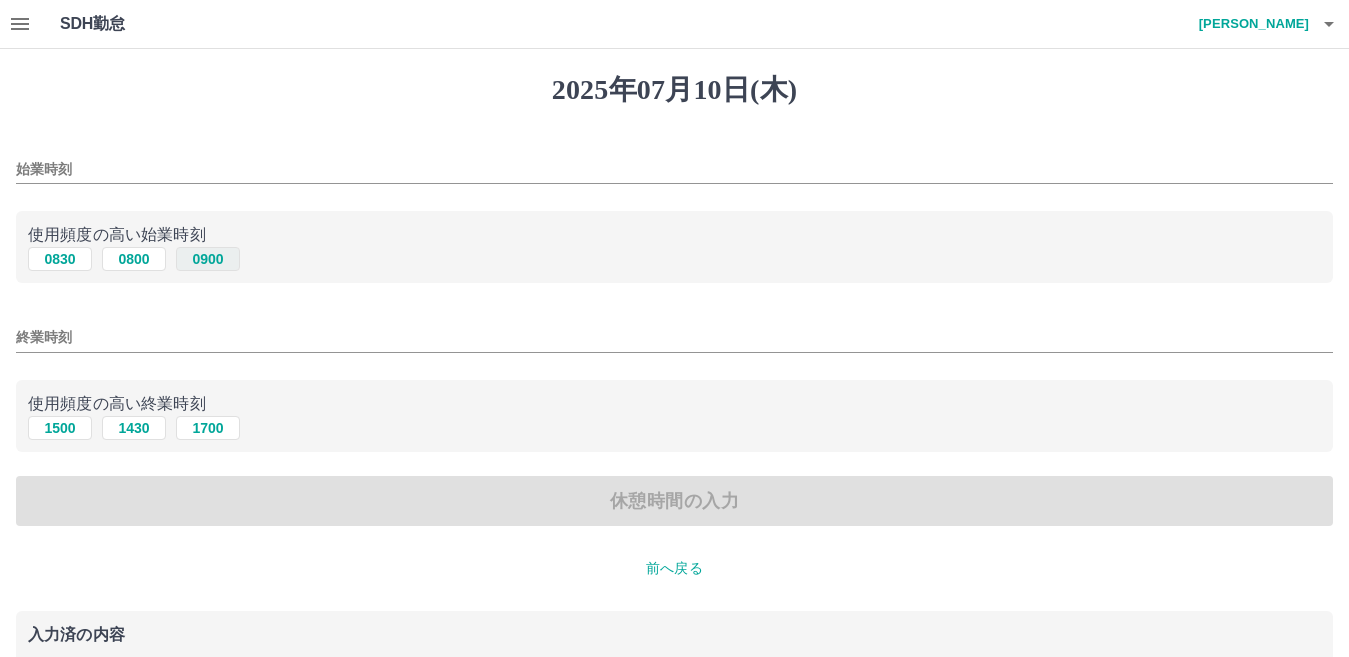 click on "0900" at bounding box center [208, 259] 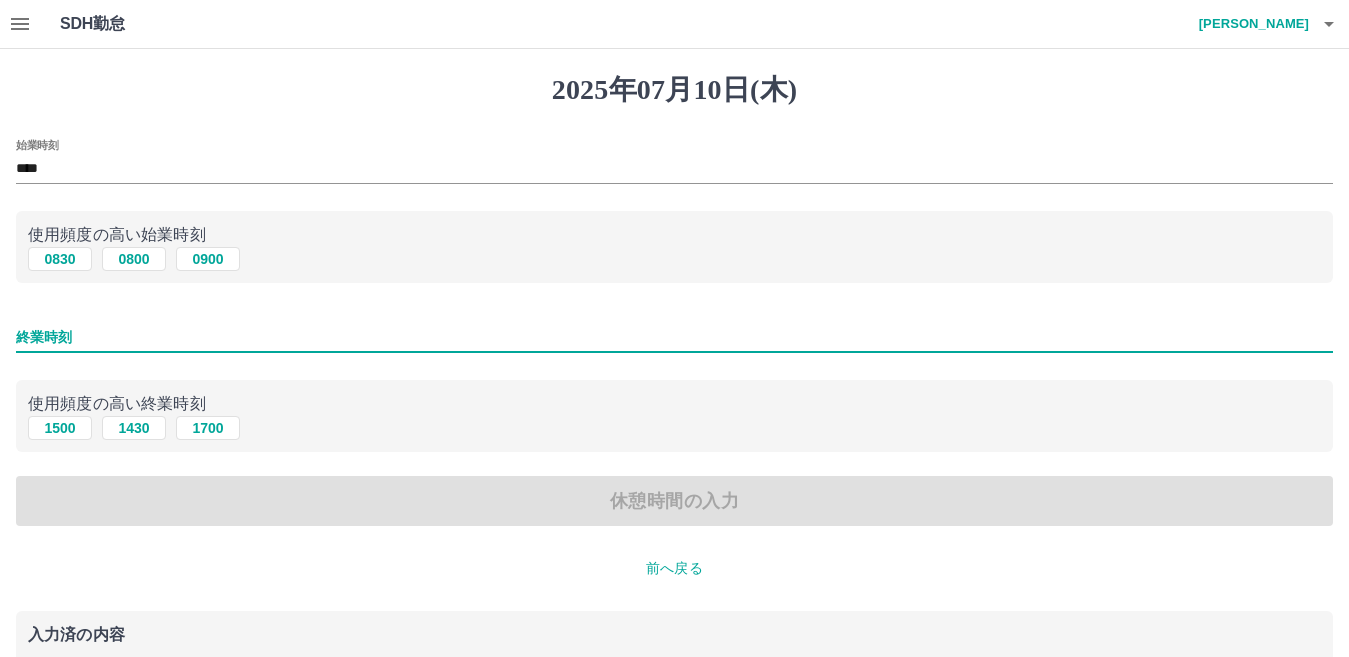 click on "終業時刻" at bounding box center (674, 337) 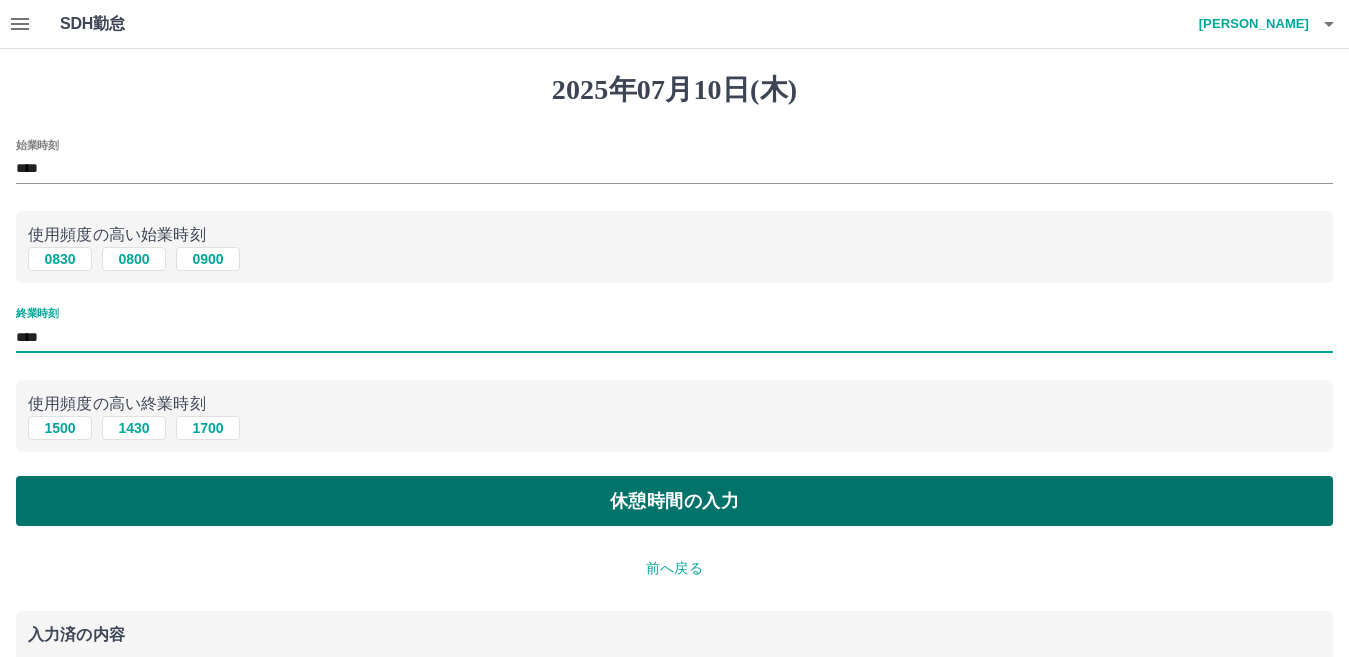 click on "休憩時間の入力" at bounding box center [674, 501] 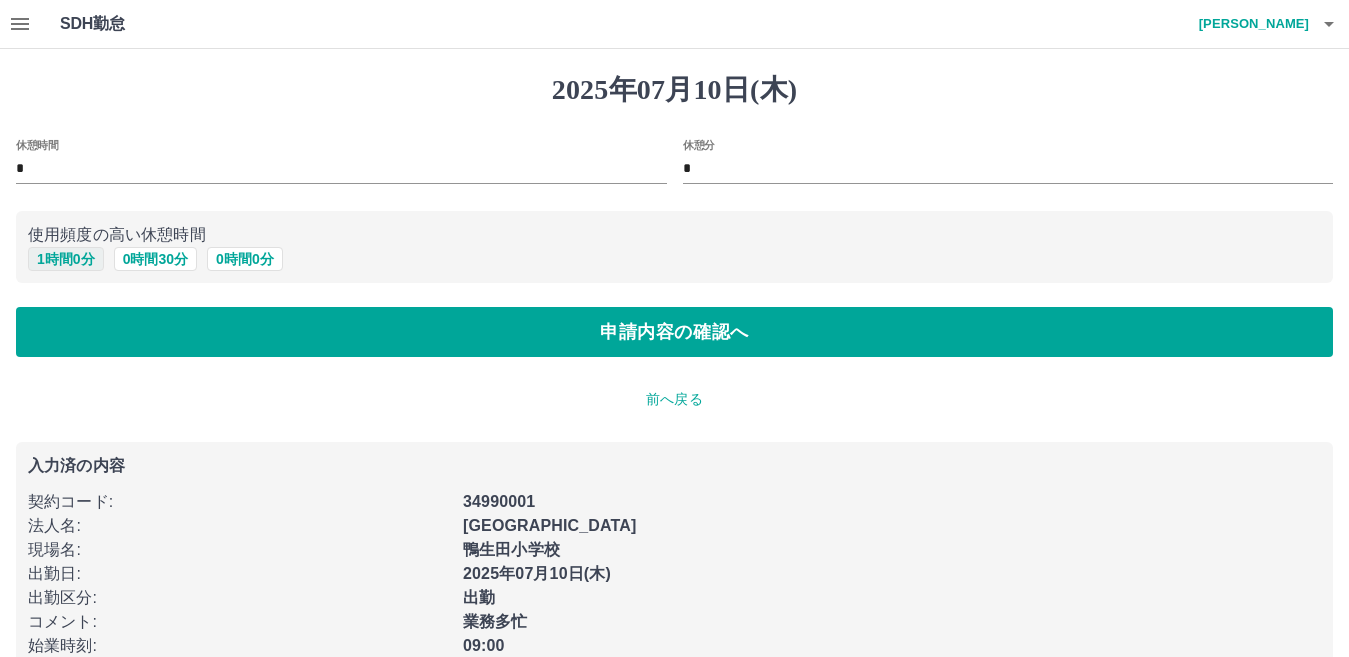 click on "1 時間 0 分" at bounding box center (66, 259) 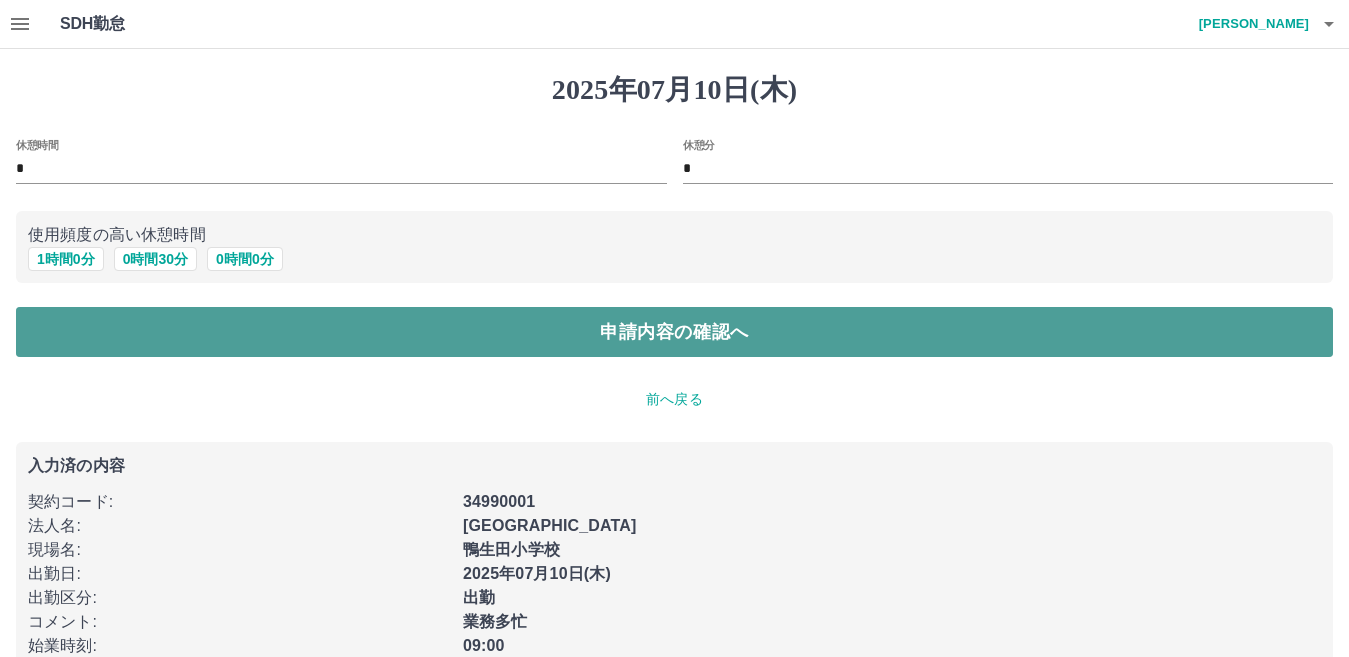 click on "申請内容の確認へ" at bounding box center [674, 332] 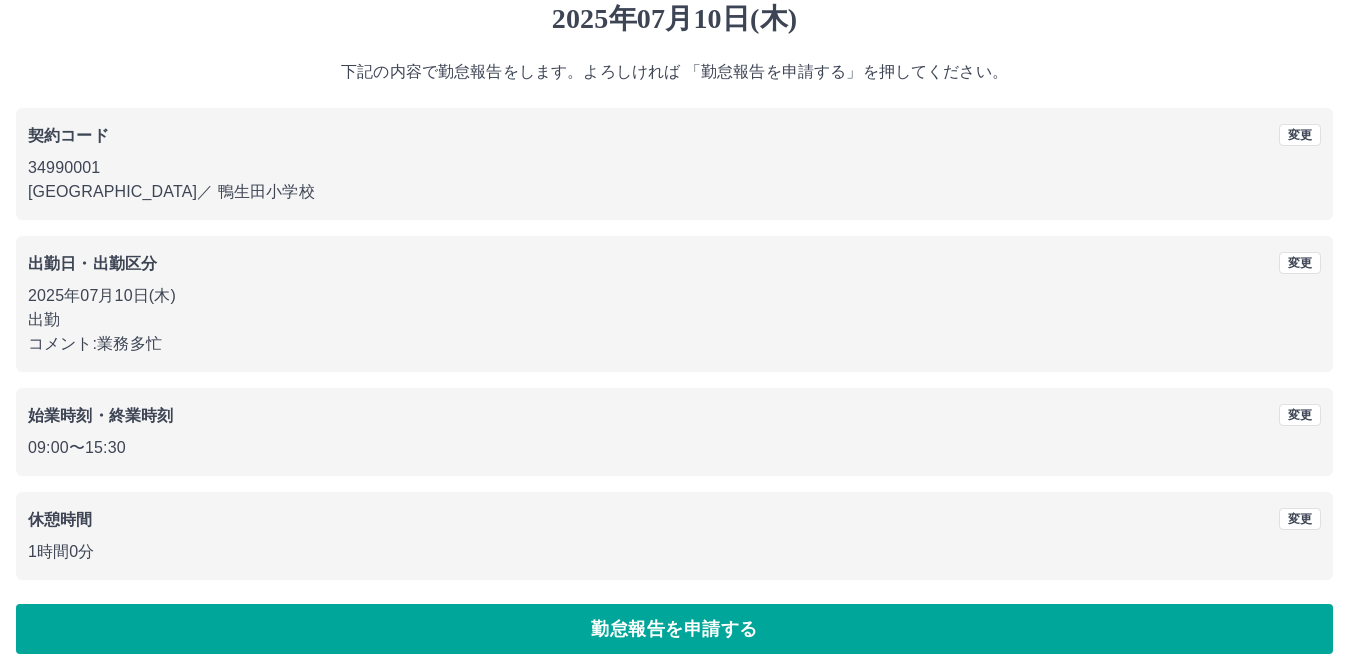 scroll, scrollTop: 92, scrollLeft: 0, axis: vertical 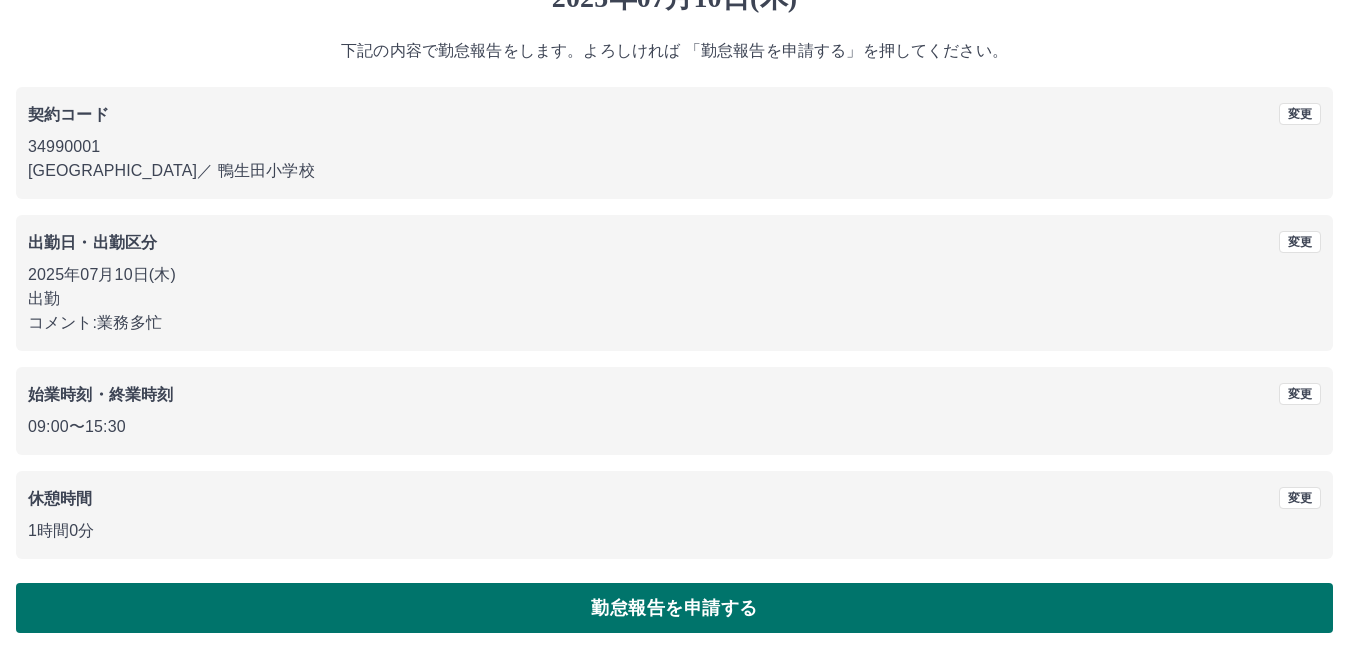 click on "勤怠報告を申請する" at bounding box center (674, 608) 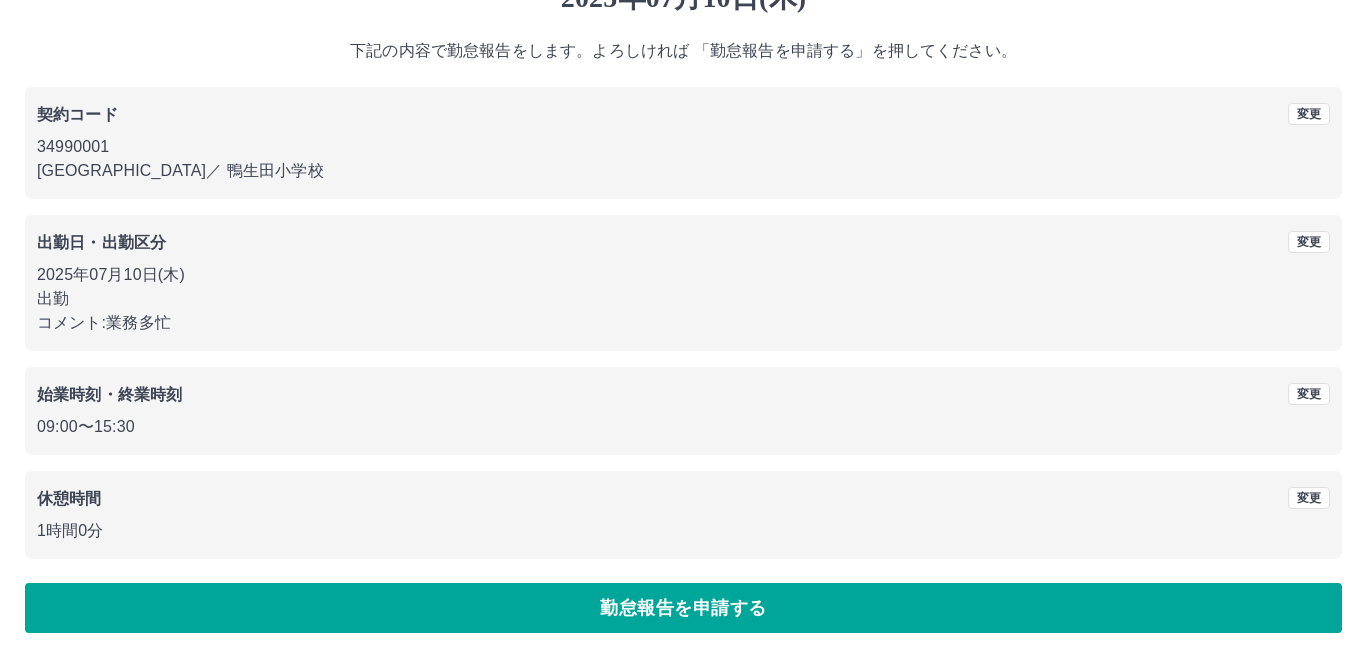 scroll, scrollTop: 0, scrollLeft: 0, axis: both 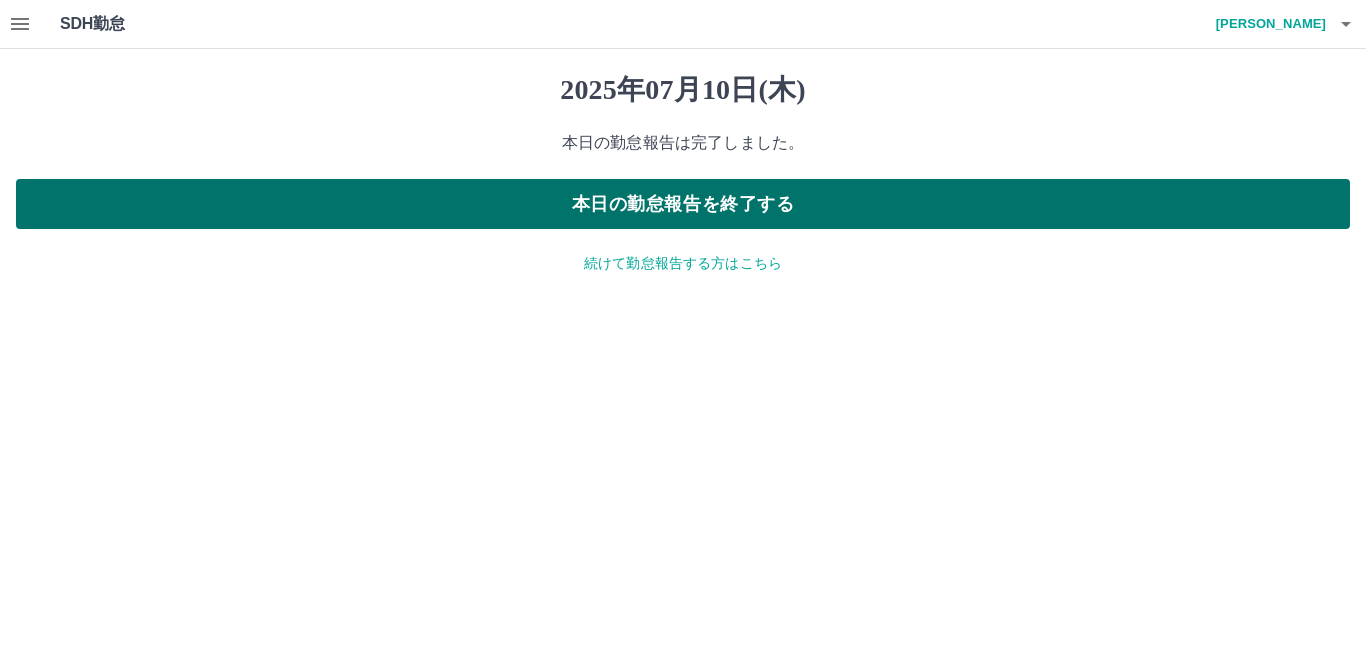 click on "本日の勤怠報告を終了する" at bounding box center [683, 204] 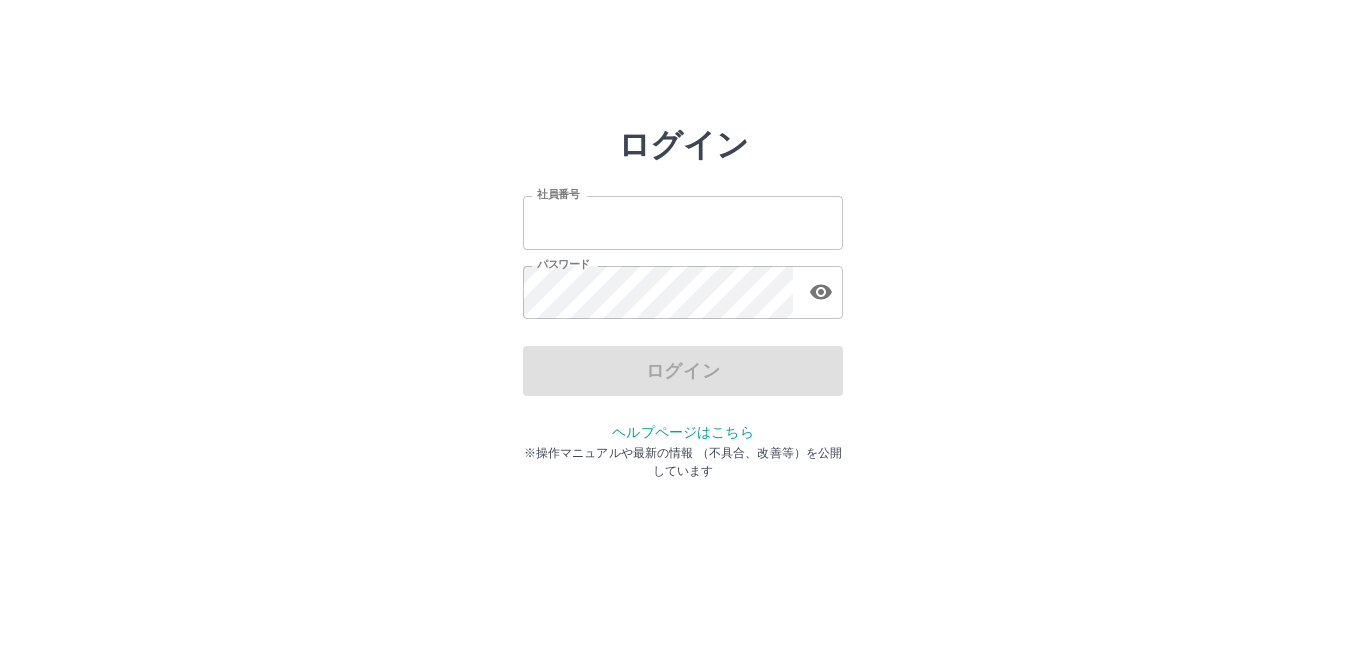 scroll, scrollTop: 0, scrollLeft: 0, axis: both 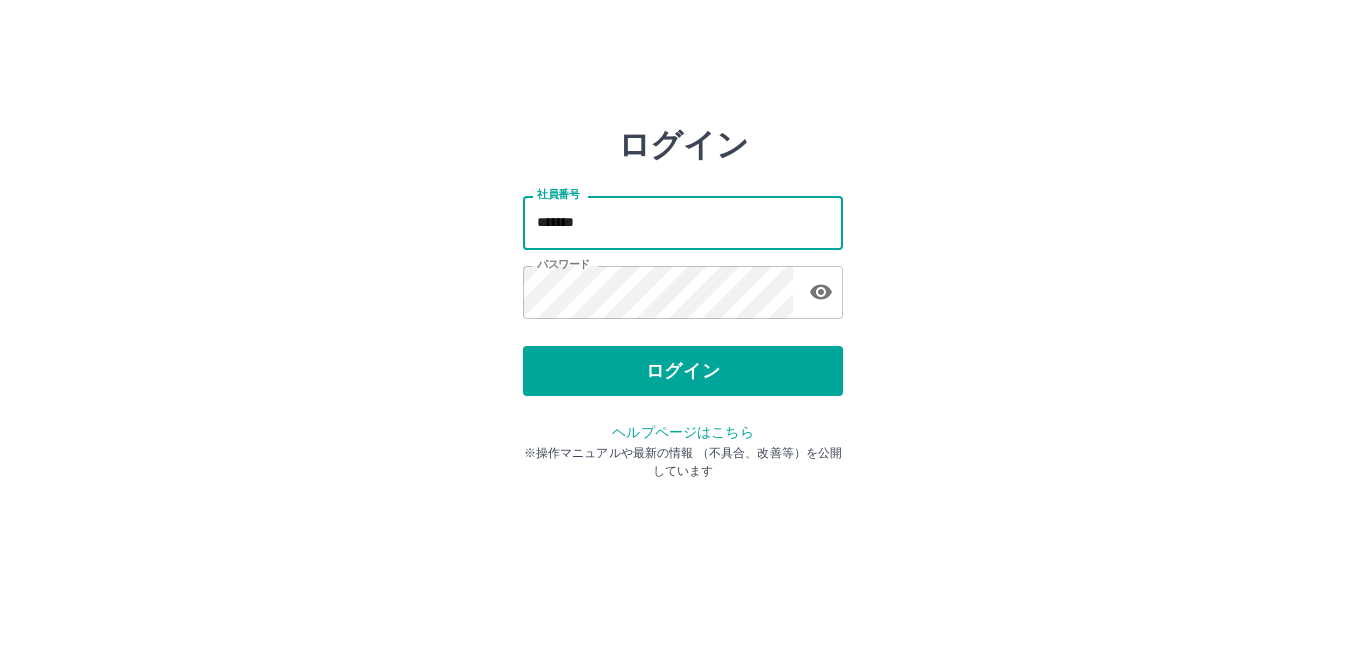 click on "*******" at bounding box center [683, 222] 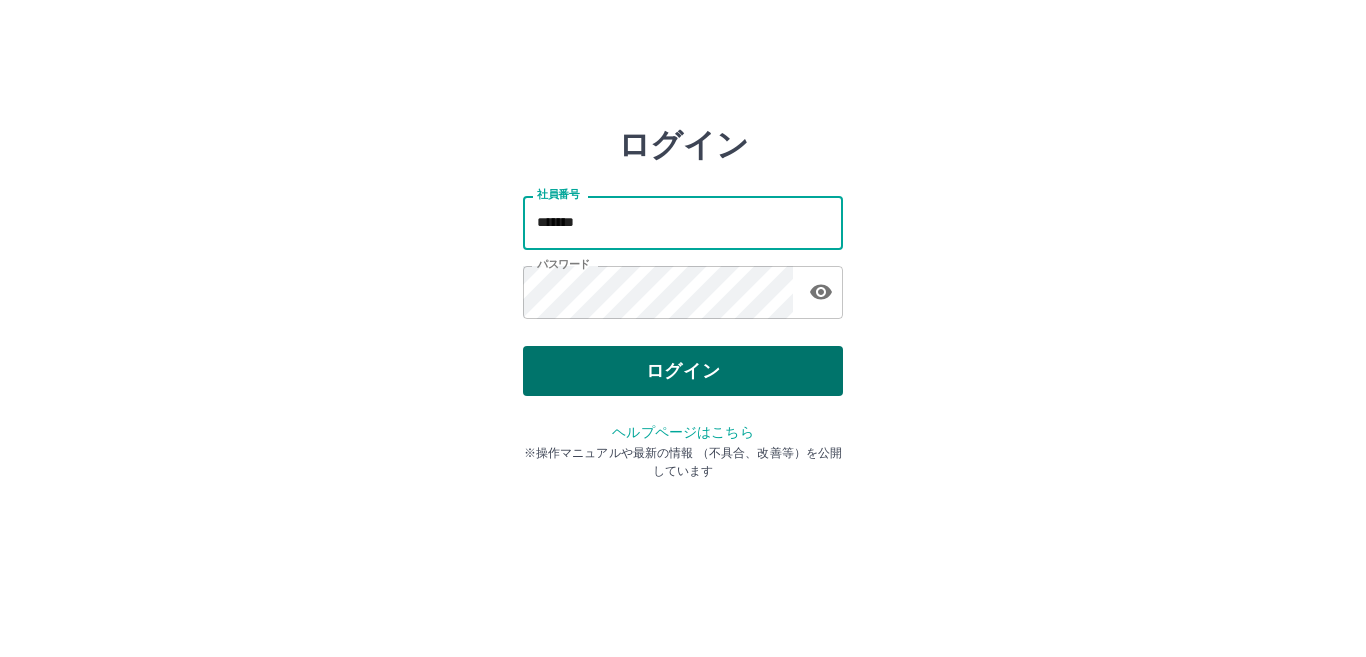 type on "*******" 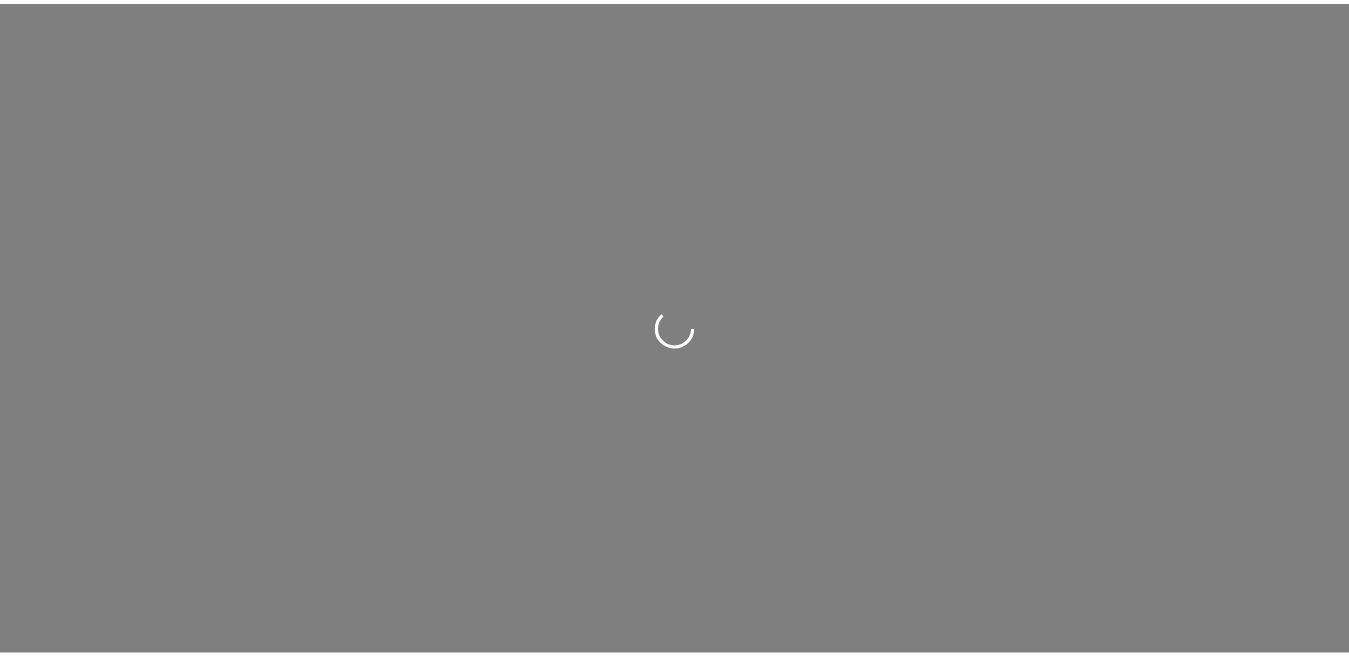 scroll, scrollTop: 0, scrollLeft: 0, axis: both 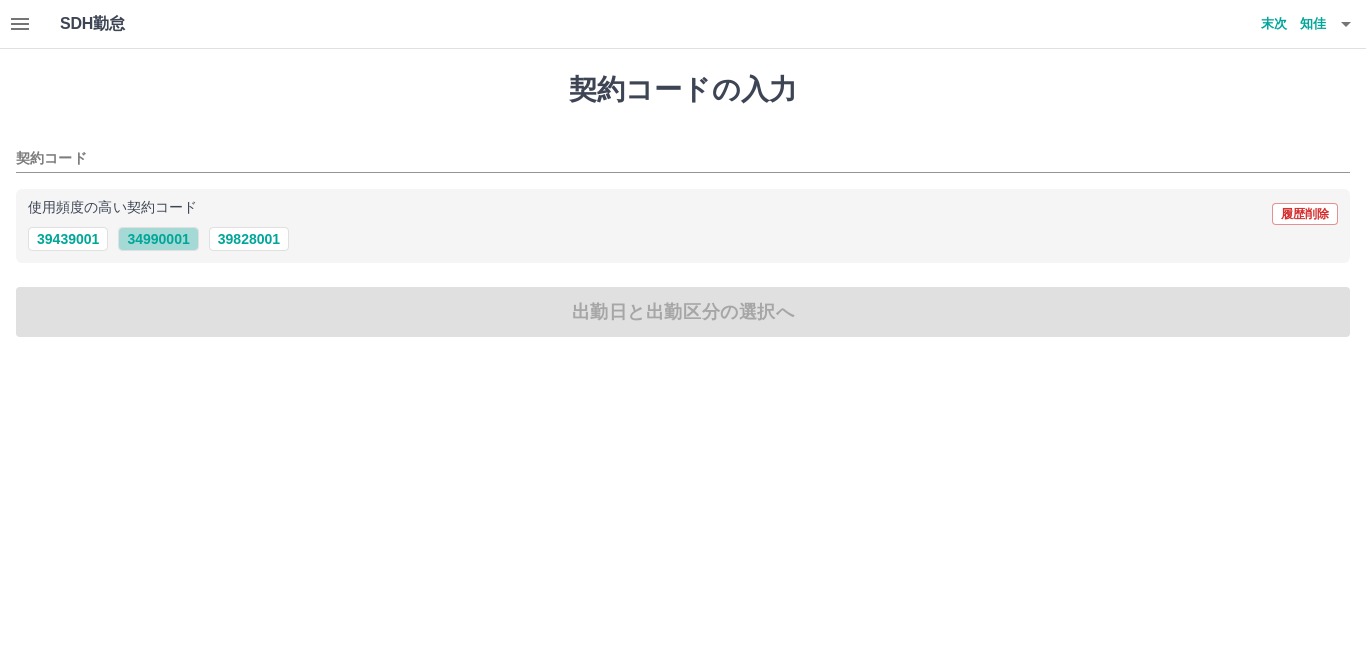 click on "34990001" at bounding box center (158, 239) 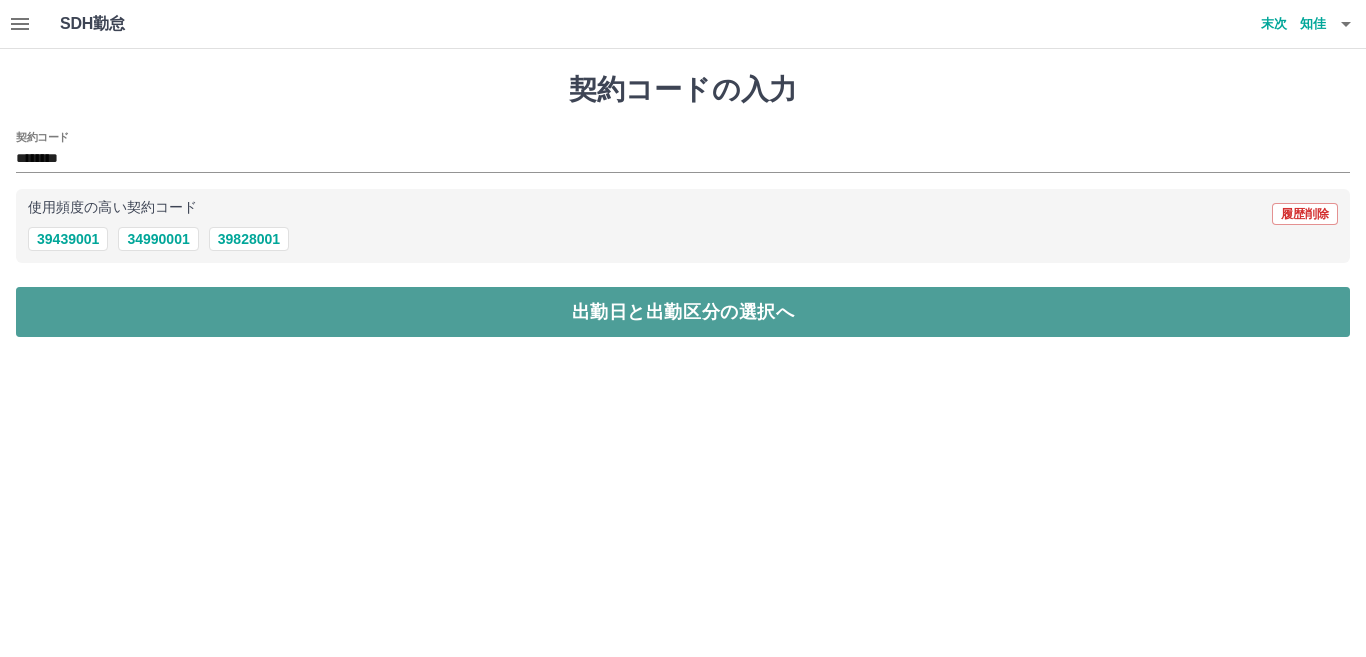 click on "出勤日と出勤区分の選択へ" at bounding box center (683, 312) 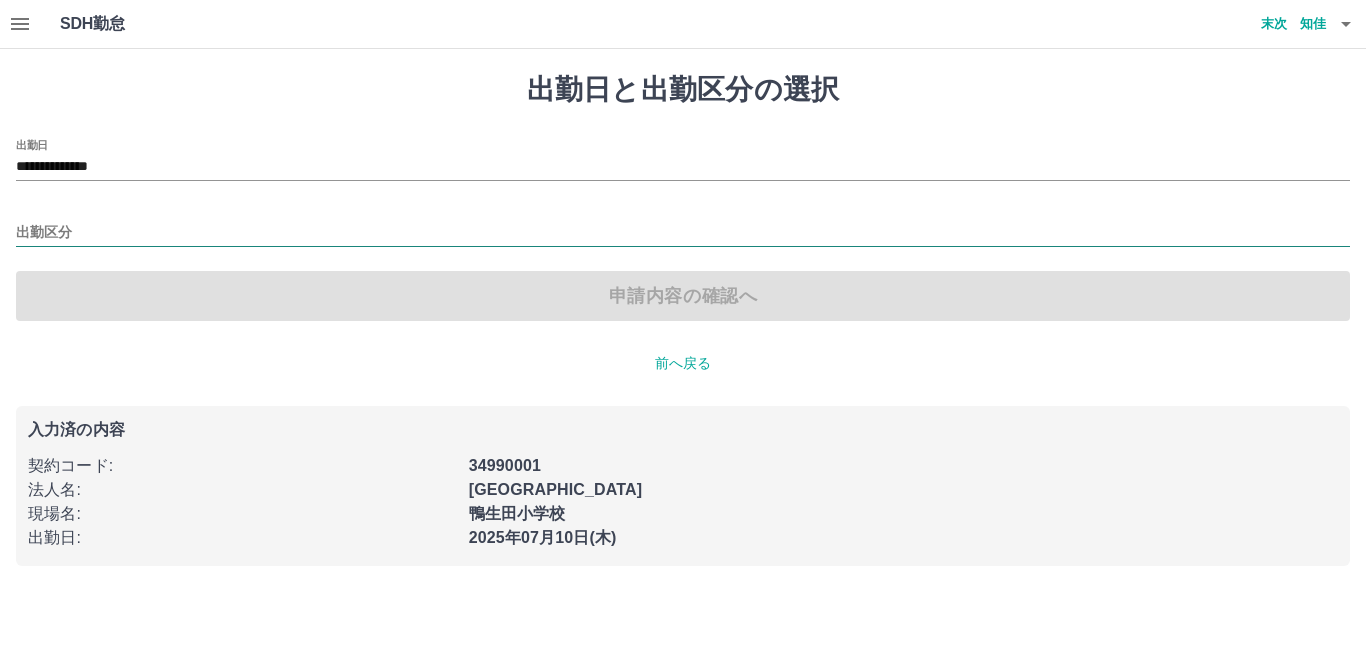 click on "出勤区分" at bounding box center (683, 233) 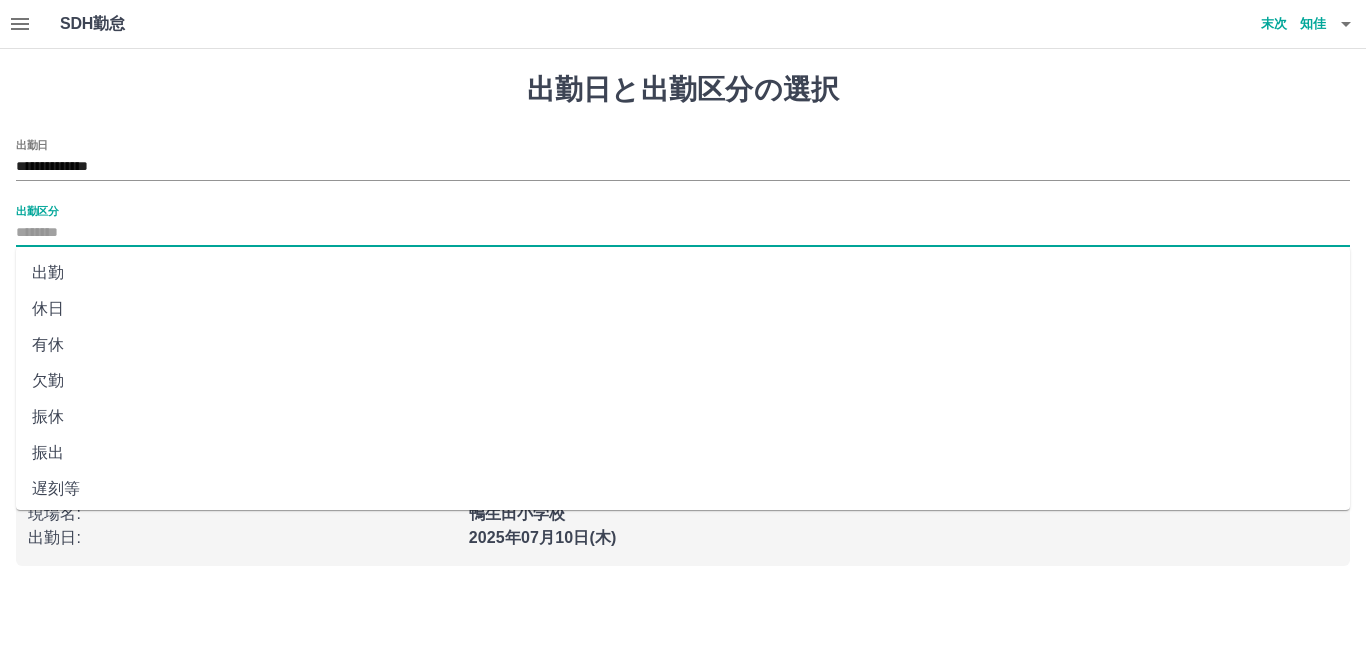 click on "出勤" at bounding box center [683, 273] 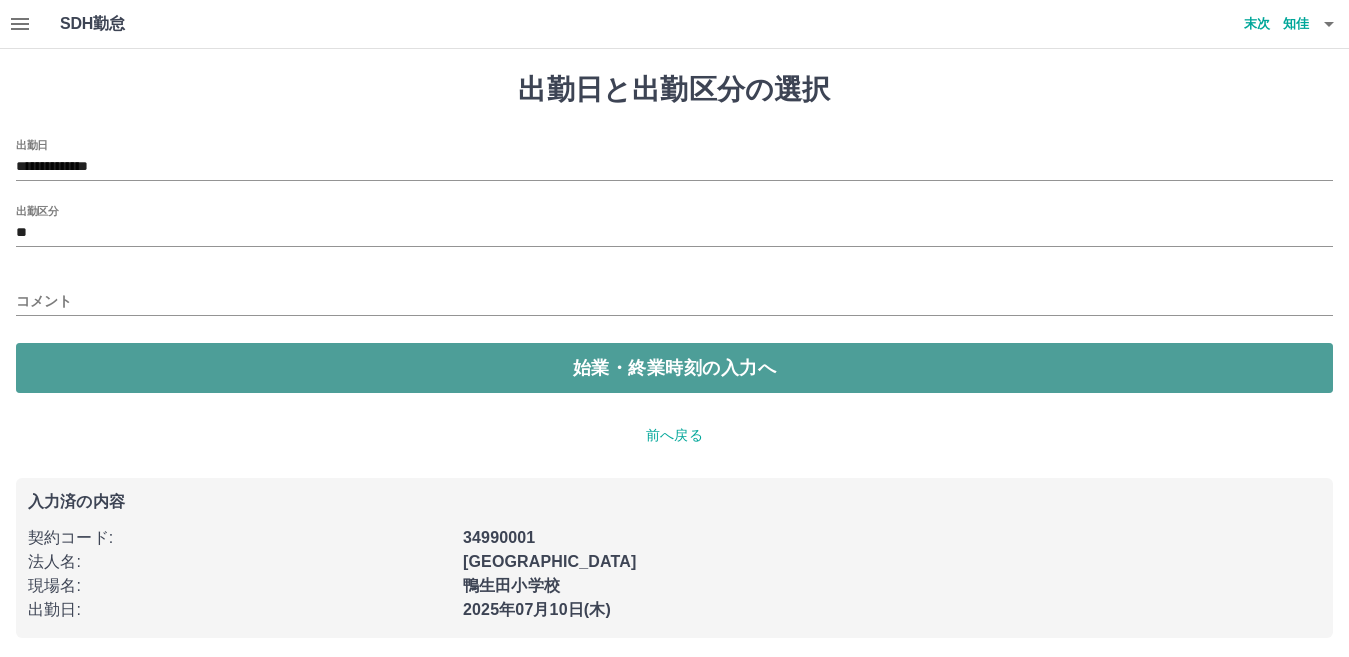 click on "始業・終業時刻の入力へ" at bounding box center (674, 368) 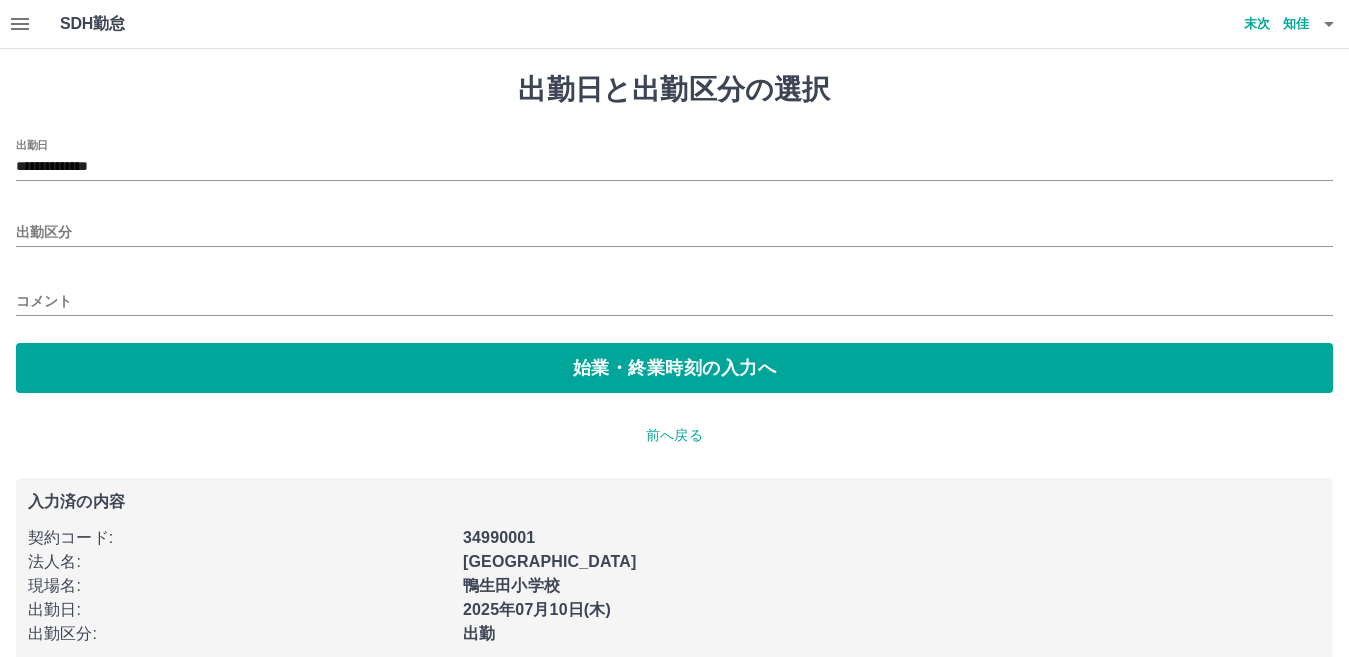type on "**" 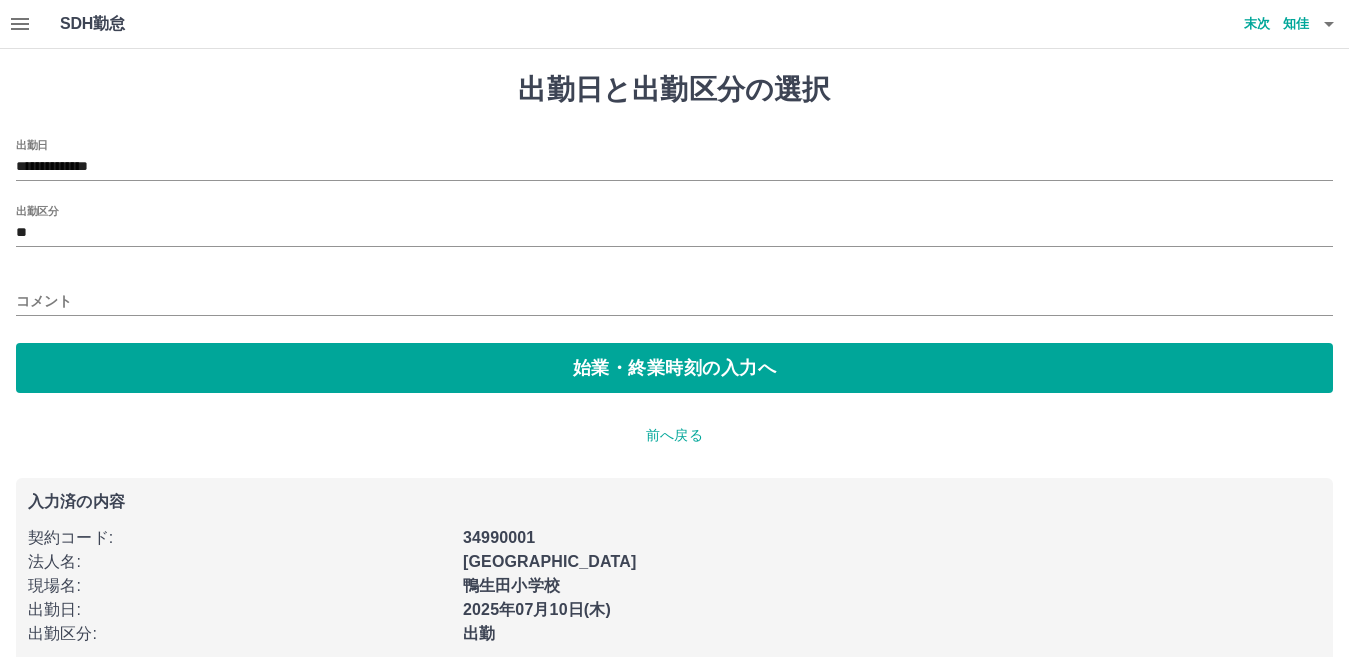 click on "コメント" at bounding box center (674, 301) 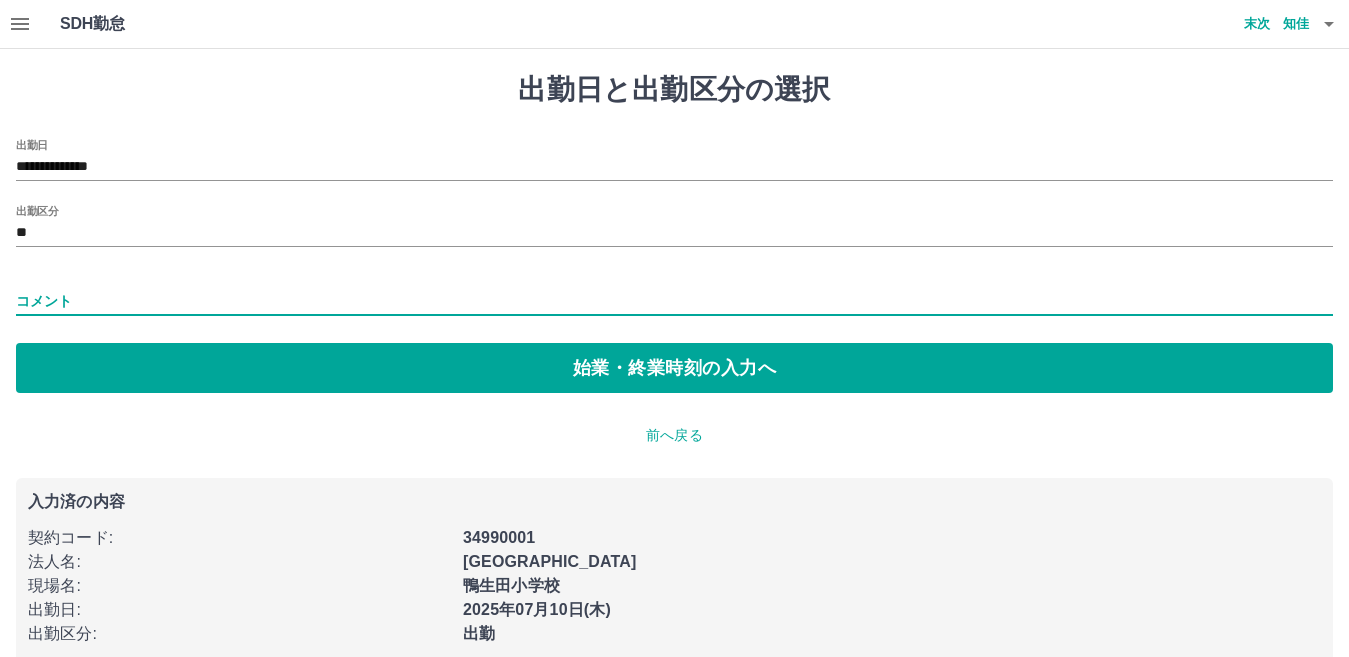 type on "****" 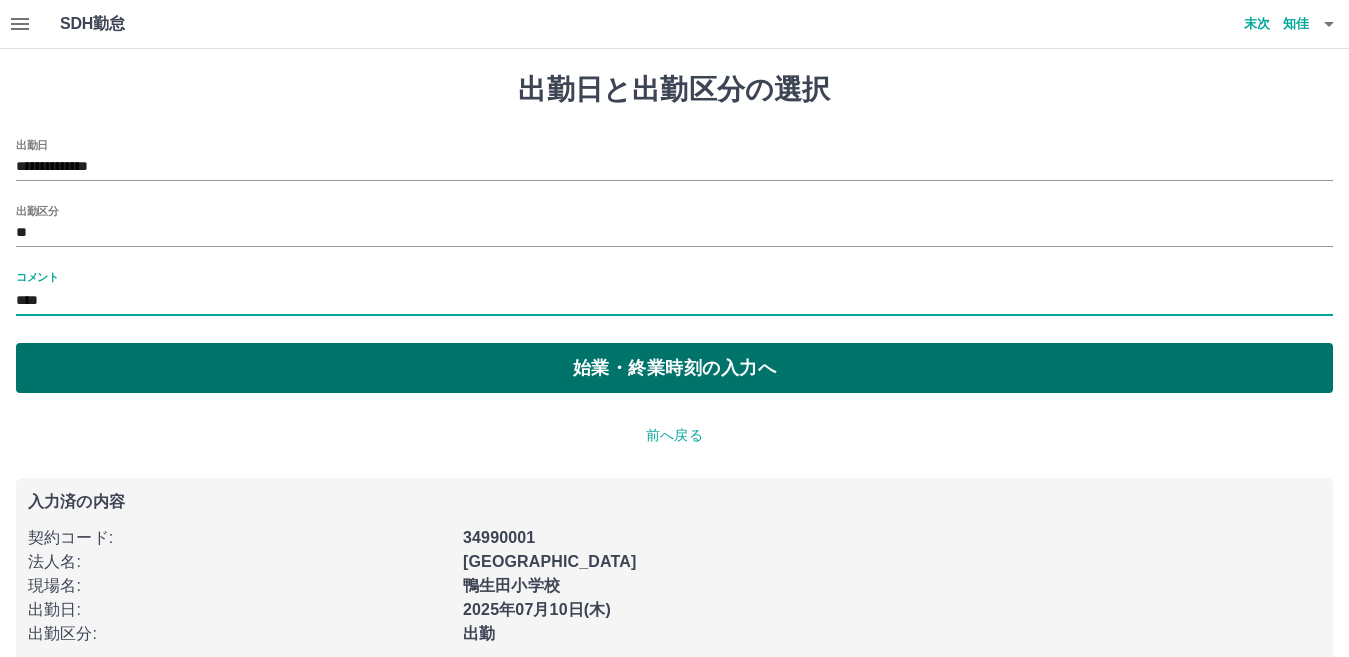 click on "始業・終業時刻の入力へ" at bounding box center (674, 368) 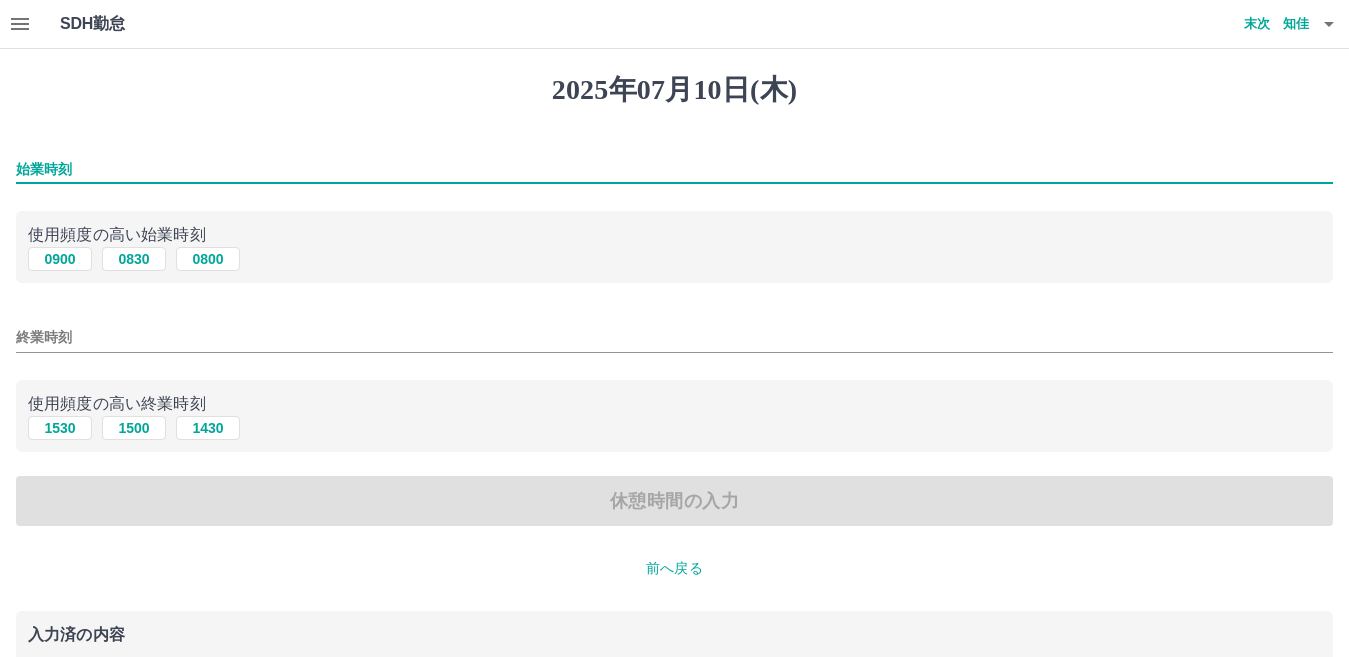 click on "始業時刻" at bounding box center [674, 169] 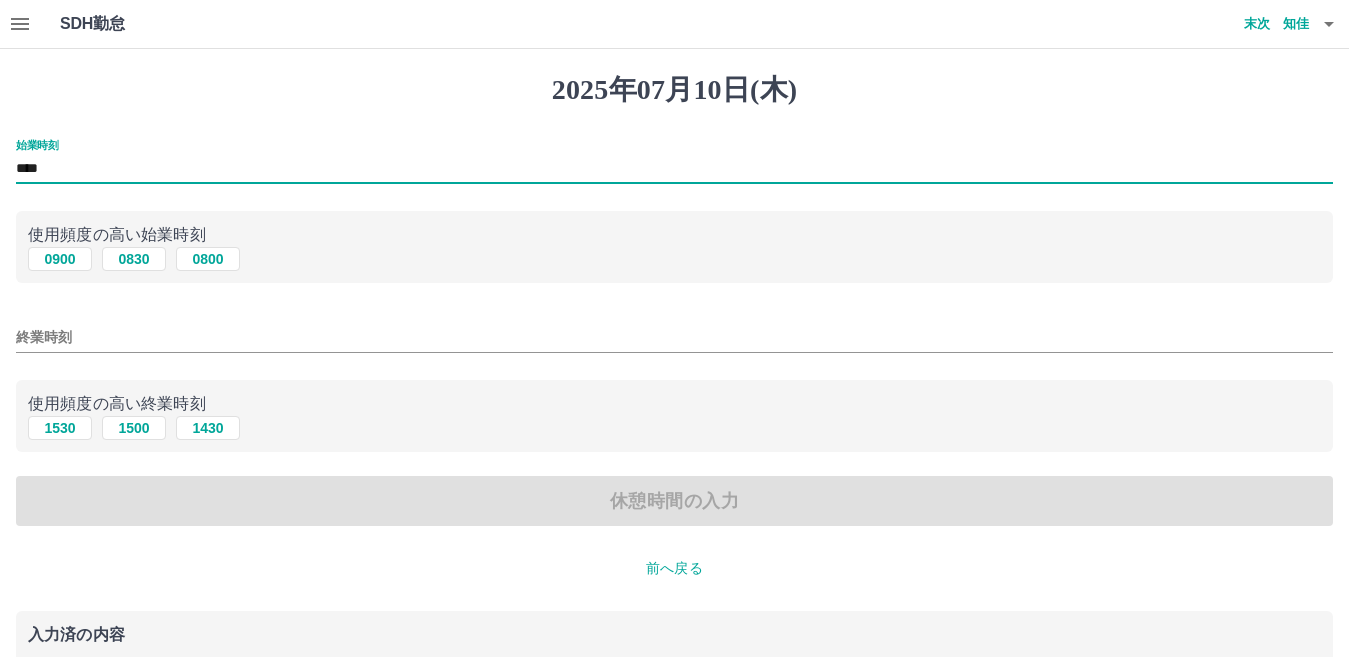 click on "終業時刻" at bounding box center (674, 337) 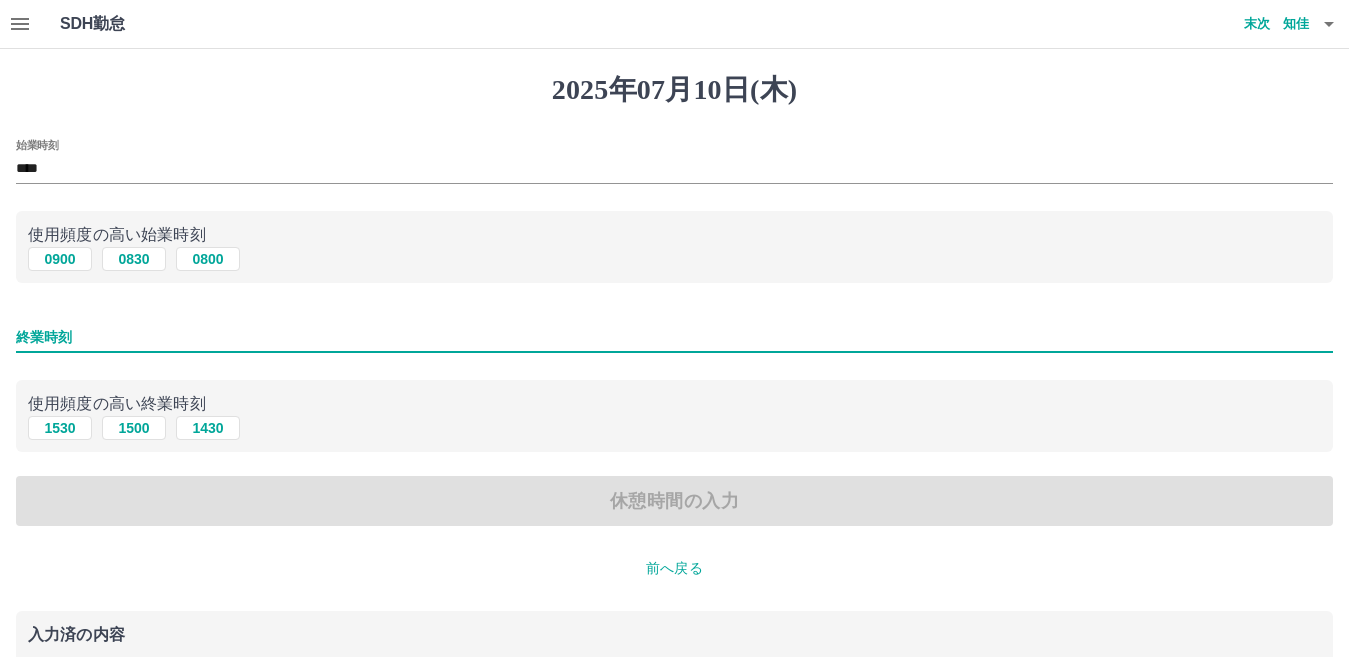 type on "****" 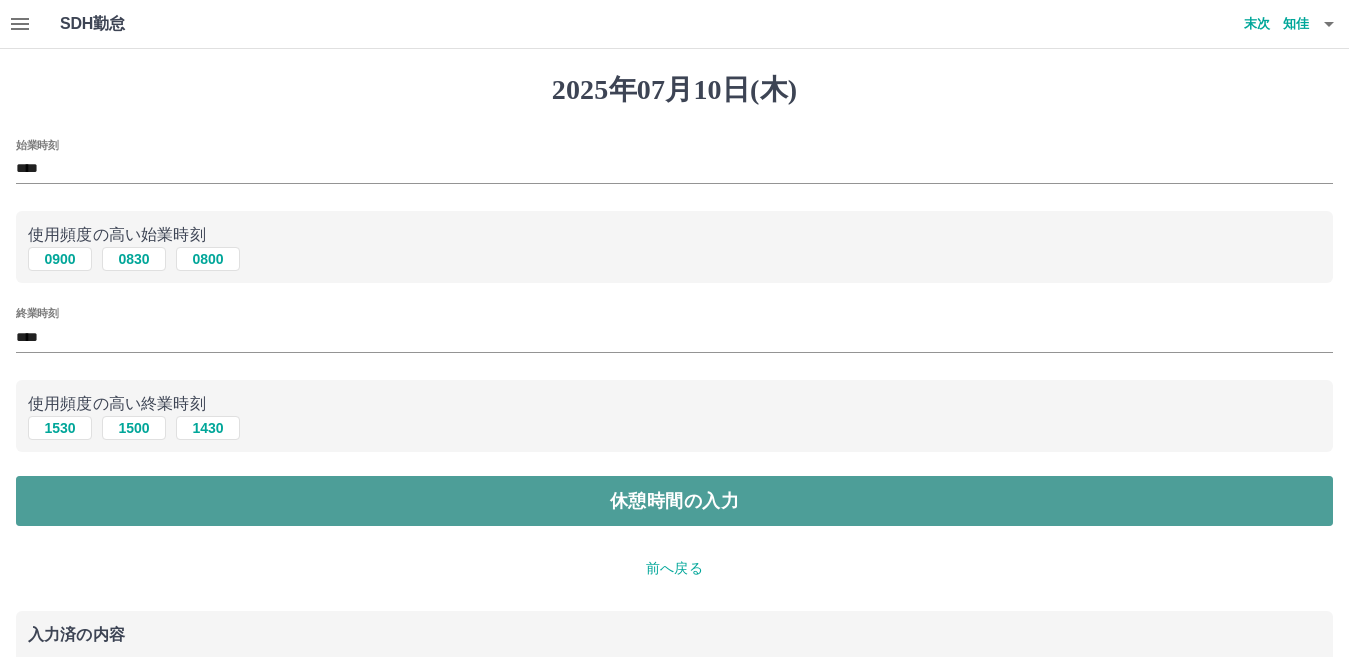 click on "休憩時間の入力" at bounding box center [674, 501] 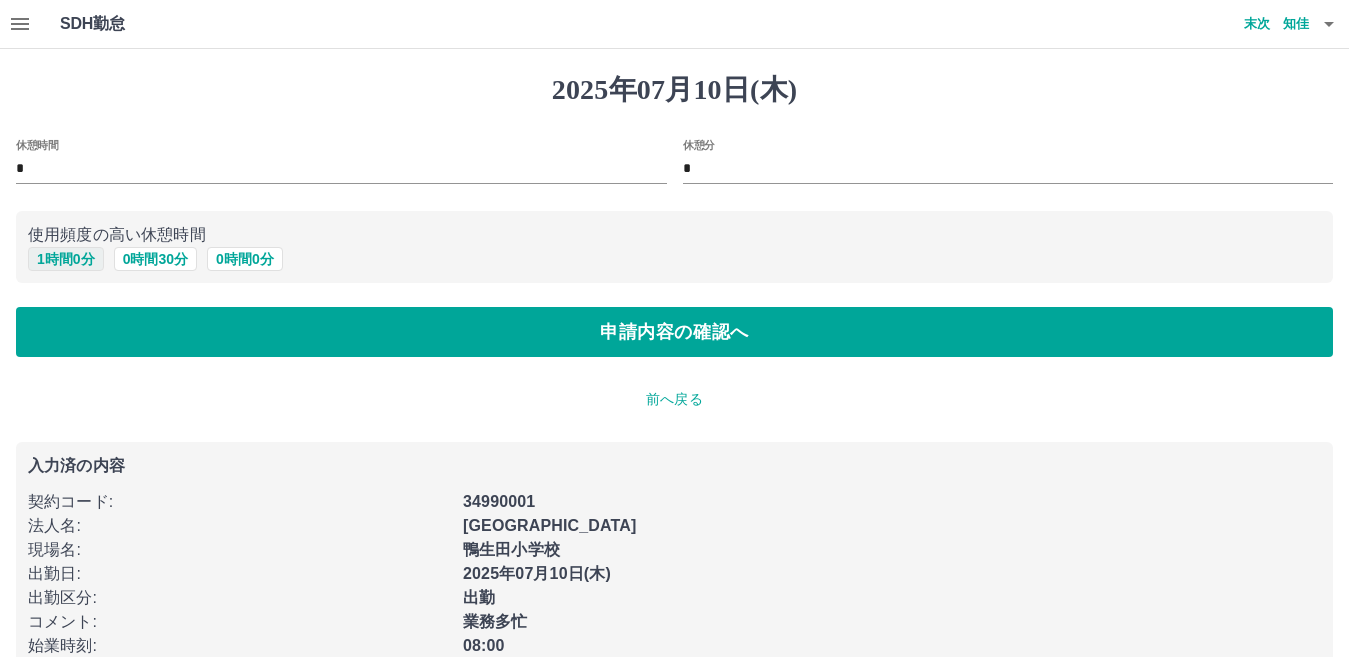 click on "1 時間 0 分" at bounding box center [66, 259] 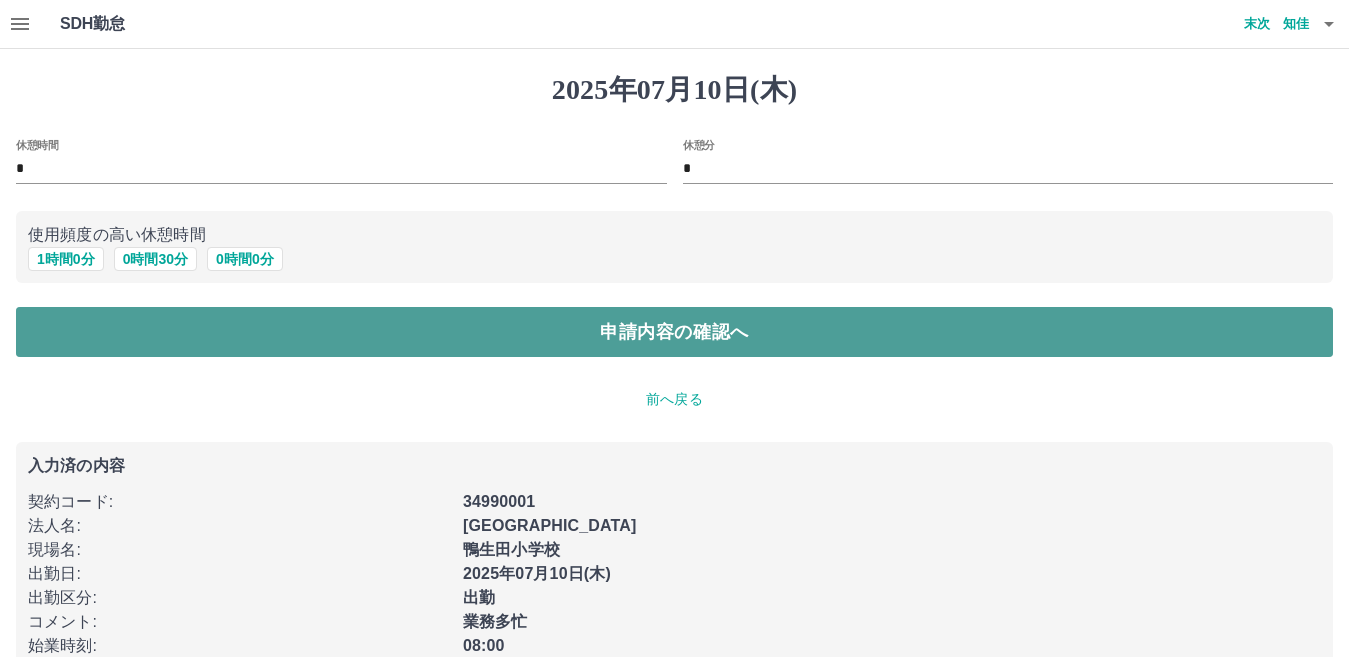 click on "申請内容の確認へ" at bounding box center (674, 332) 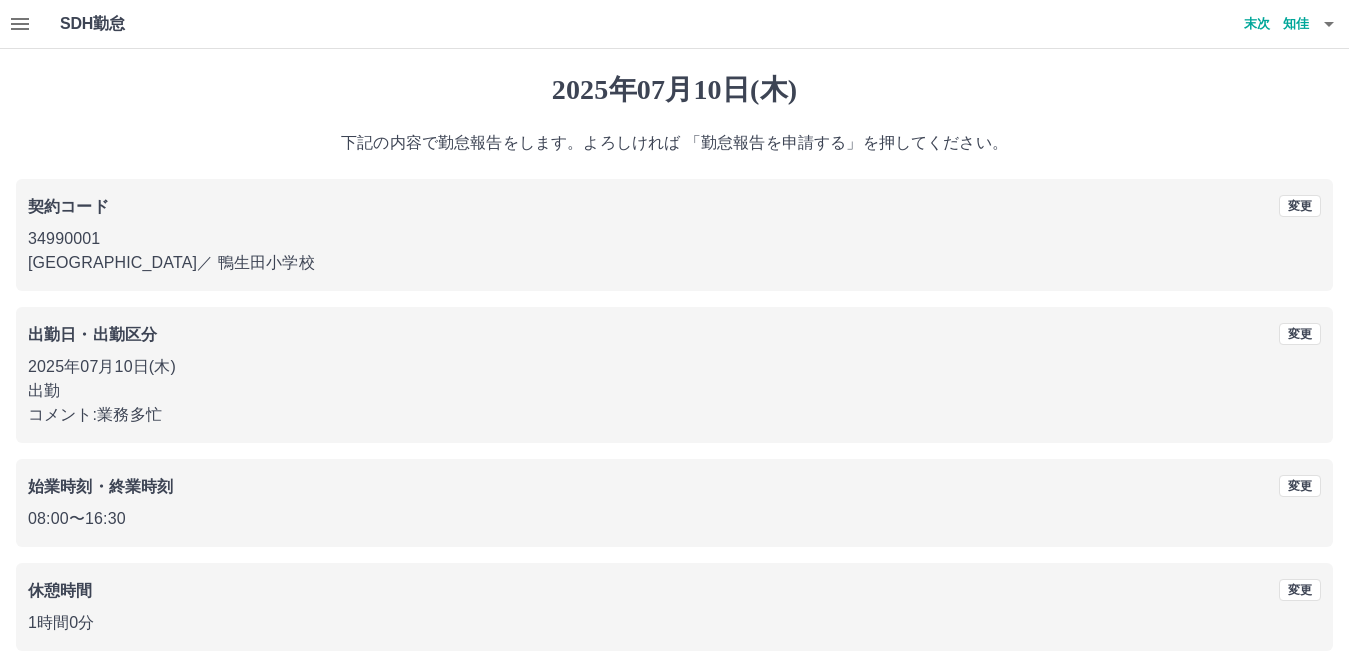scroll, scrollTop: 92, scrollLeft: 0, axis: vertical 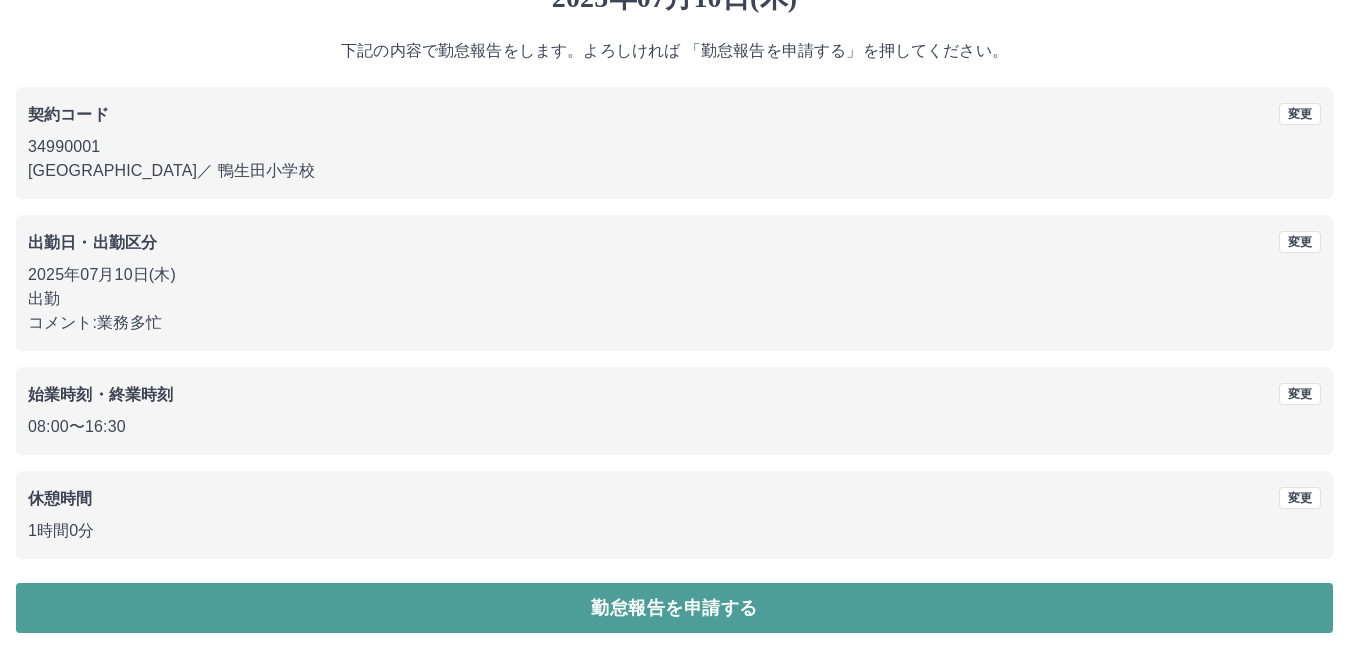 click on "勤怠報告を申請する" at bounding box center (674, 608) 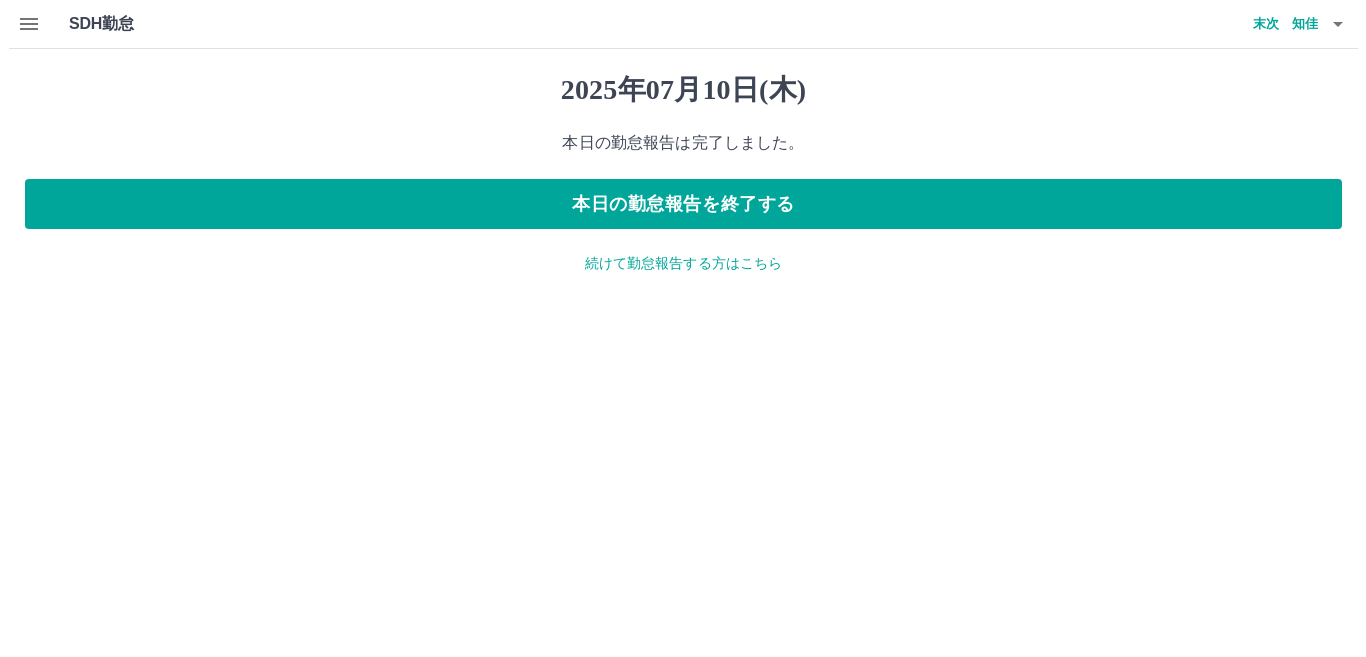 scroll, scrollTop: 0, scrollLeft: 0, axis: both 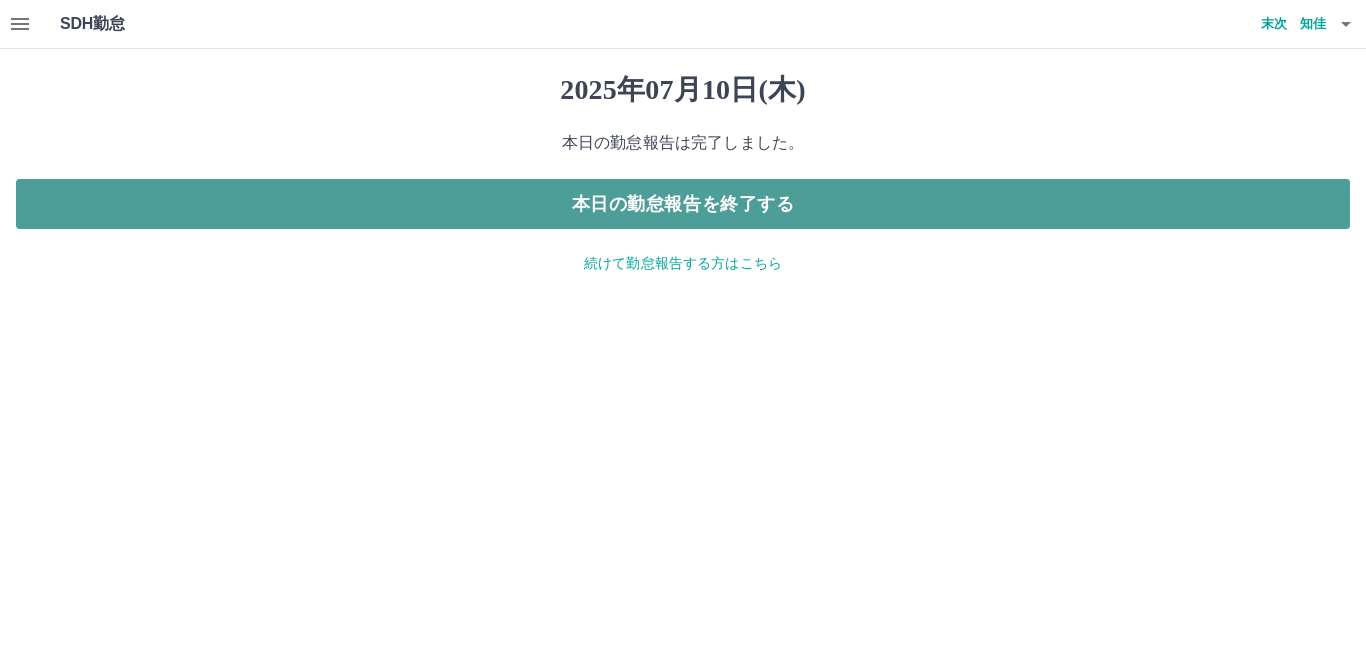 click on "本日の勤怠報告を終了する" at bounding box center (683, 204) 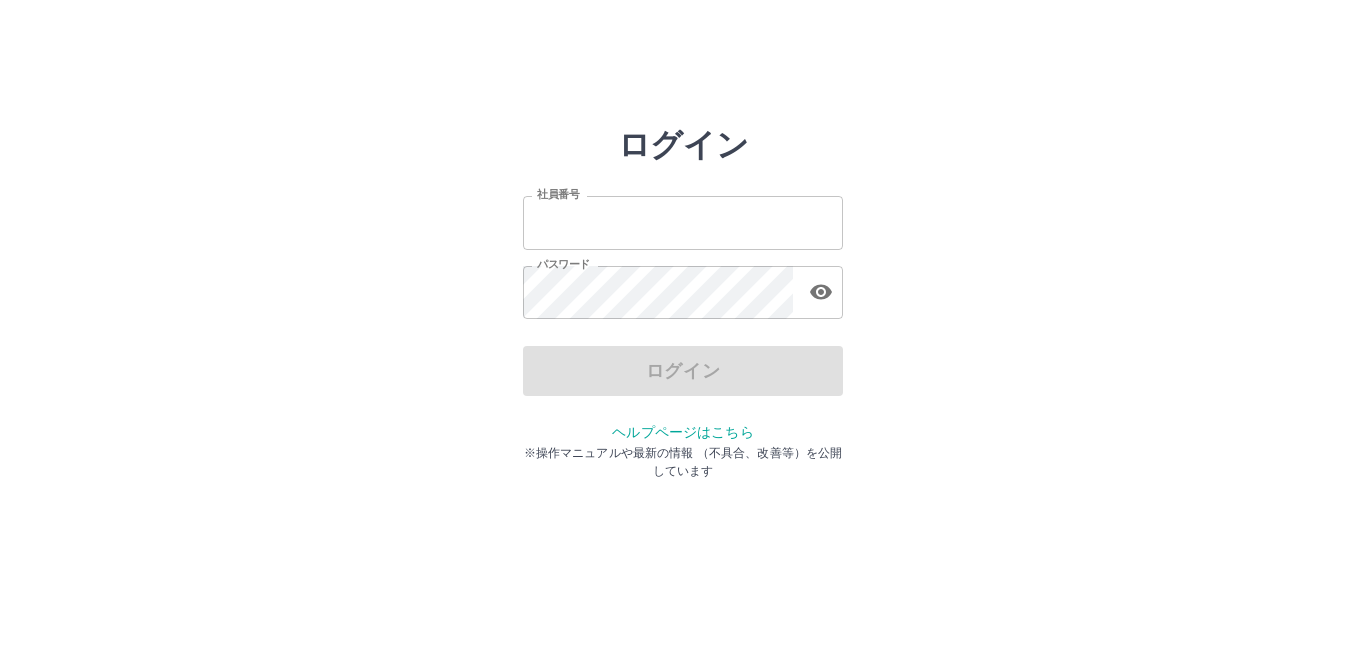 scroll, scrollTop: 0, scrollLeft: 0, axis: both 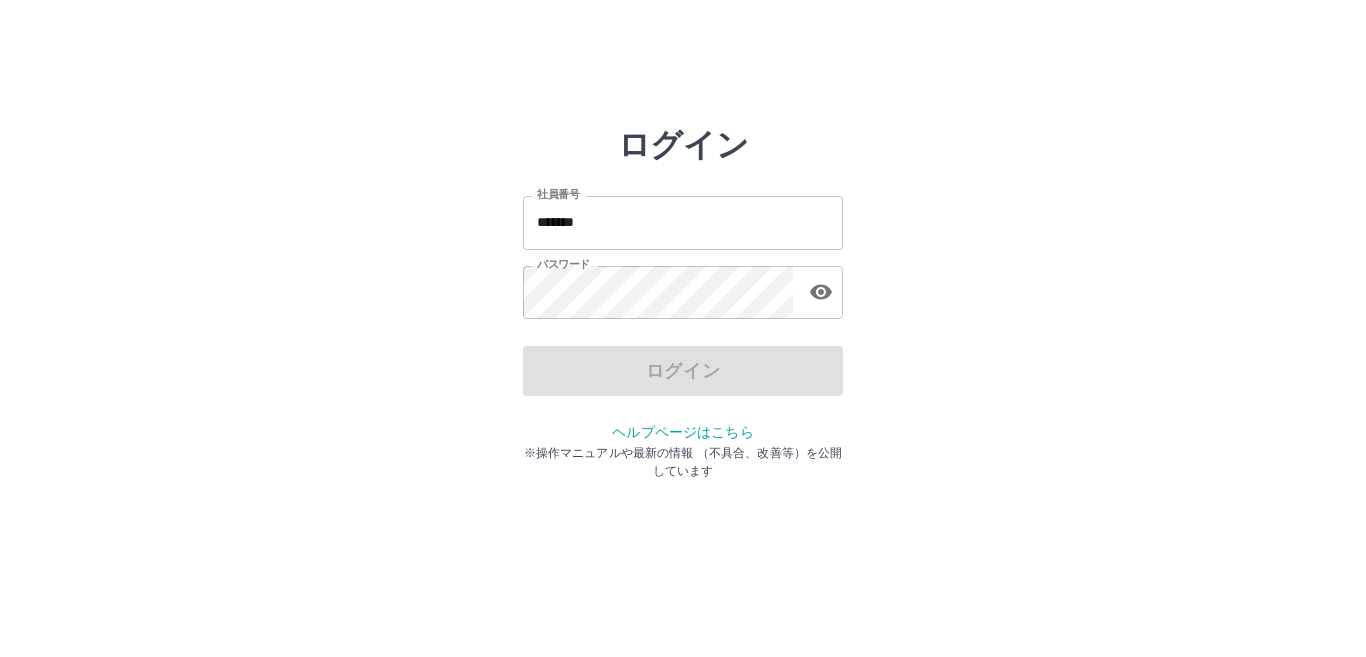 click on "*******" at bounding box center [683, 222] 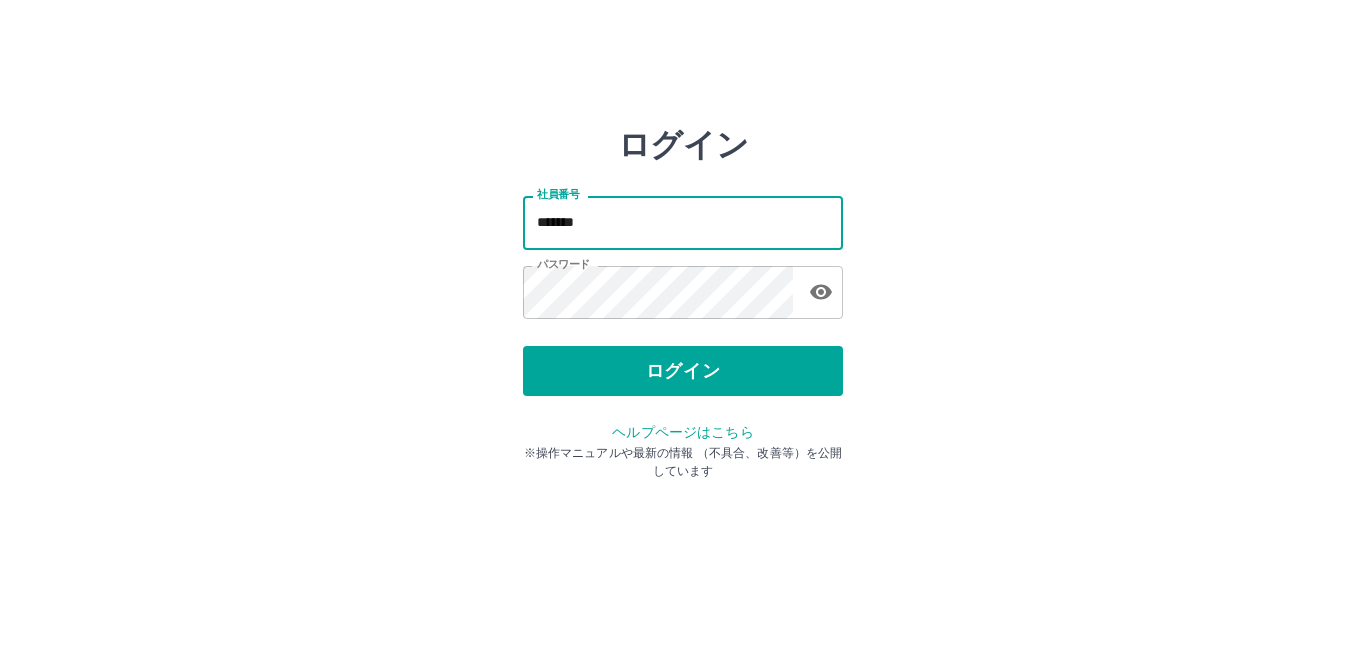 type on "*******" 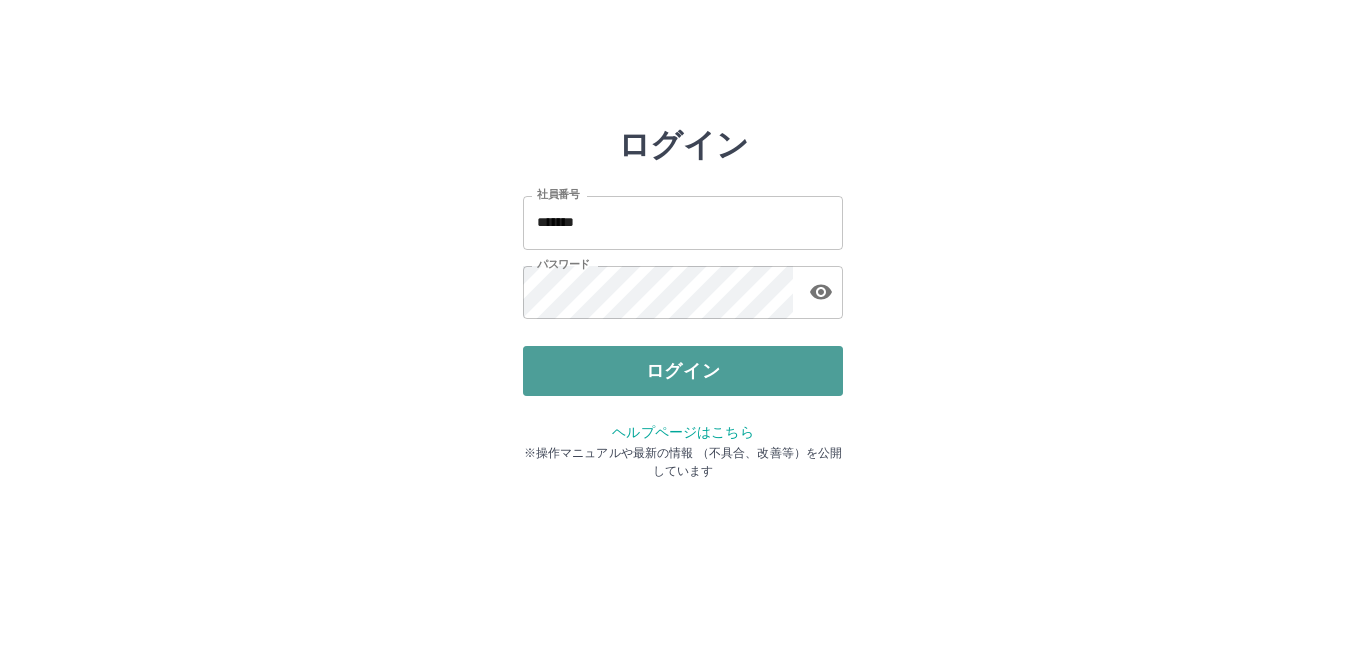 click on "ログイン" at bounding box center (683, 371) 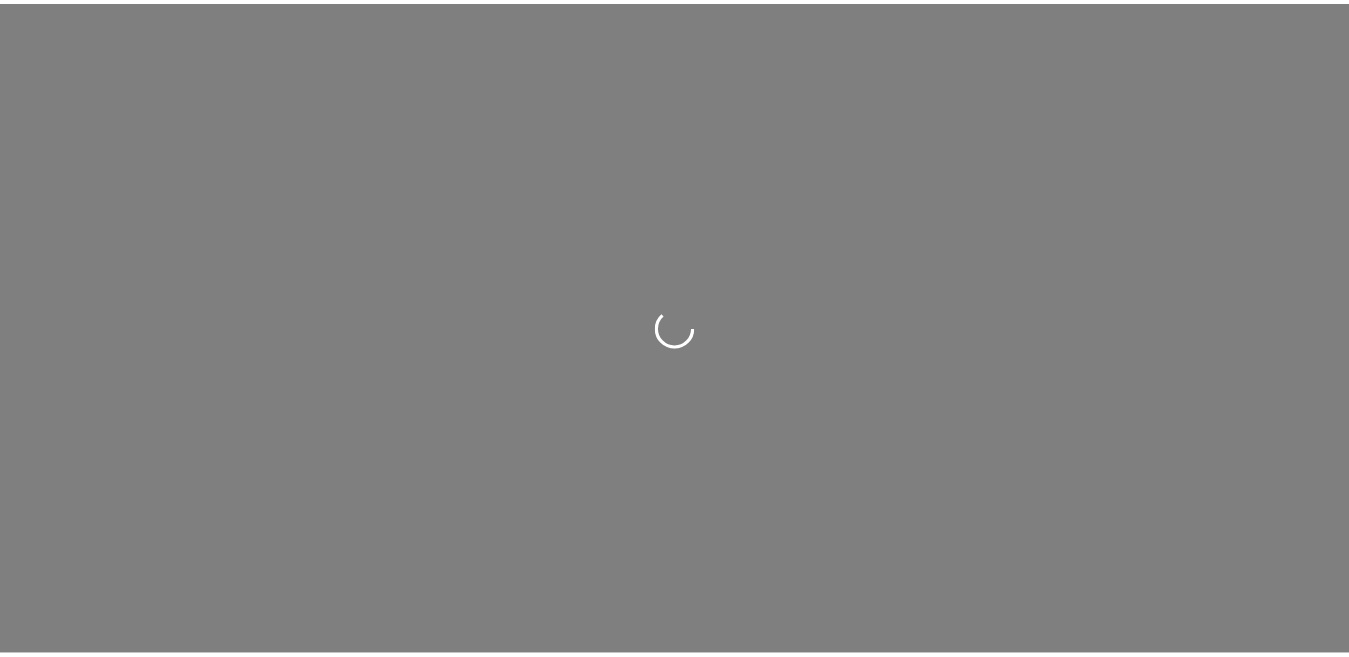 scroll, scrollTop: 0, scrollLeft: 0, axis: both 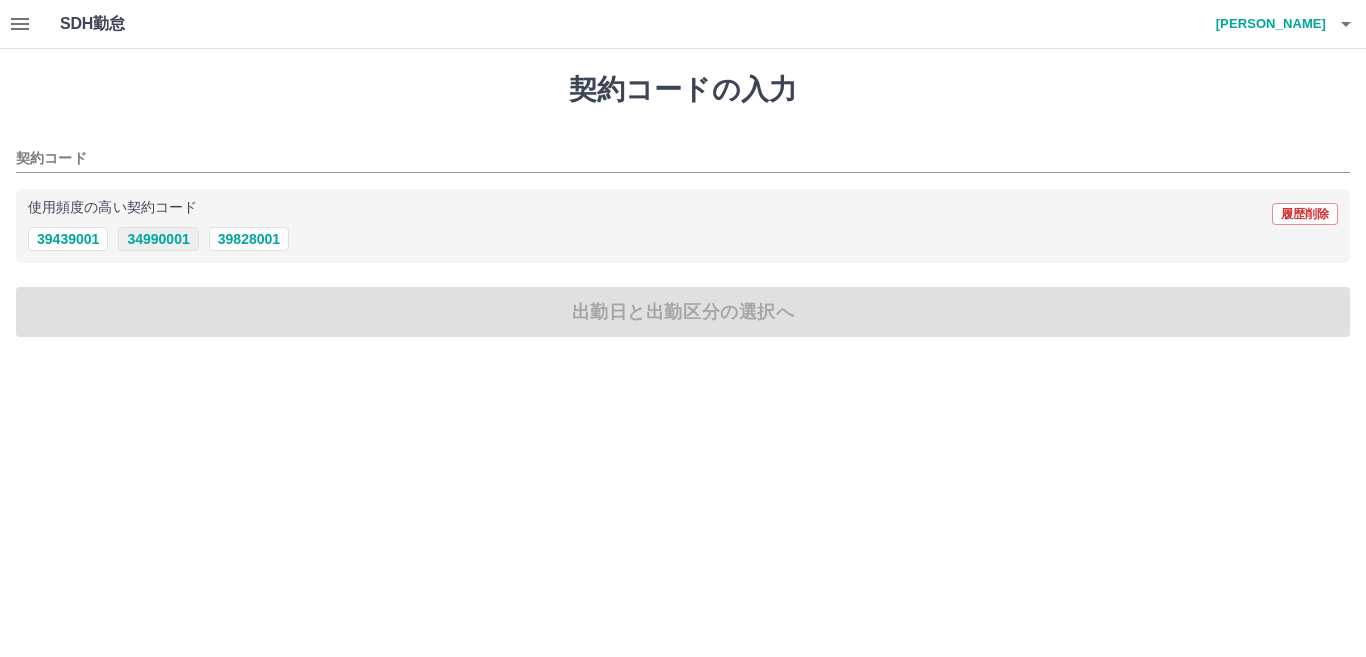 click on "34990001" at bounding box center [158, 239] 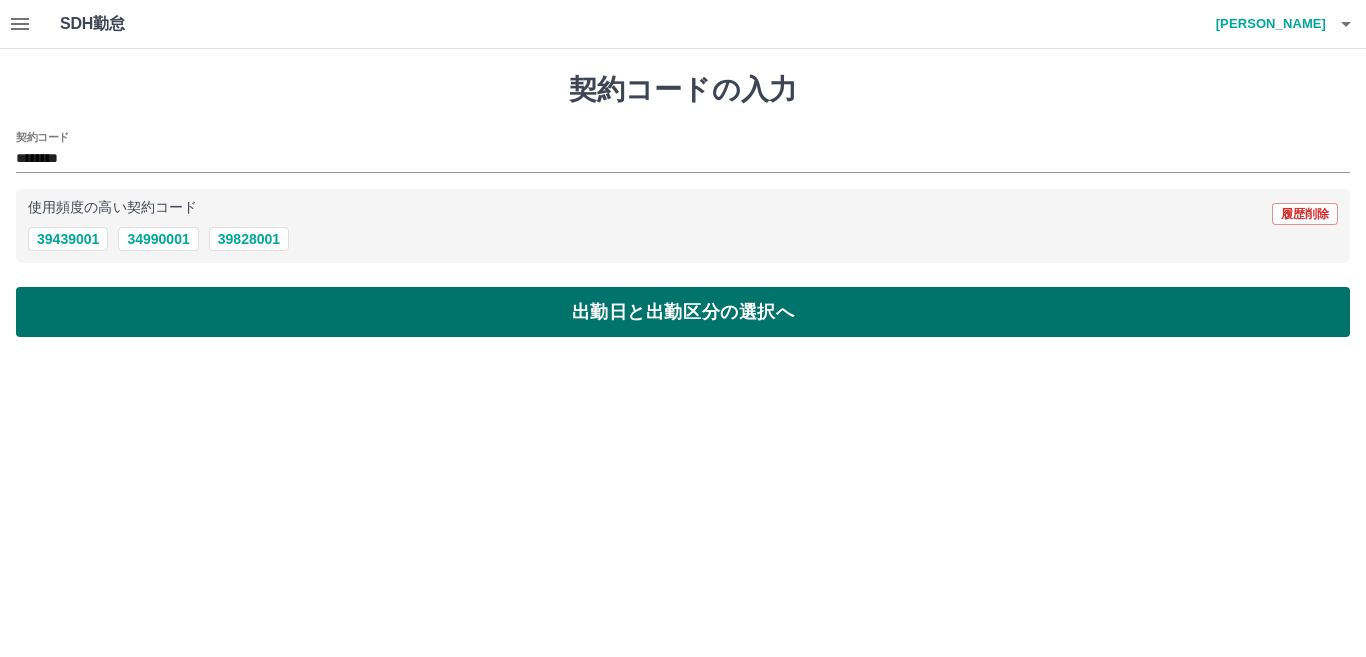 click on "出勤日と出勤区分の選択へ" at bounding box center [683, 312] 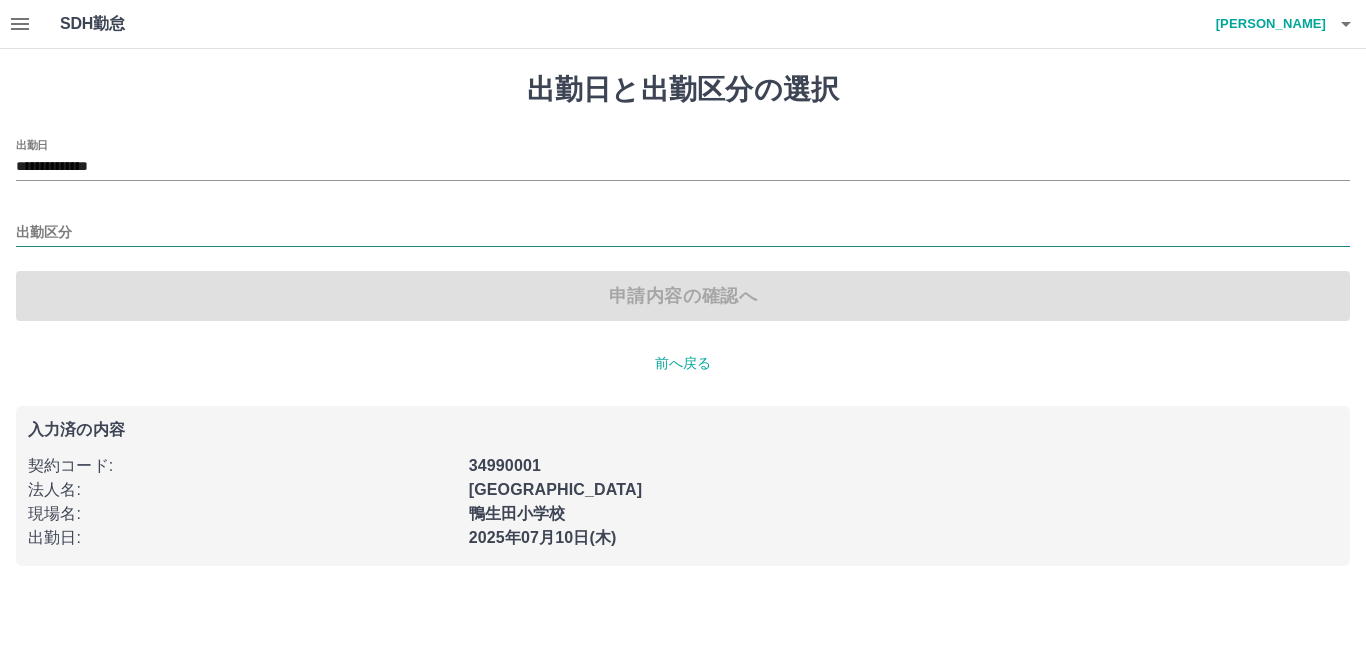 click on "出勤区分" at bounding box center (683, 233) 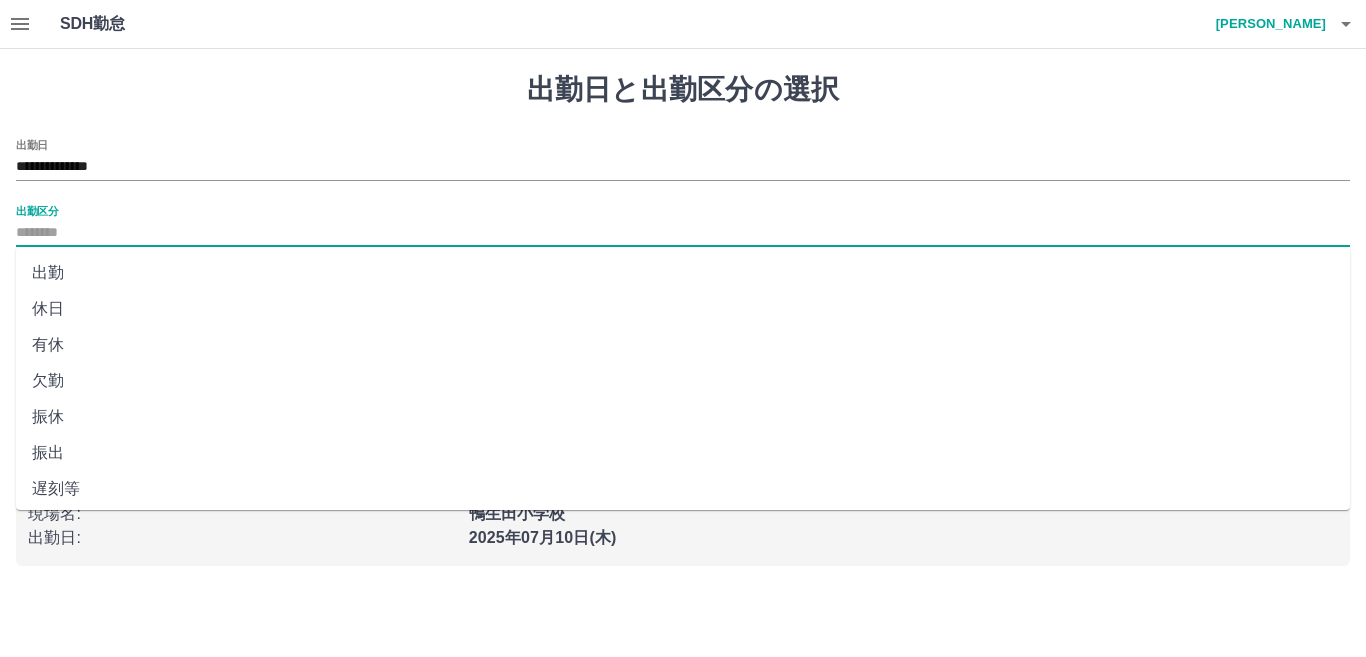 click on "出勤" at bounding box center (683, 273) 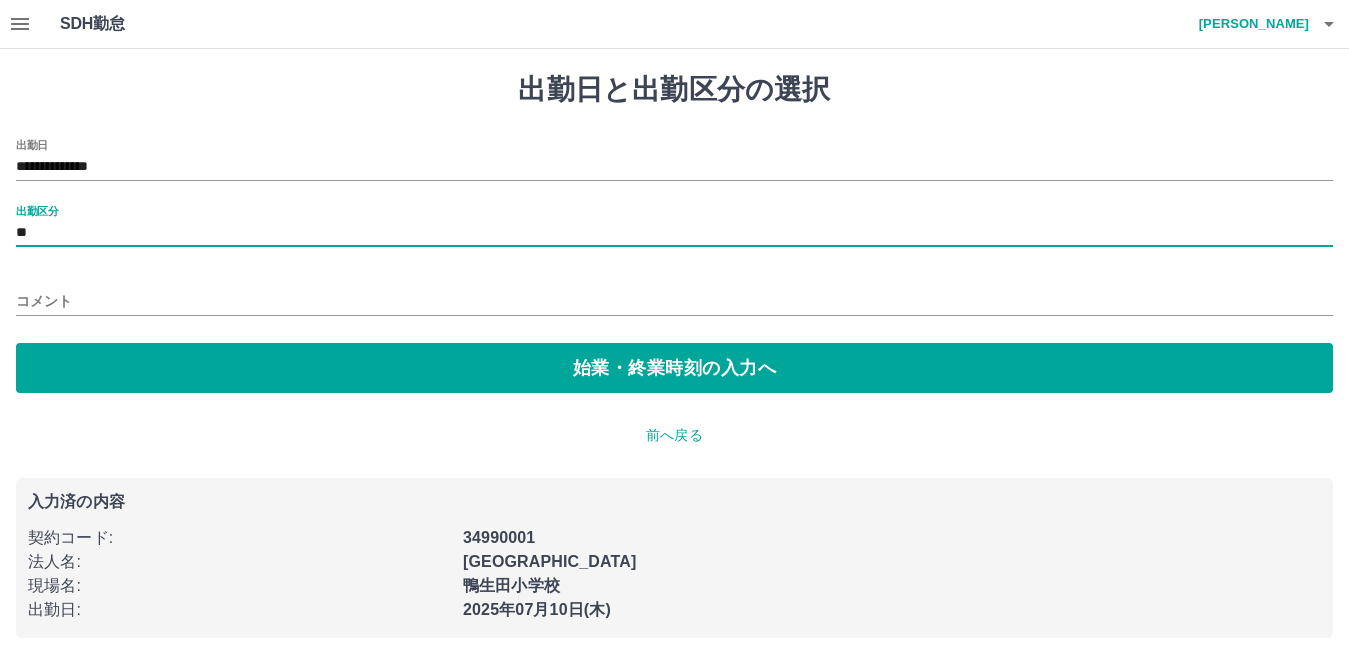 click on "コメント" at bounding box center [674, 301] 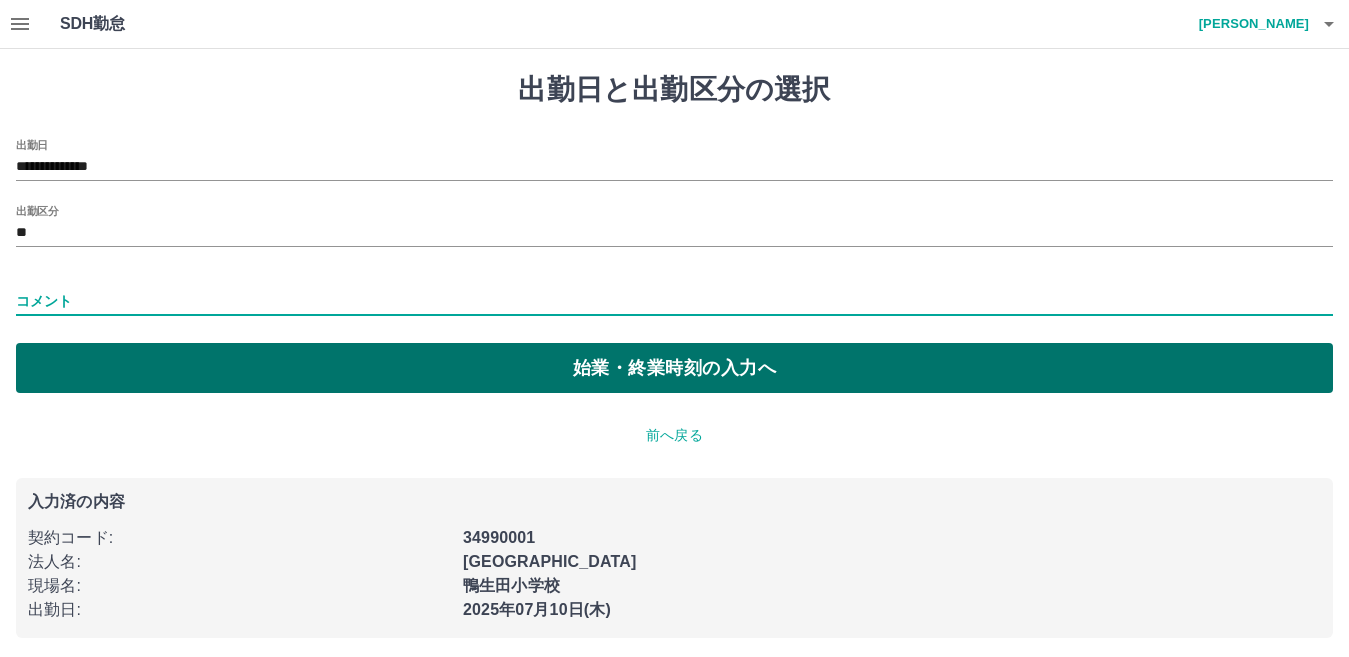 type on "****" 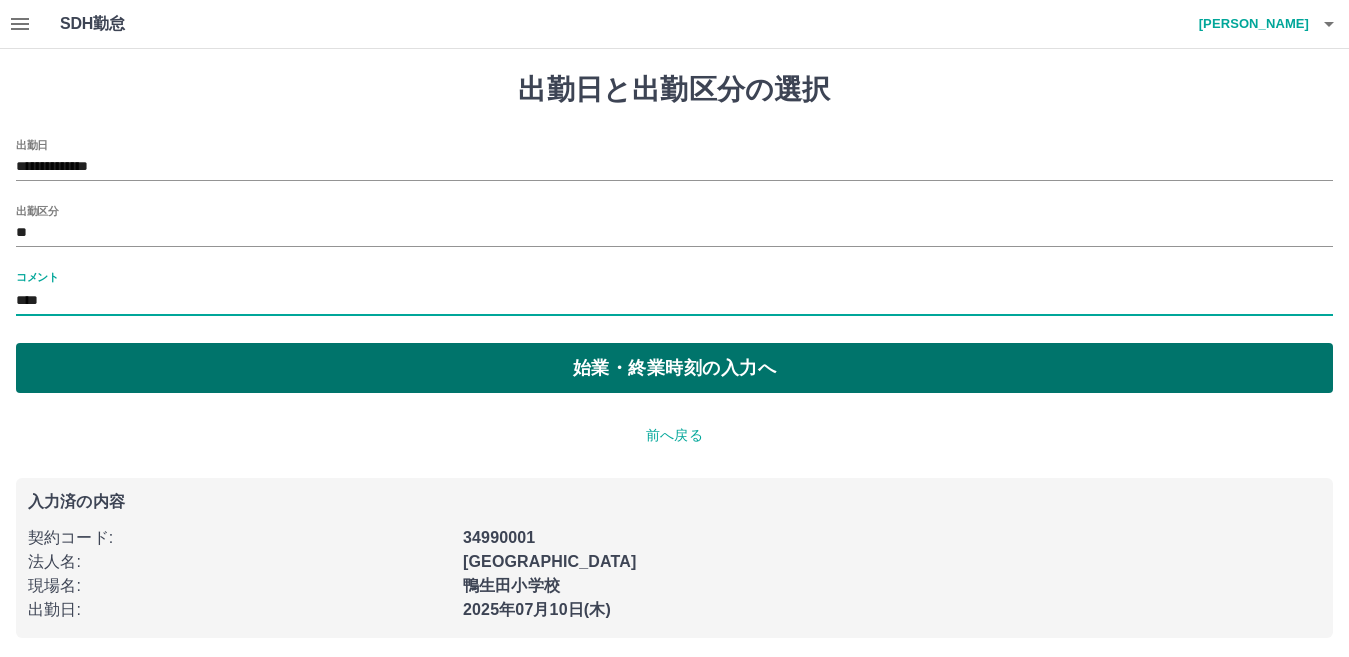 click on "始業・終業時刻の入力へ" at bounding box center (674, 368) 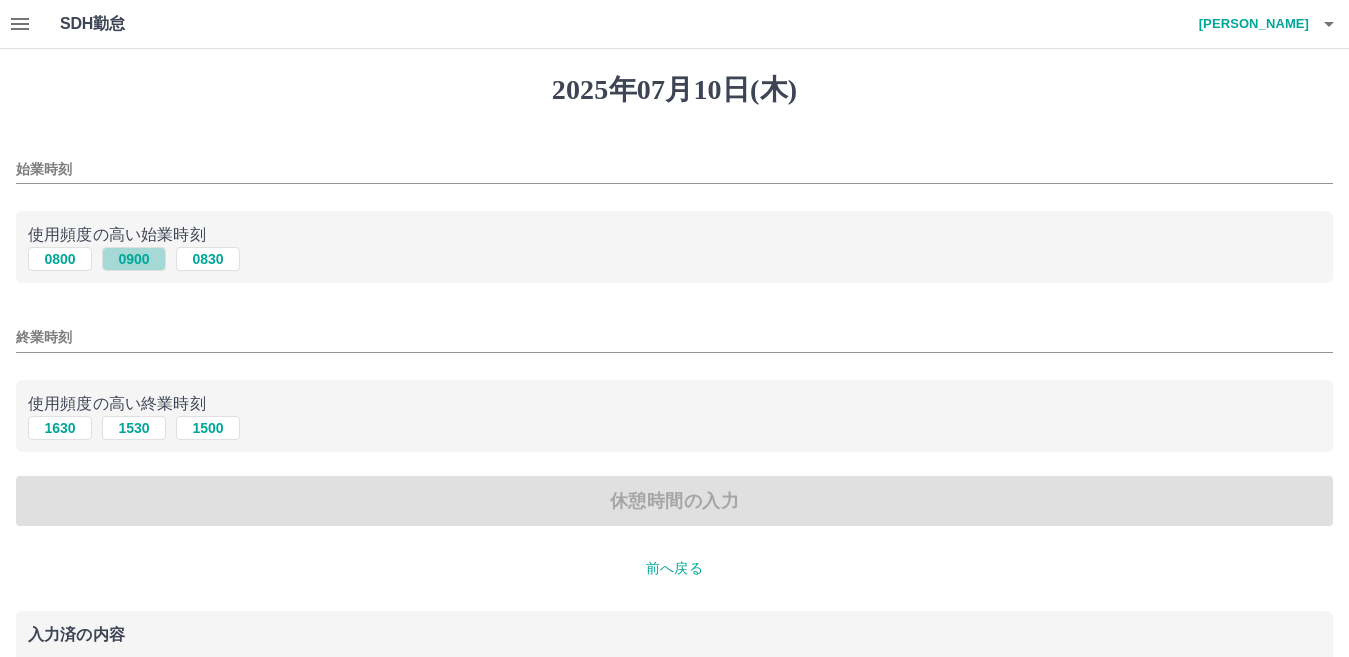 click on "0900" at bounding box center [134, 259] 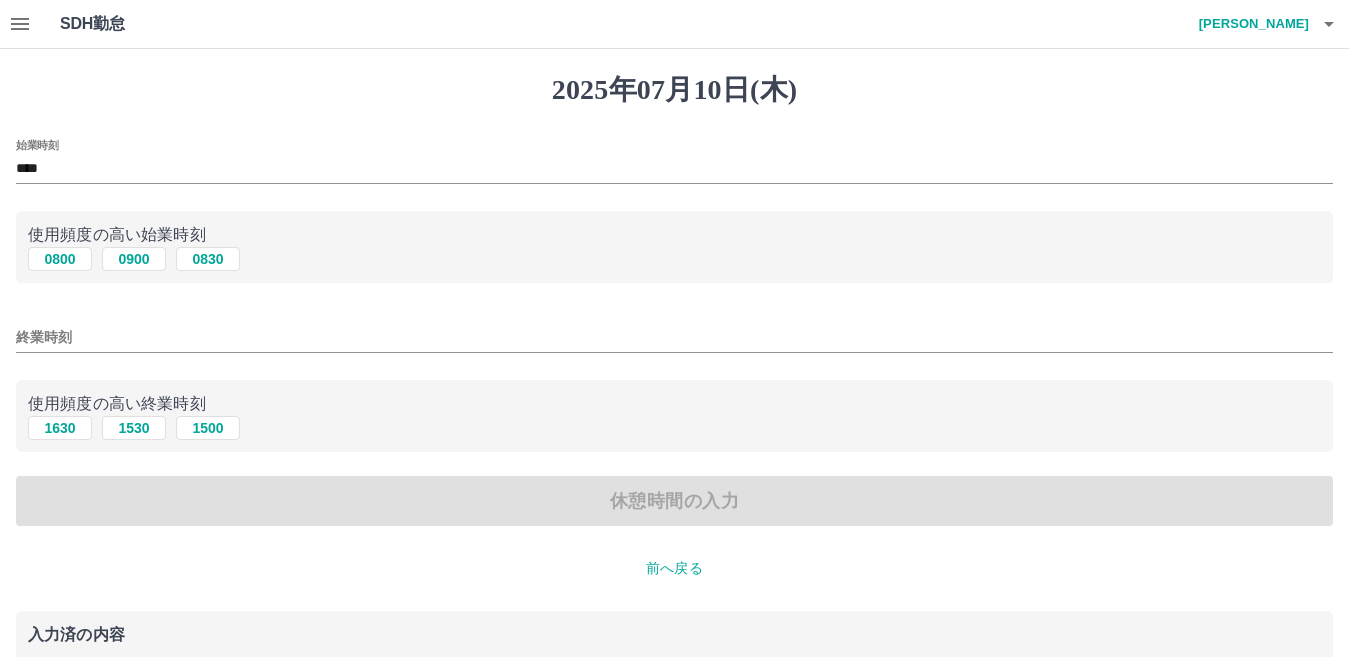 click on "終業時刻" at bounding box center [674, 337] 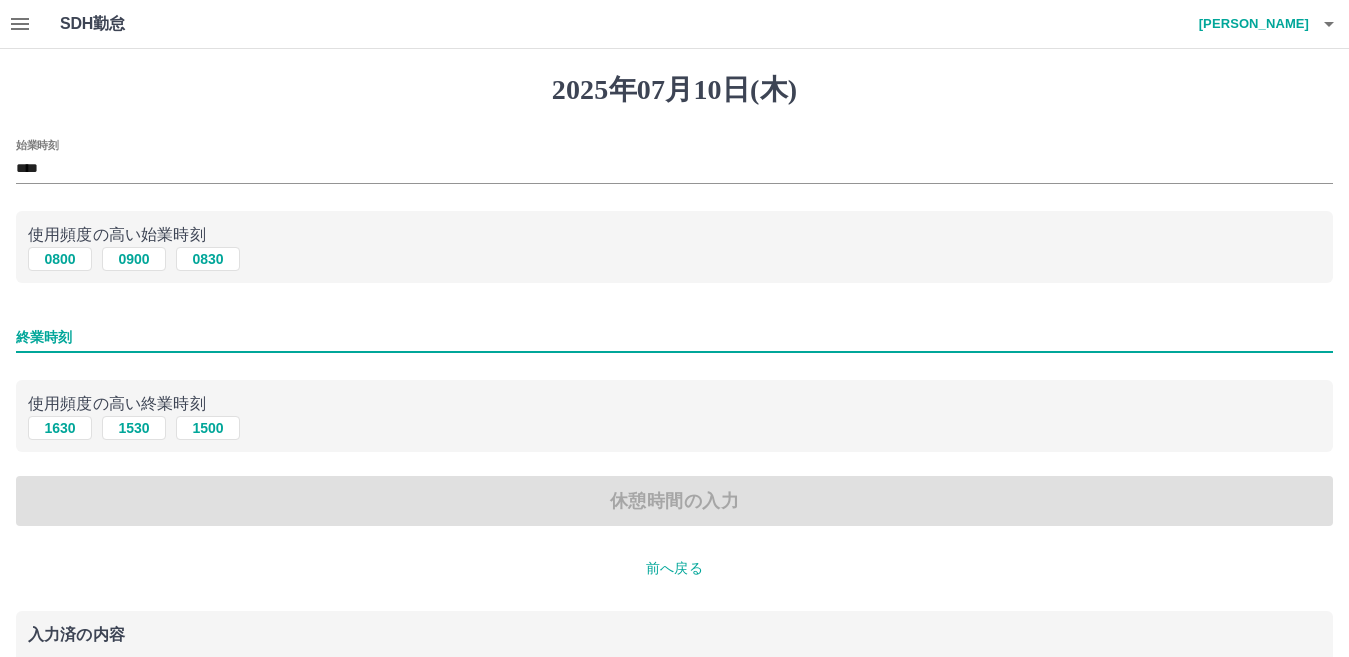 type on "****" 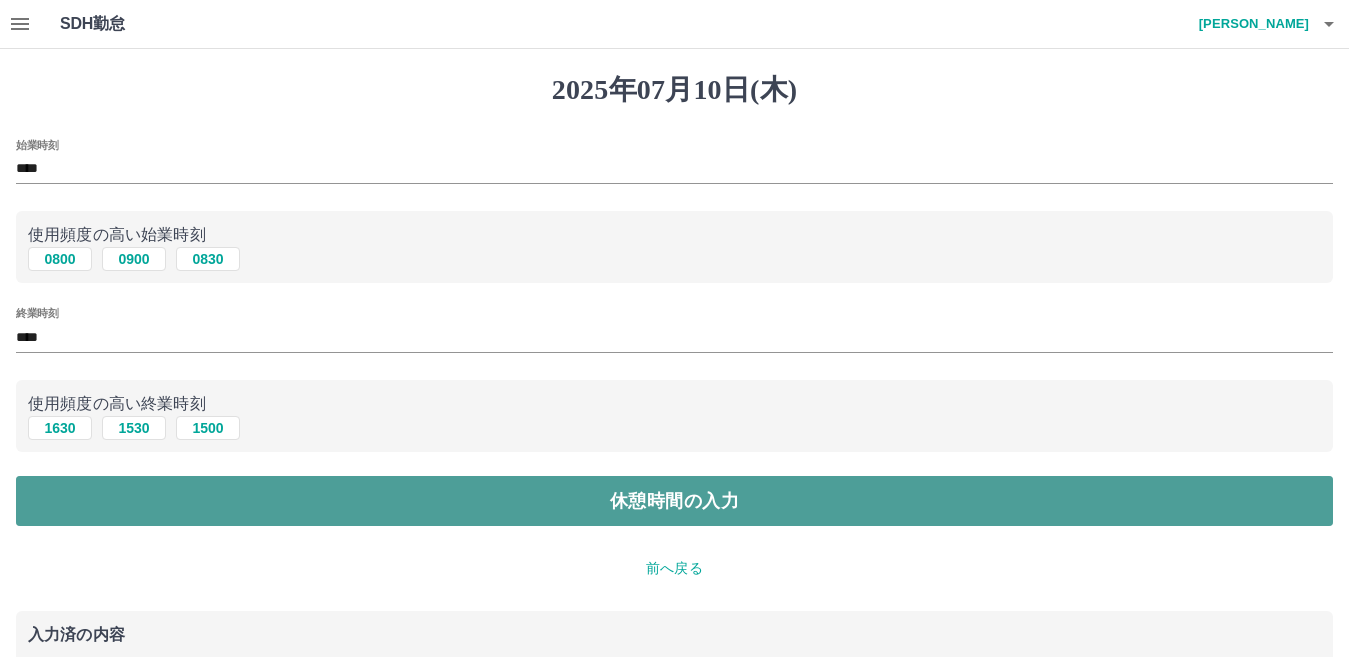 click on "休憩時間の入力" at bounding box center (674, 501) 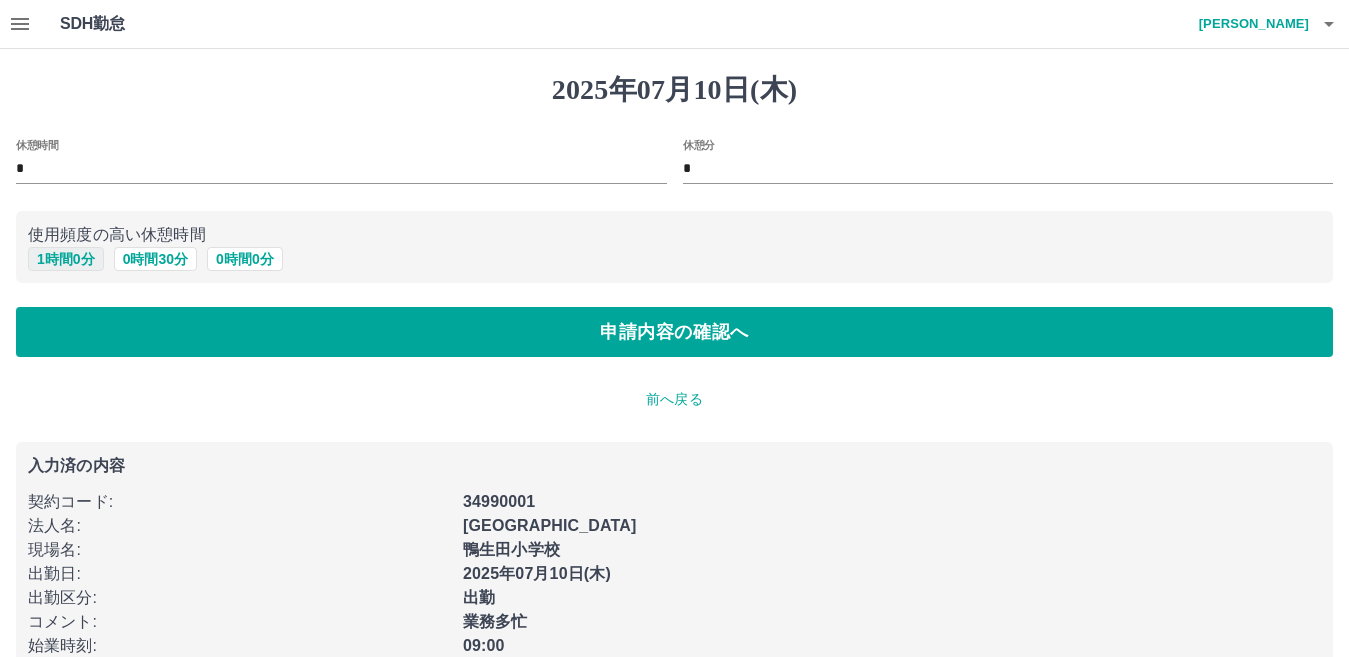 click on "1 時間 0 分" at bounding box center (66, 259) 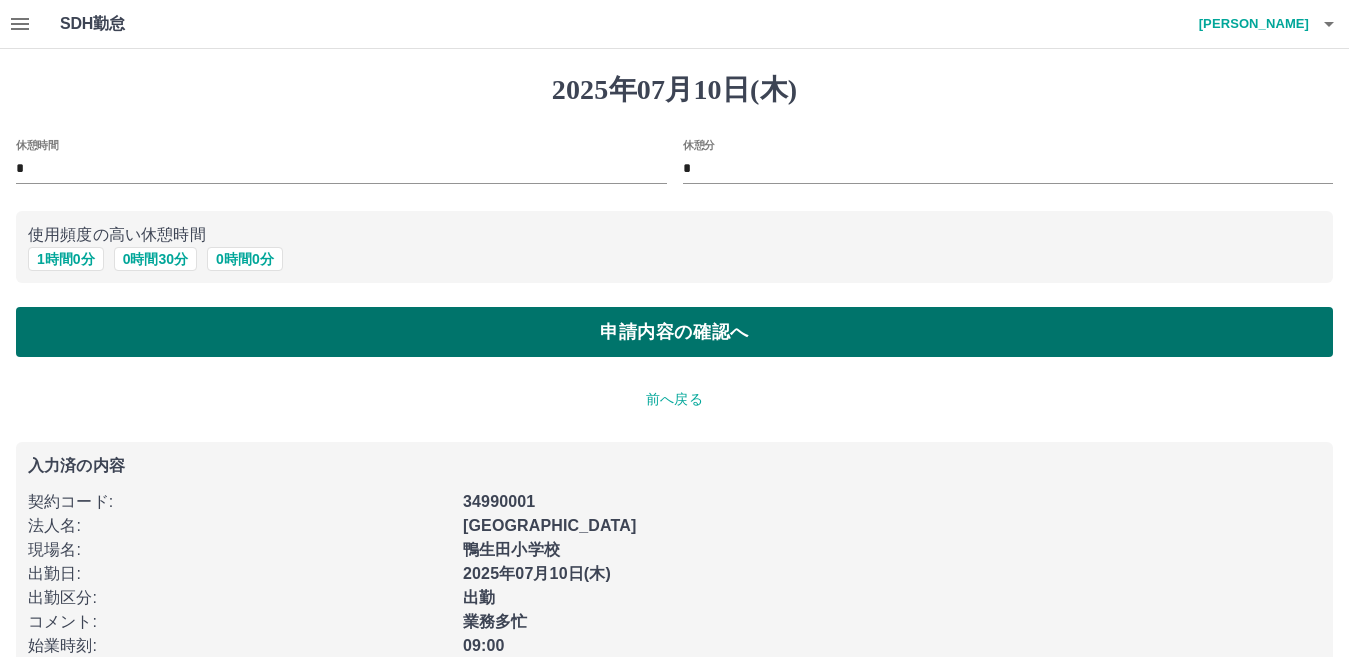 click on "申請内容の確認へ" at bounding box center (674, 332) 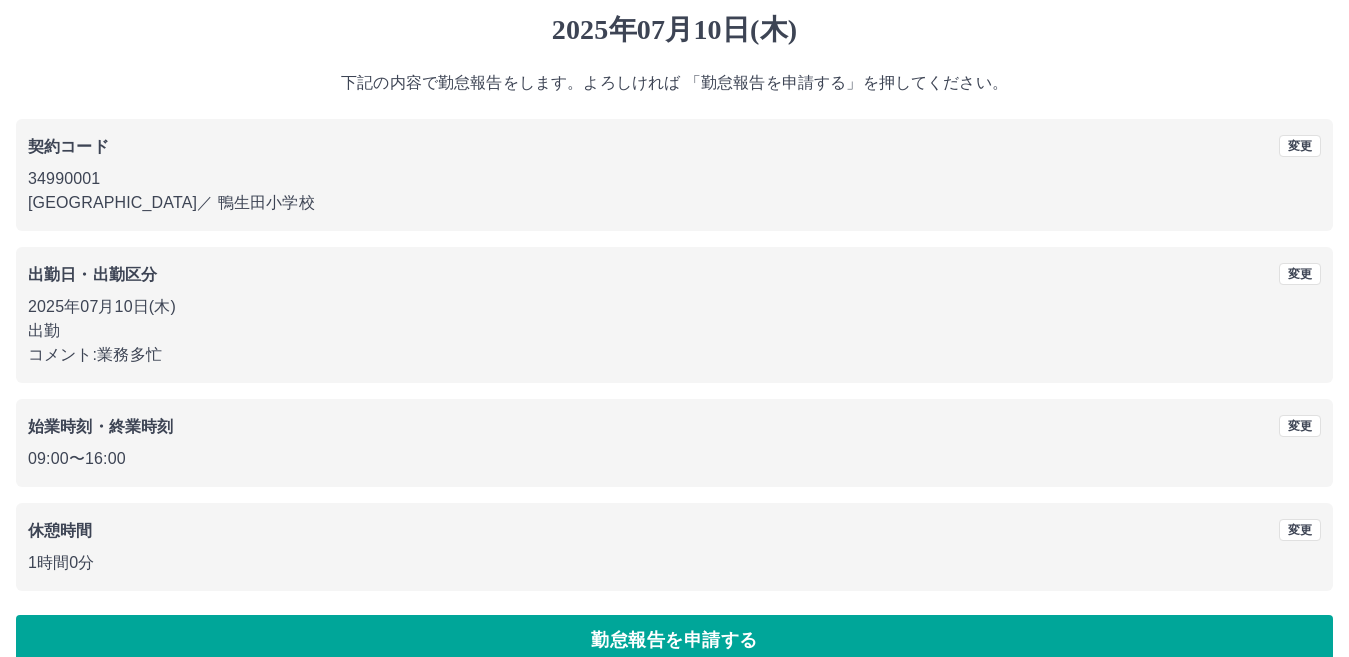 scroll, scrollTop: 92, scrollLeft: 0, axis: vertical 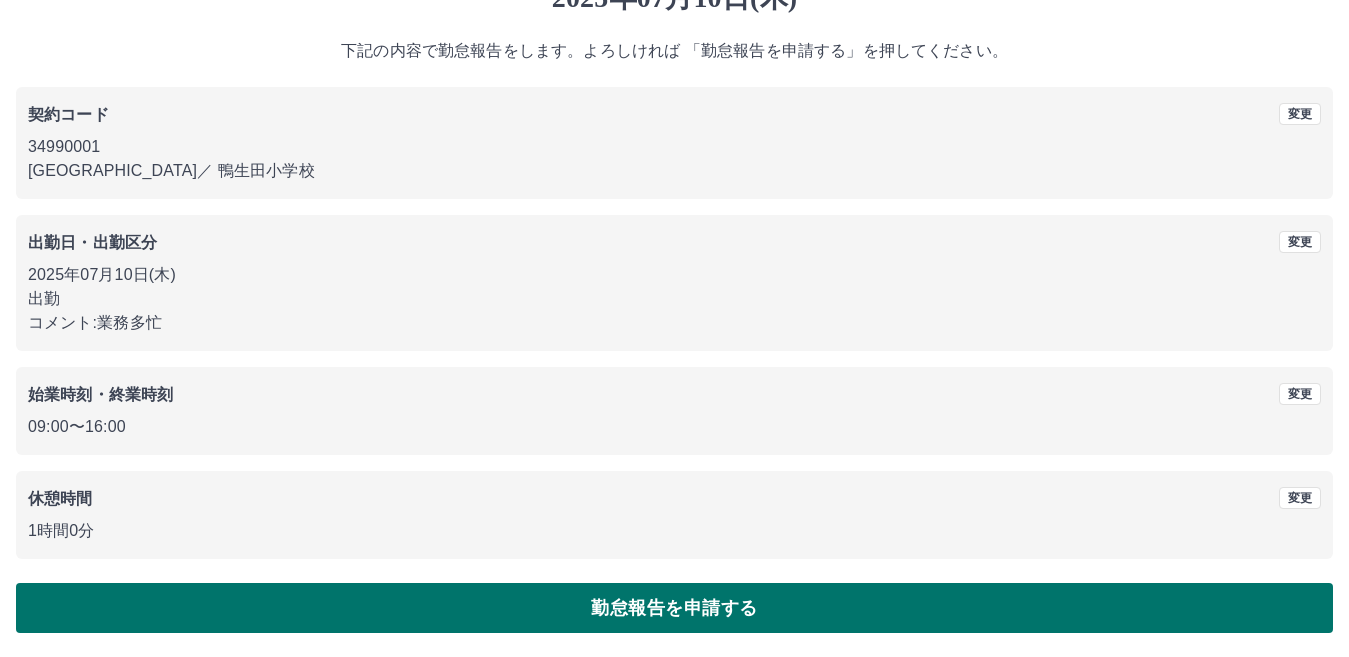click on "勤怠報告を申請する" at bounding box center [674, 608] 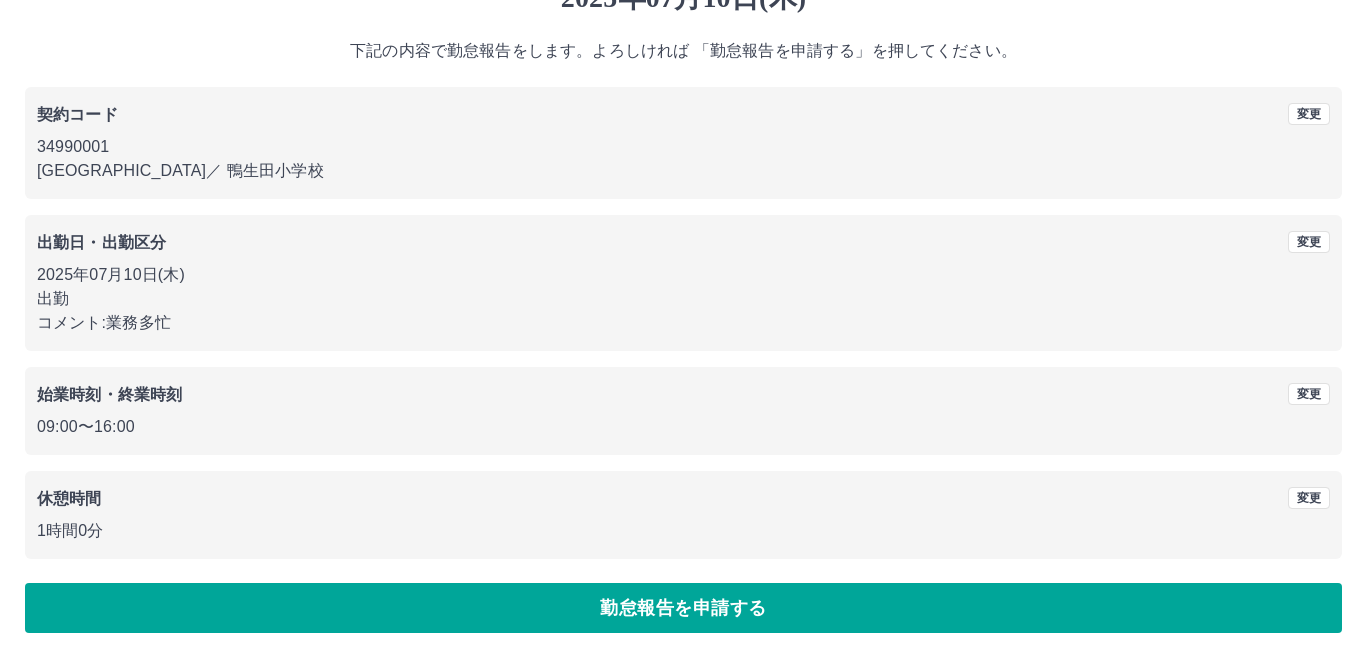 scroll, scrollTop: 0, scrollLeft: 0, axis: both 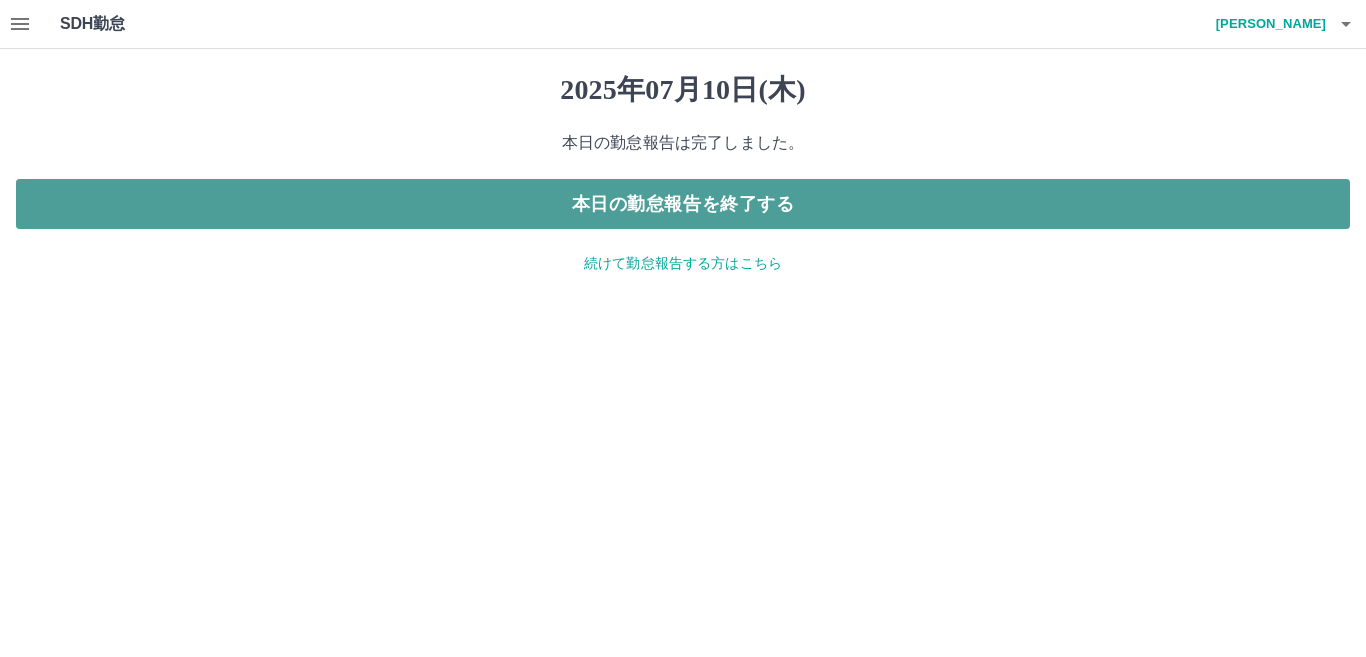 click on "本日の勤怠報告を終了する" at bounding box center (683, 204) 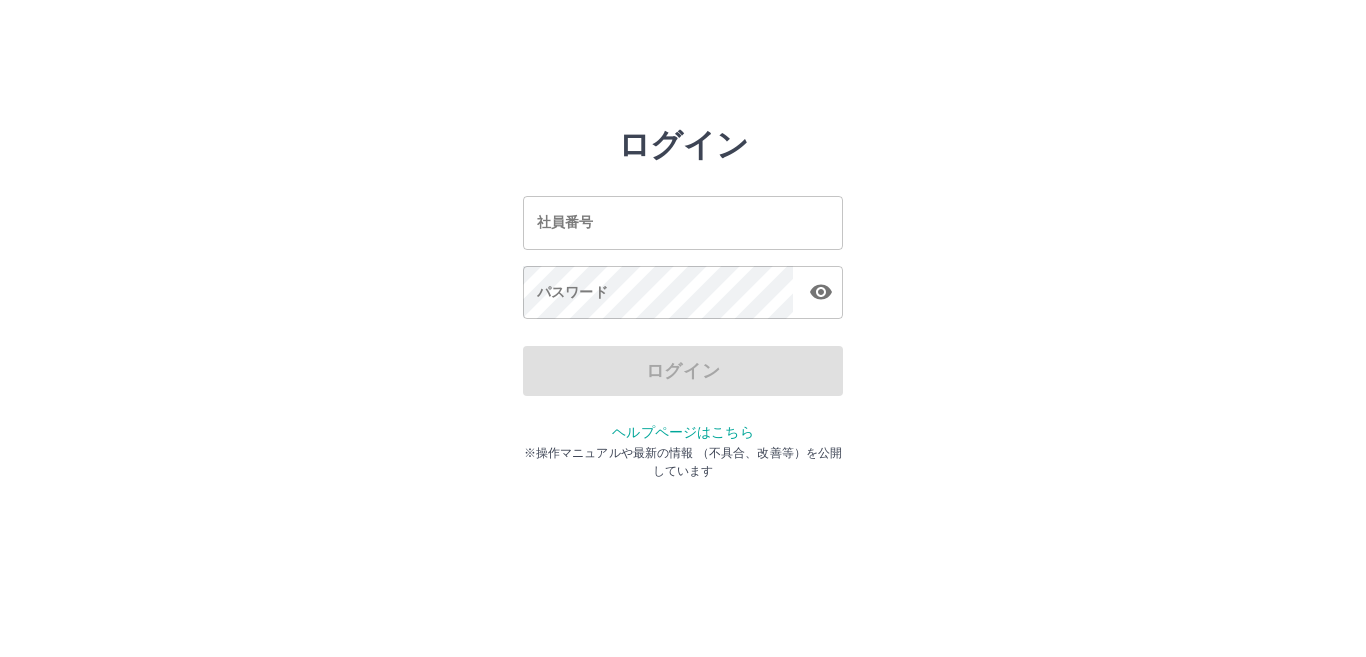 scroll, scrollTop: 0, scrollLeft: 0, axis: both 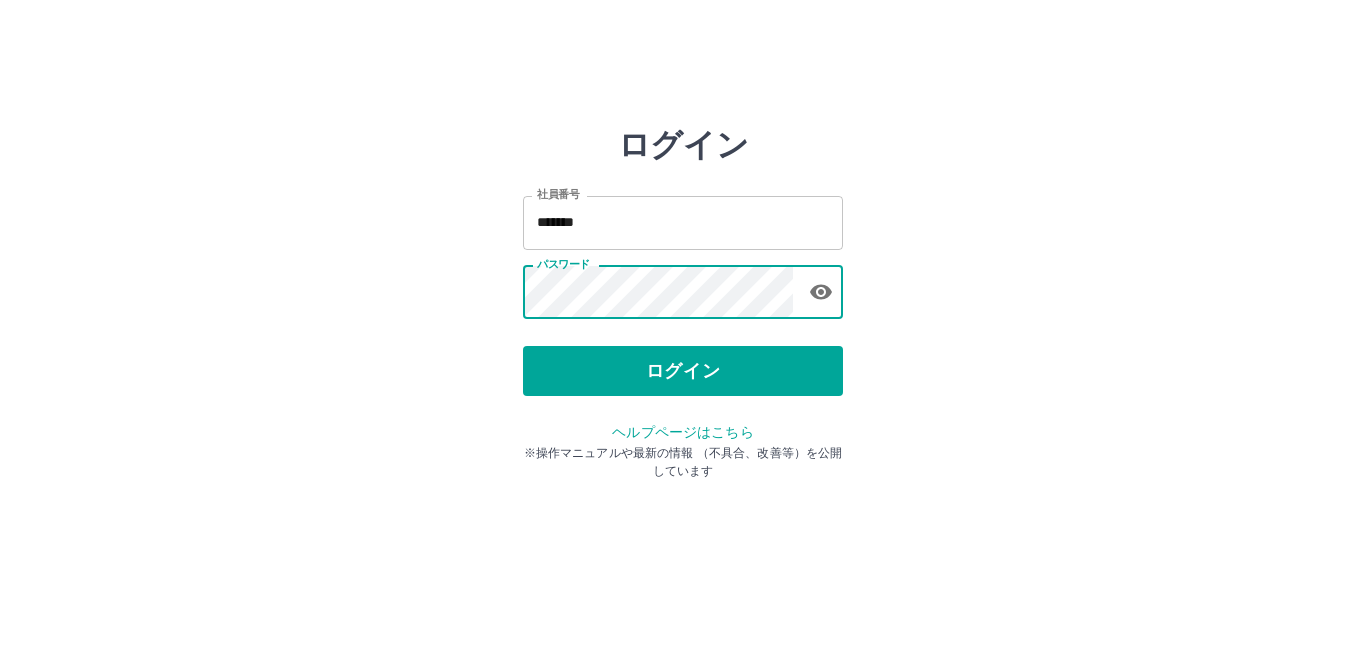 type on "*******" 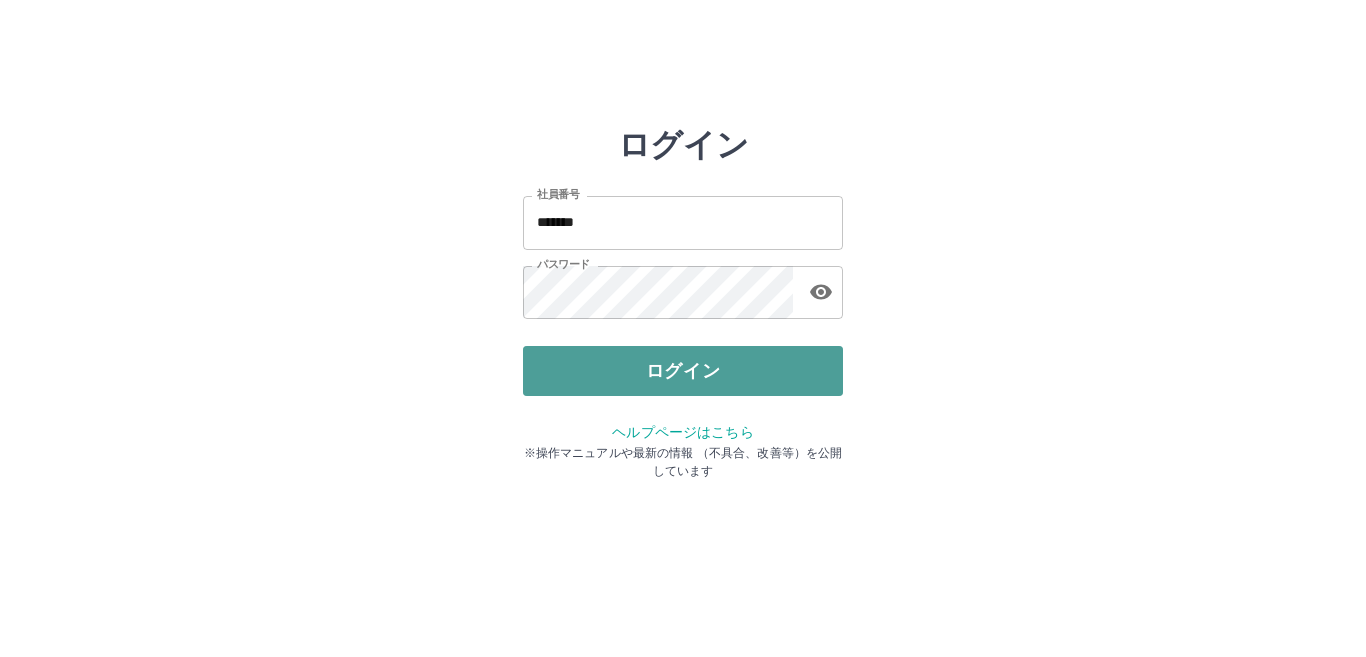 click on "ログイン" at bounding box center [683, 371] 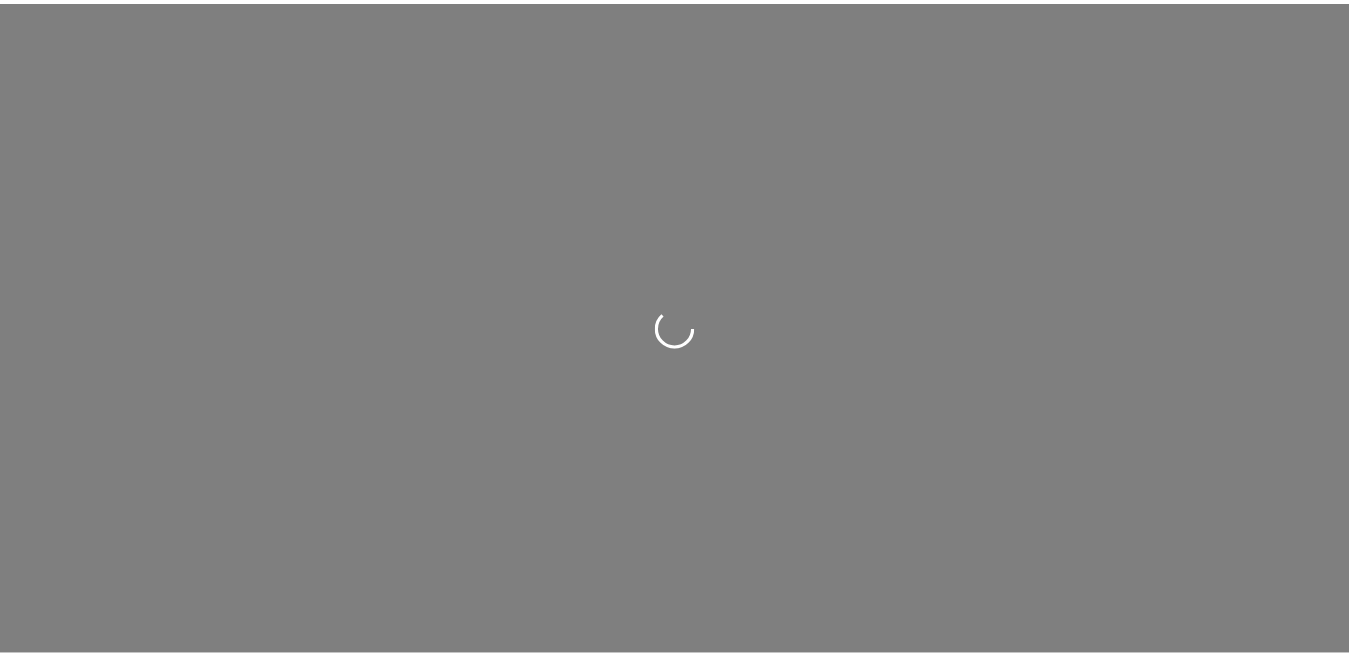 scroll, scrollTop: 0, scrollLeft: 0, axis: both 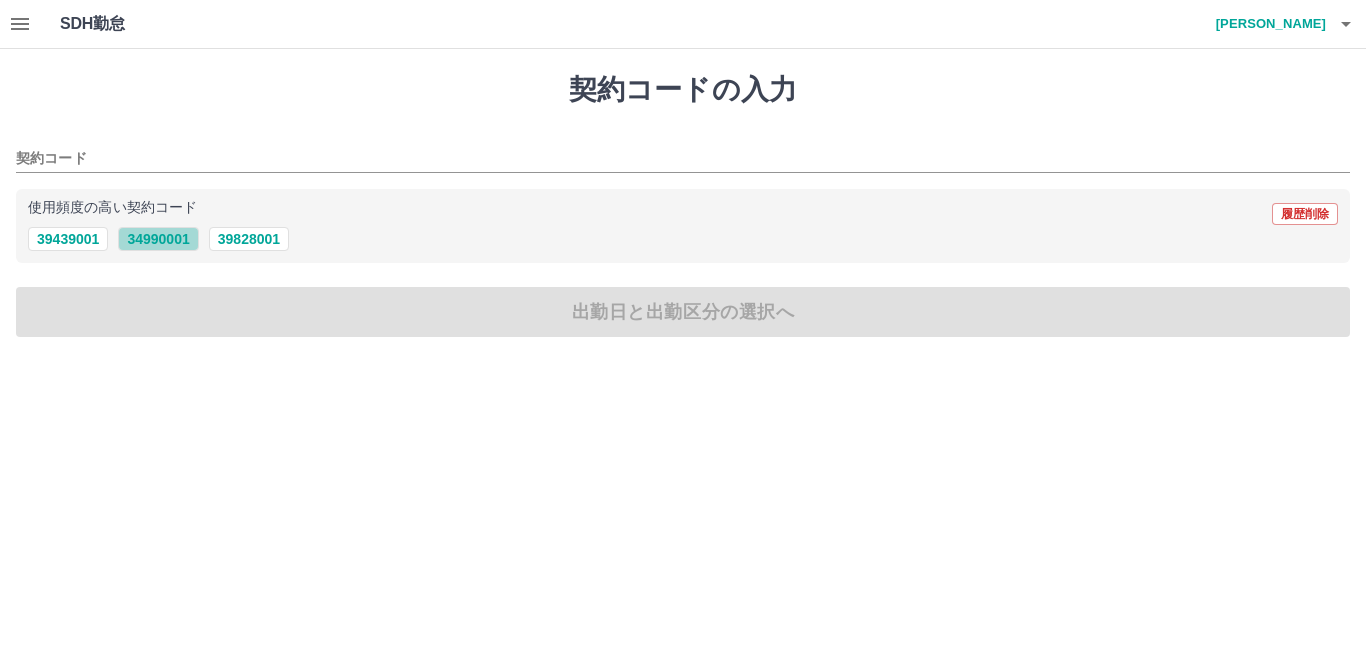 click on "34990001" at bounding box center [158, 239] 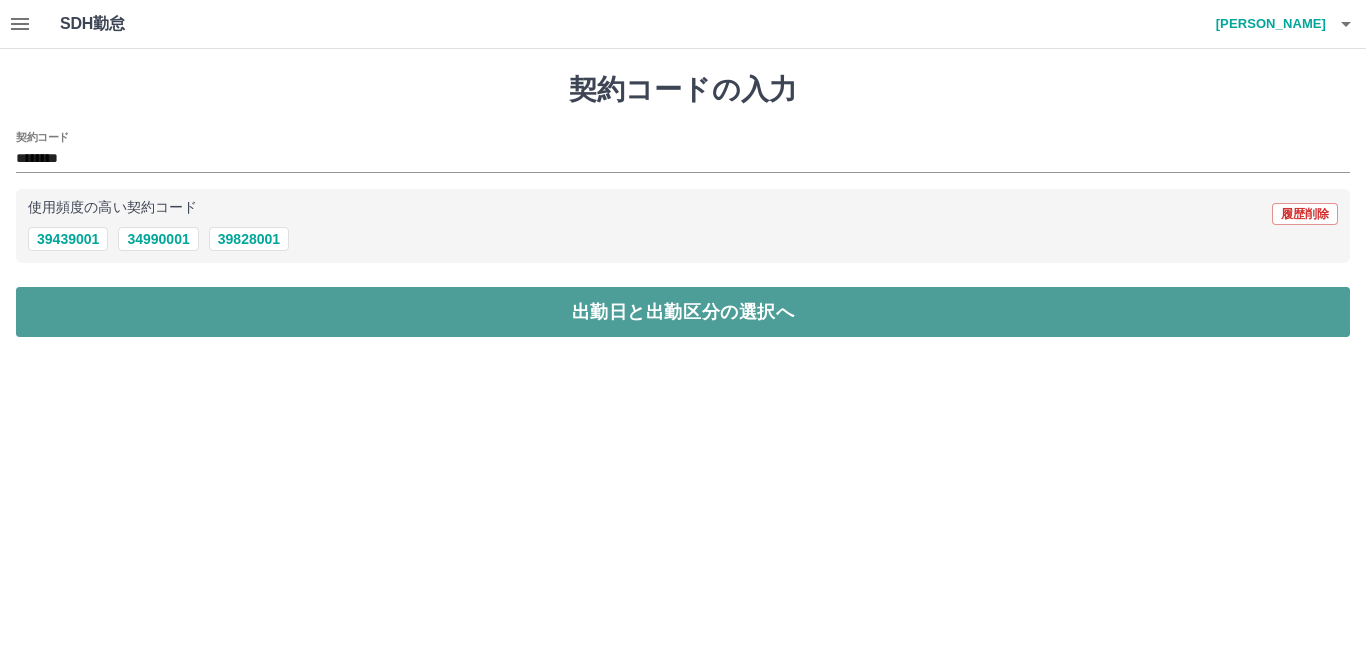 click on "出勤日と出勤区分の選択へ" at bounding box center [683, 312] 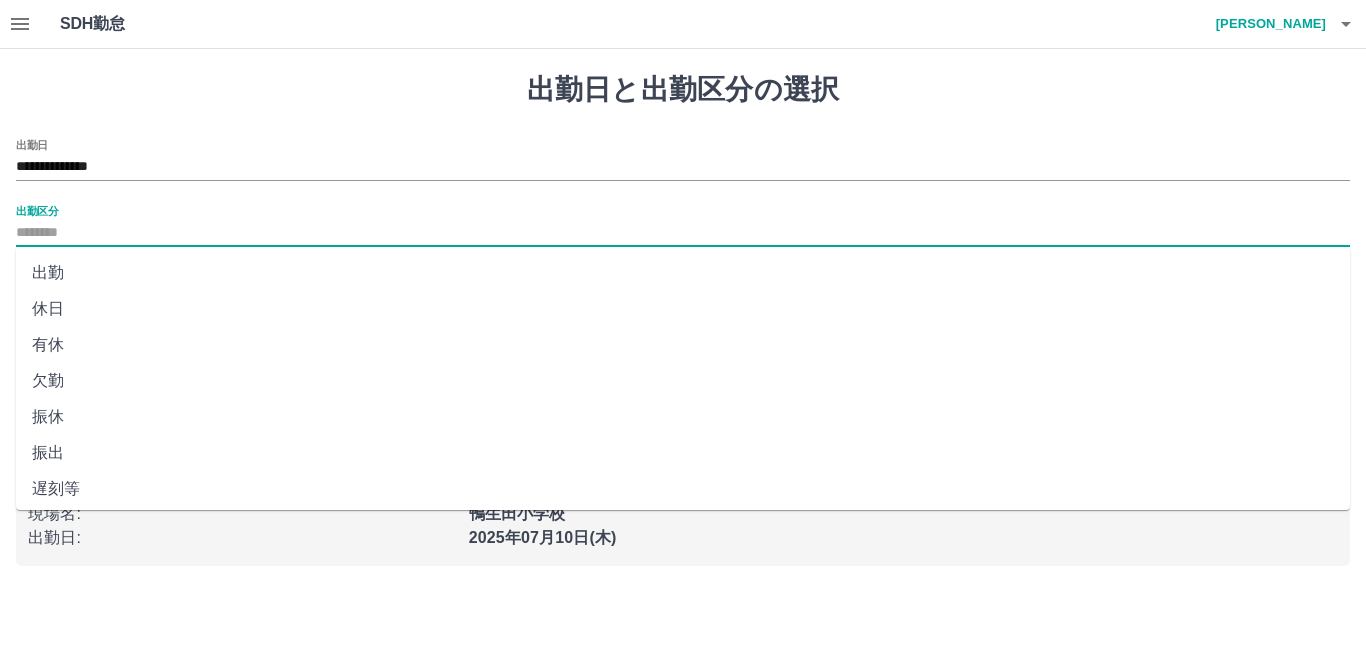 click on "出勤区分" at bounding box center (683, 233) 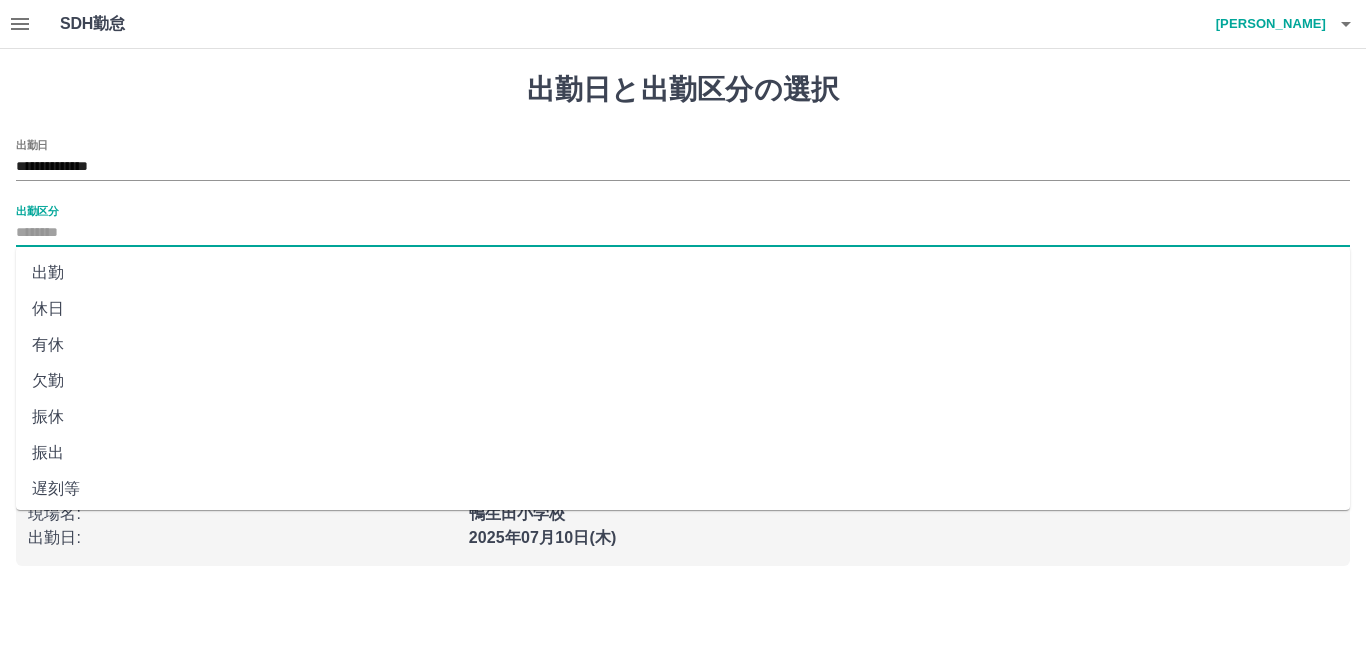 click on "出勤" at bounding box center [683, 273] 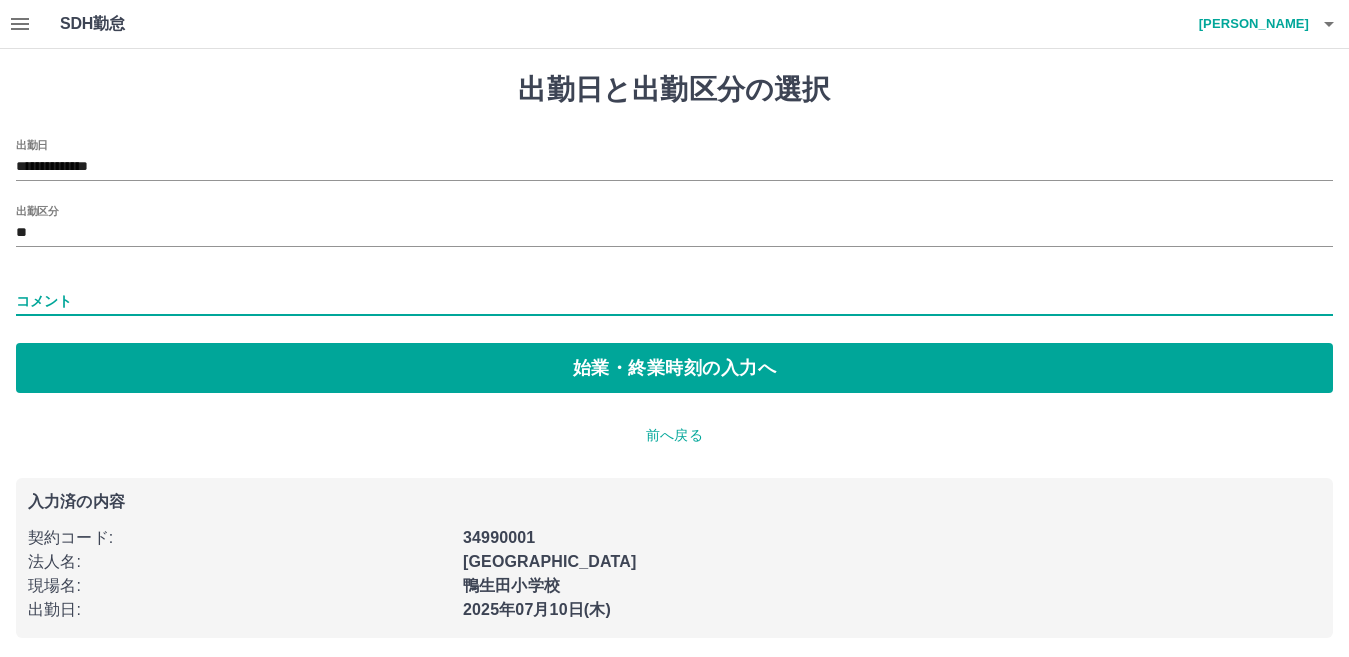 click on "コメント" at bounding box center [674, 301] 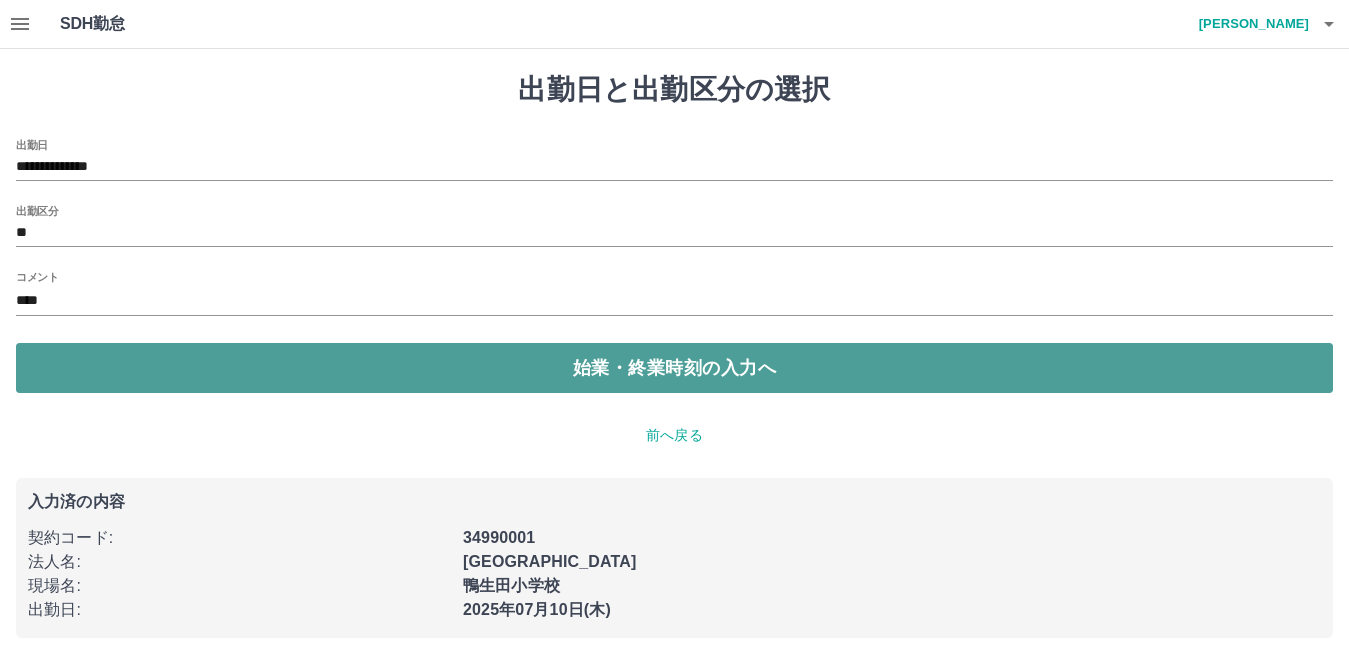 click on "始業・終業時刻の入力へ" at bounding box center (674, 368) 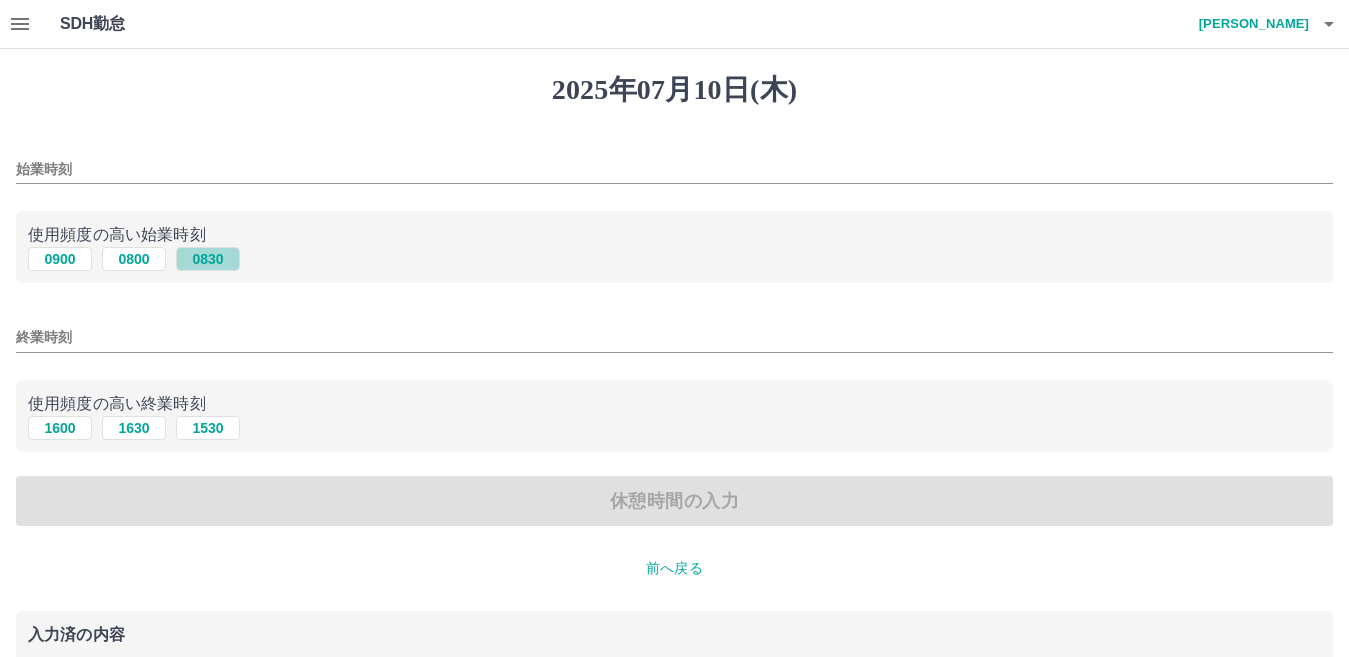 click on "0830" at bounding box center [208, 259] 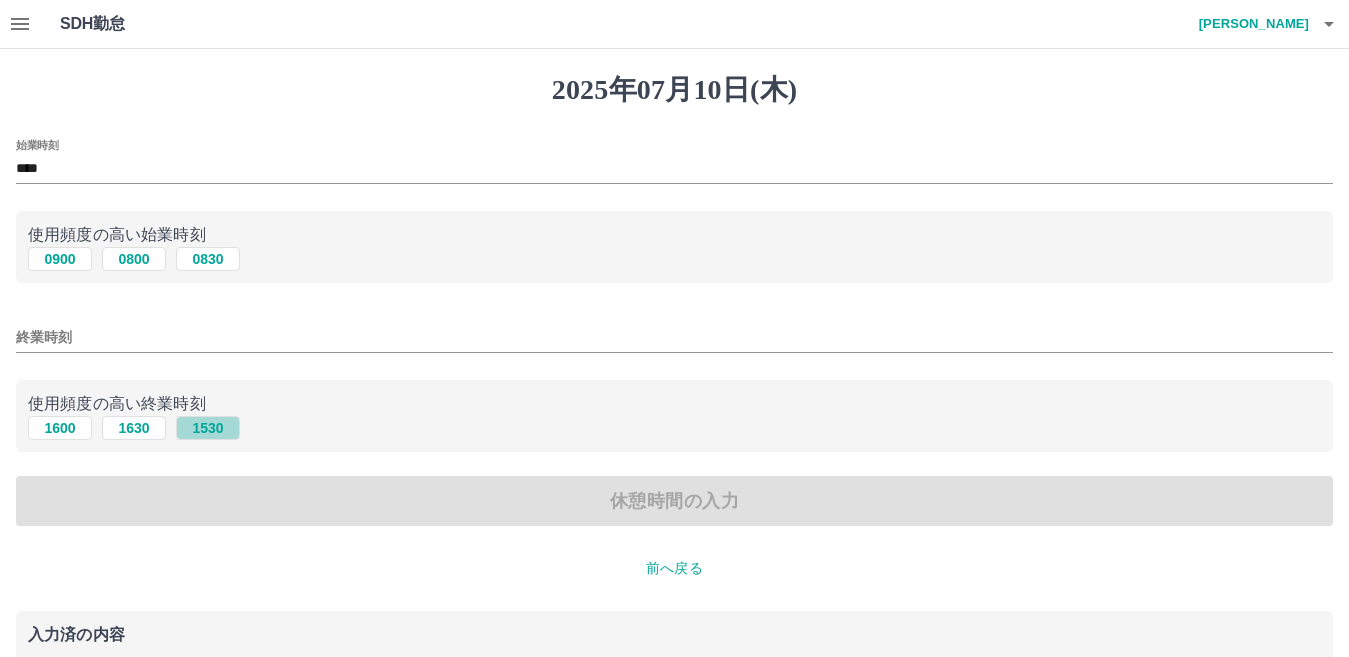 click on "1530" at bounding box center [208, 428] 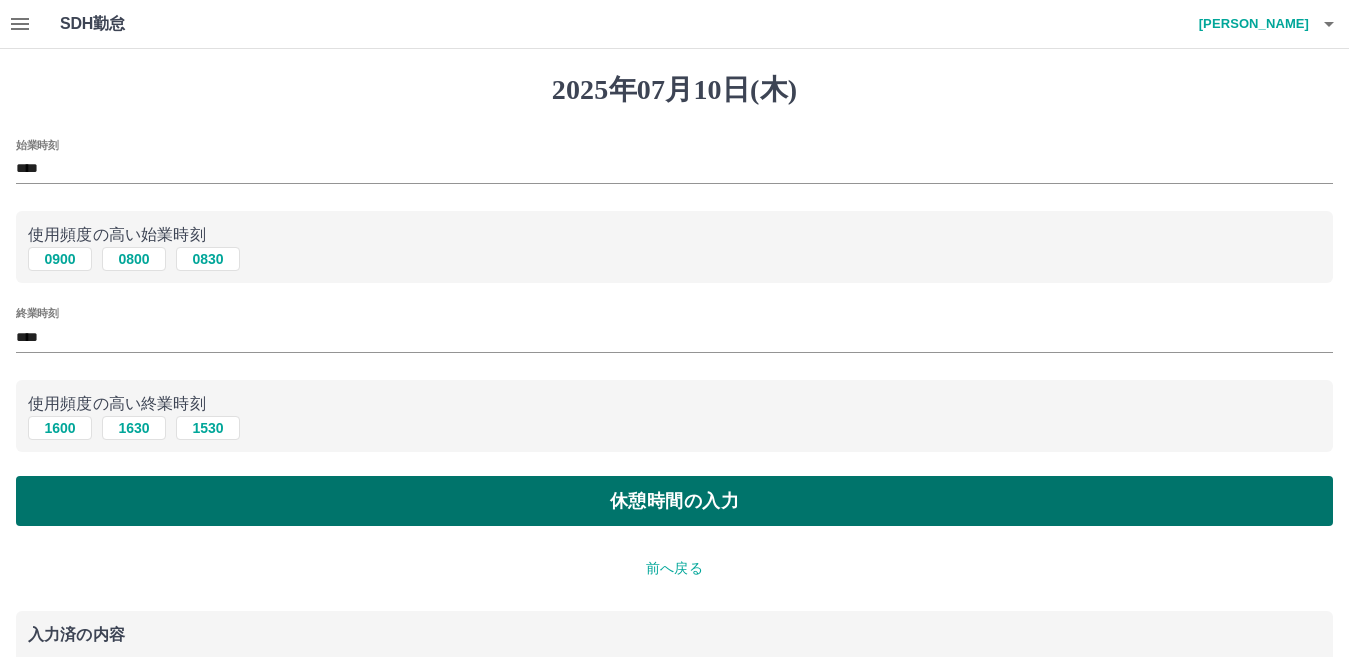click on "休憩時間の入力" at bounding box center (674, 501) 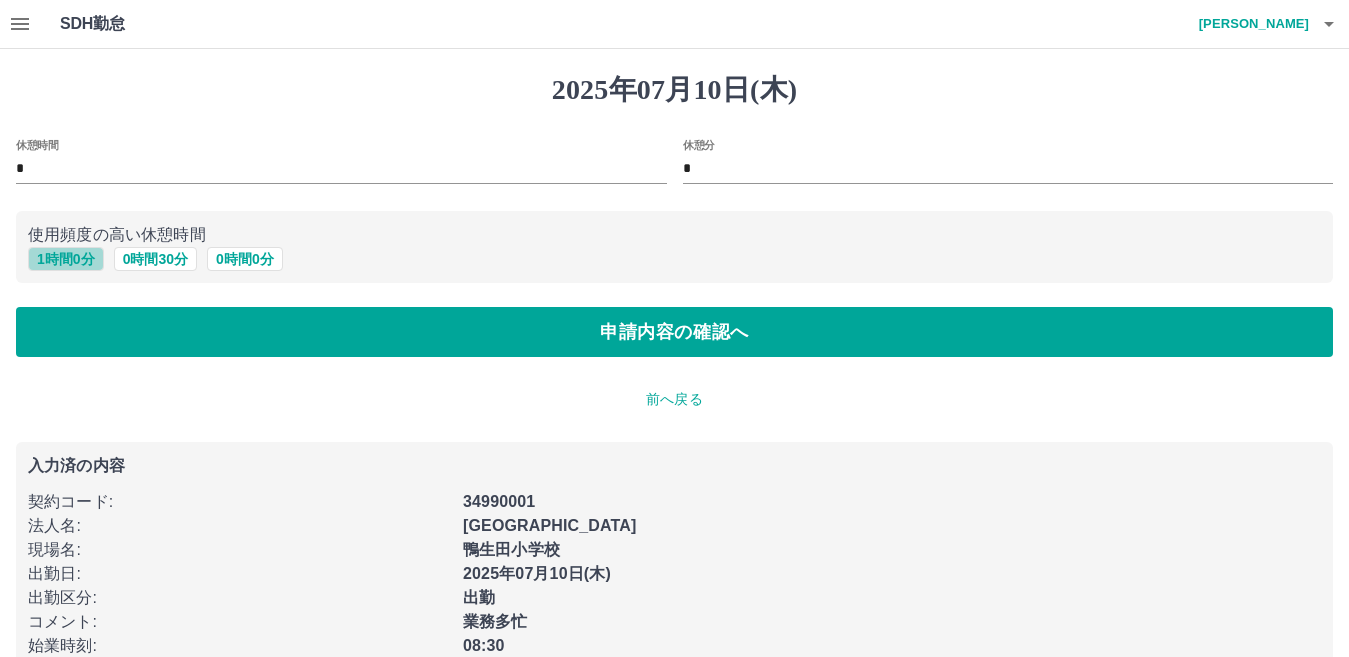 click on "1 時間 0 分" at bounding box center [66, 259] 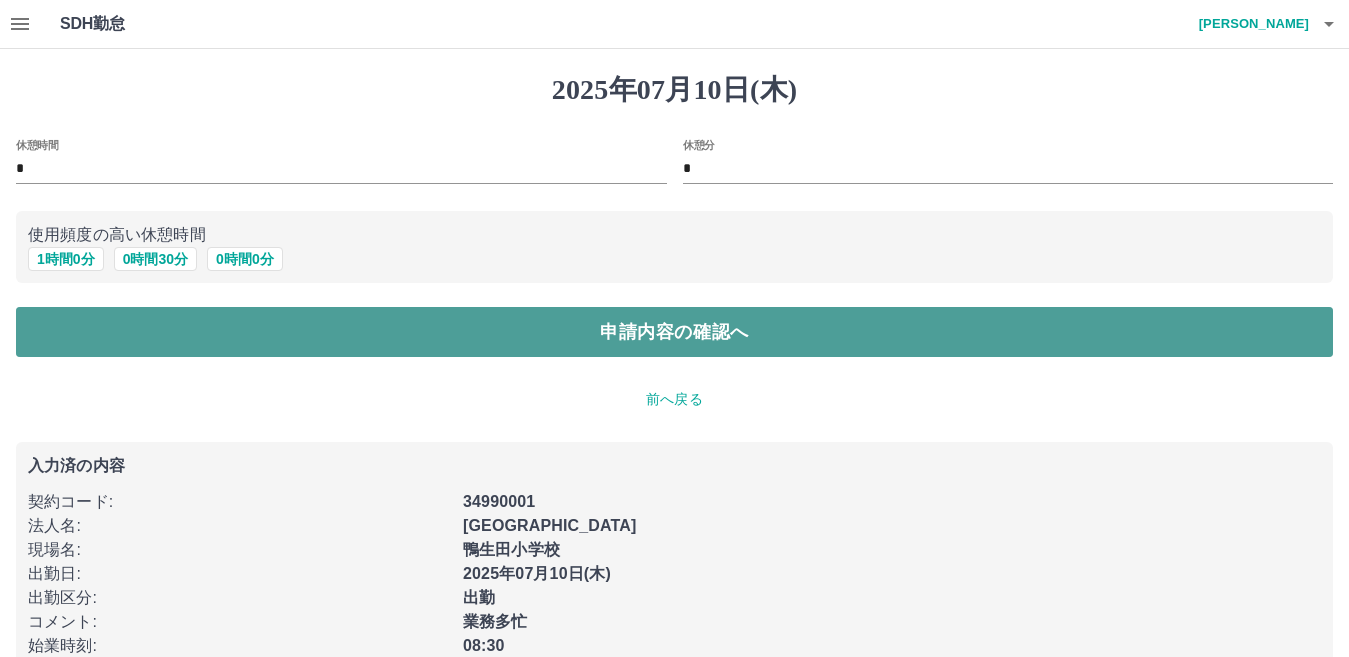 click on "申請内容の確認へ" at bounding box center [674, 332] 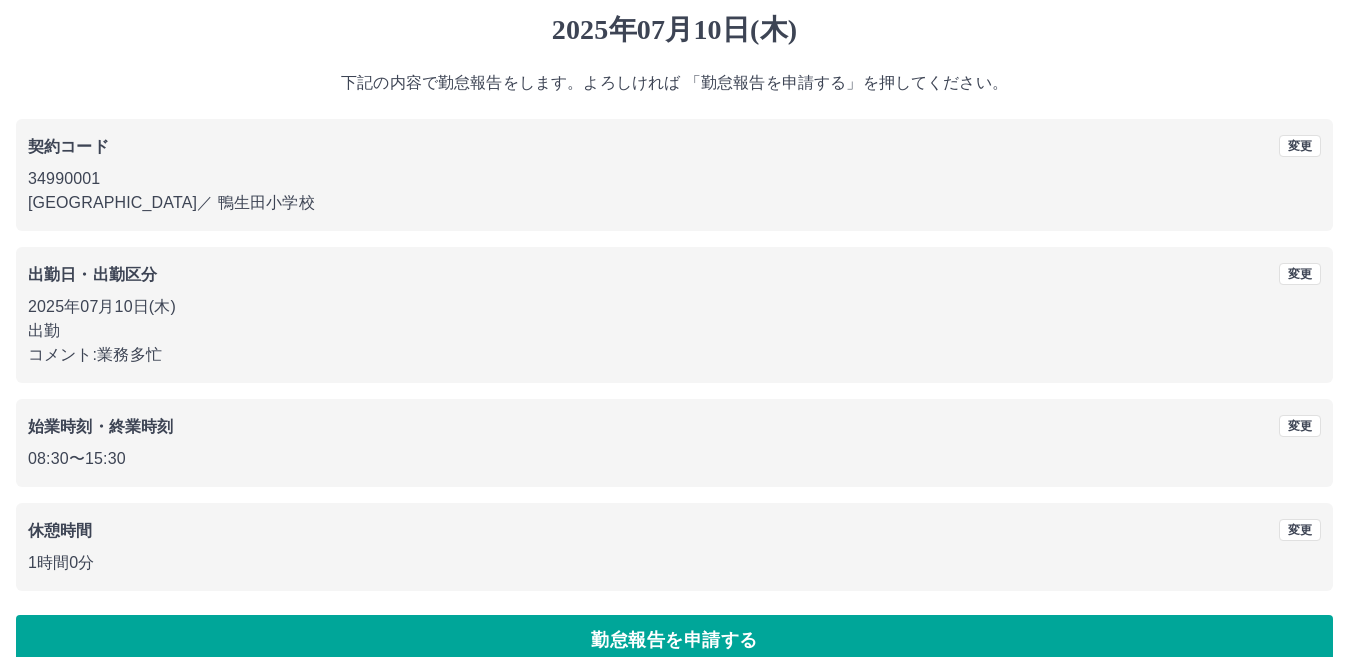 scroll, scrollTop: 92, scrollLeft: 0, axis: vertical 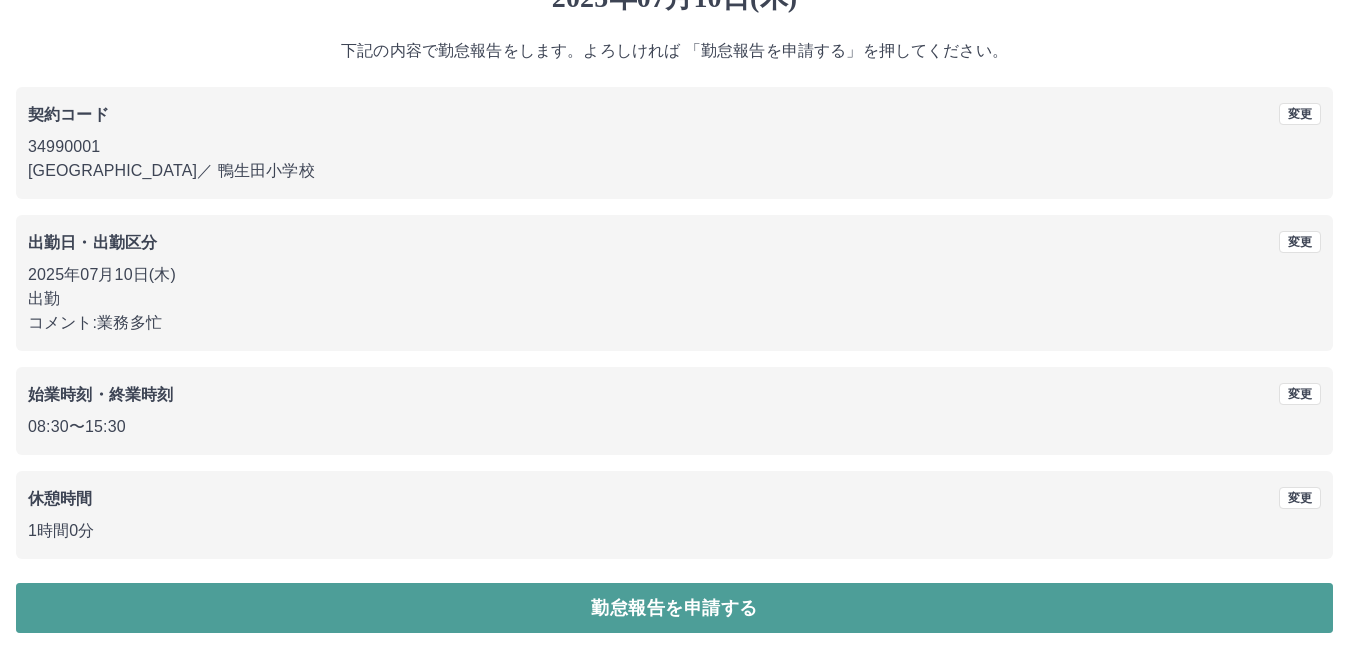 click on "勤怠報告を申請する" at bounding box center (674, 608) 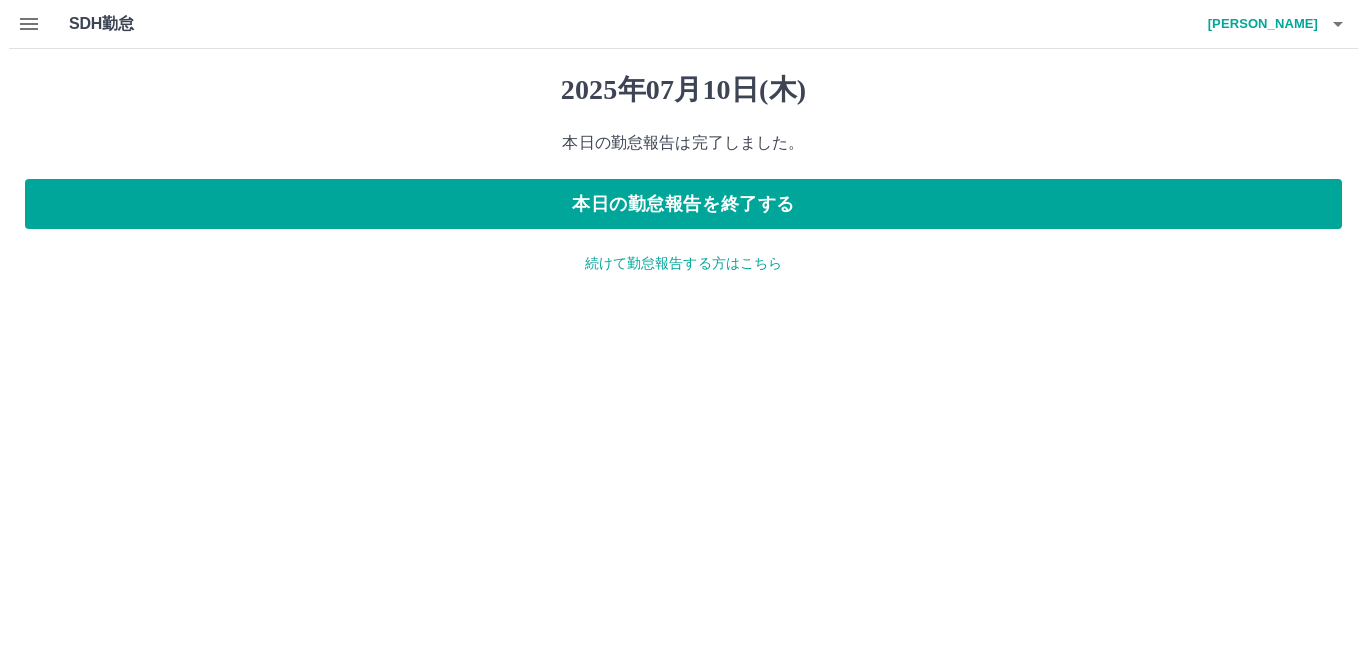 scroll, scrollTop: 0, scrollLeft: 0, axis: both 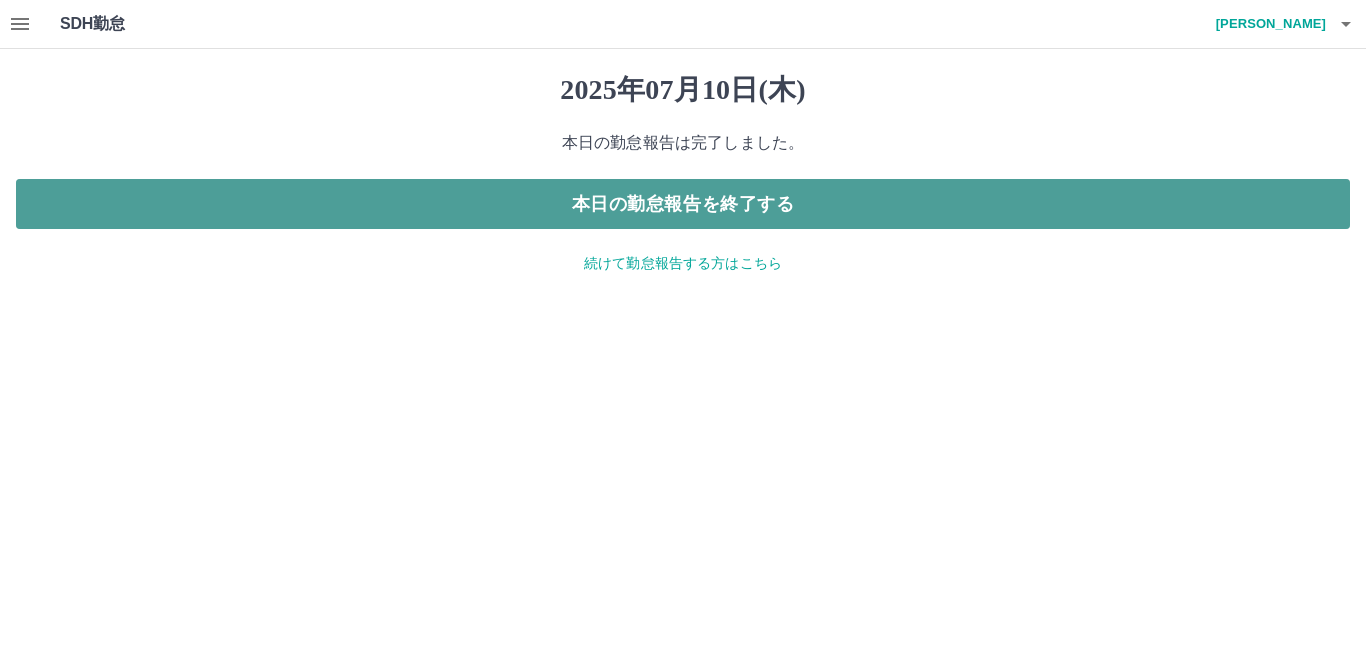 click on "本日の勤怠報告を終了する" at bounding box center (683, 204) 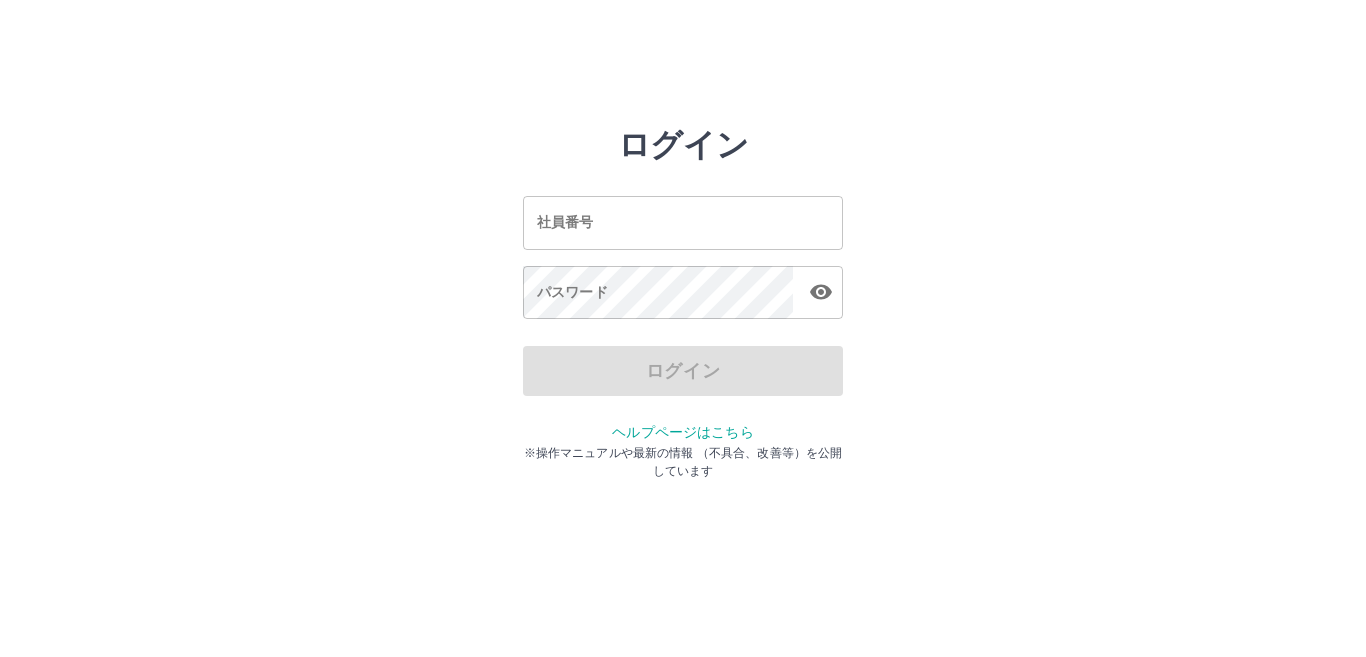 scroll, scrollTop: 0, scrollLeft: 0, axis: both 